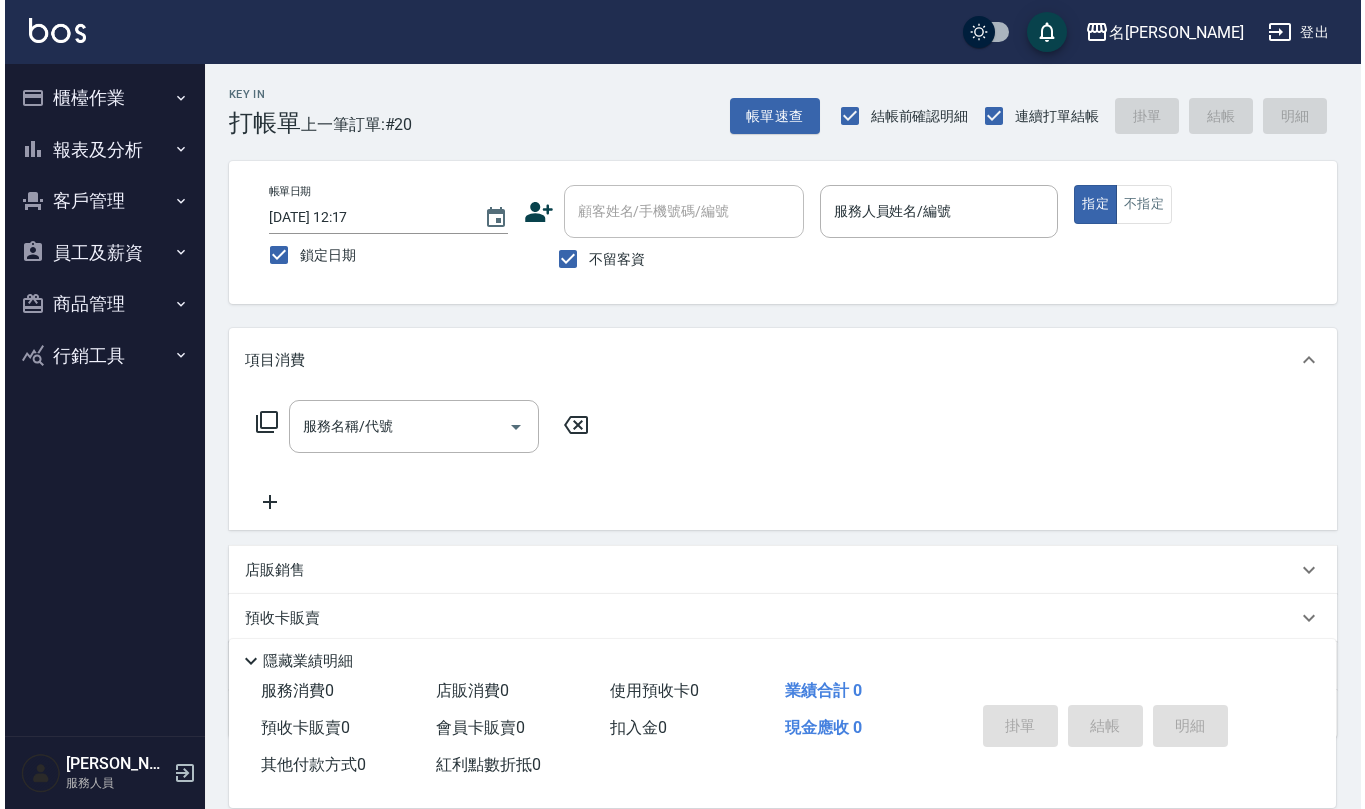 scroll, scrollTop: 0, scrollLeft: 0, axis: both 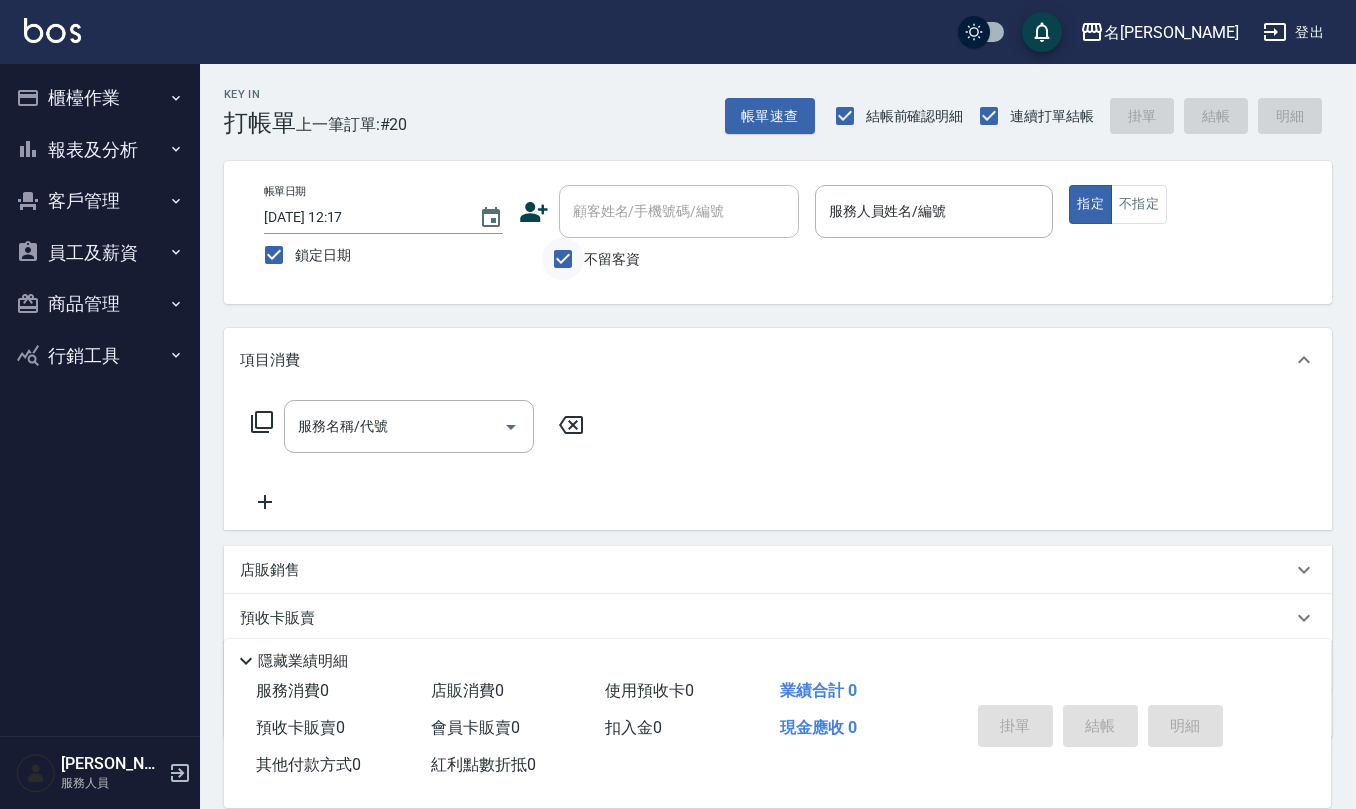 click on "不留客資" at bounding box center [563, 259] 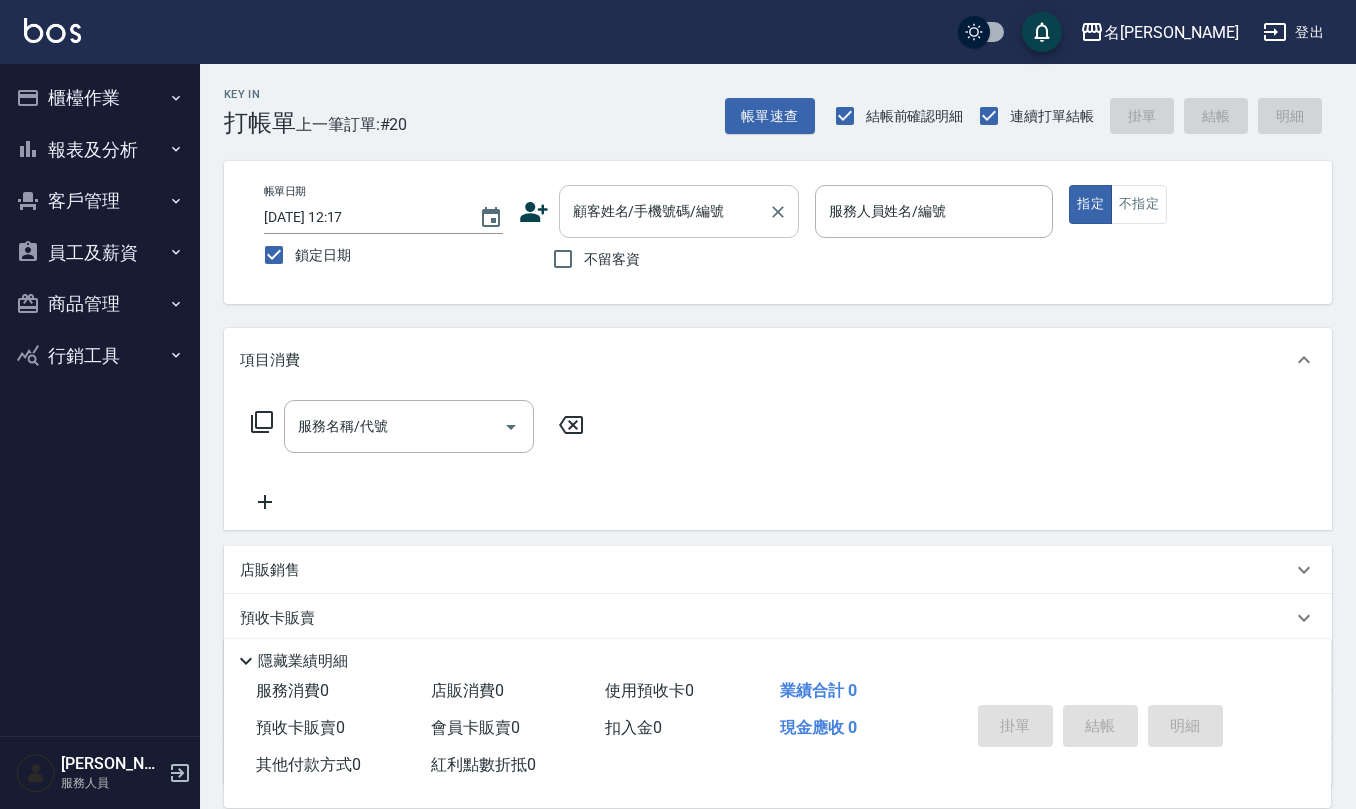 click on "顧客姓名/手機號碼/編號" at bounding box center (664, 211) 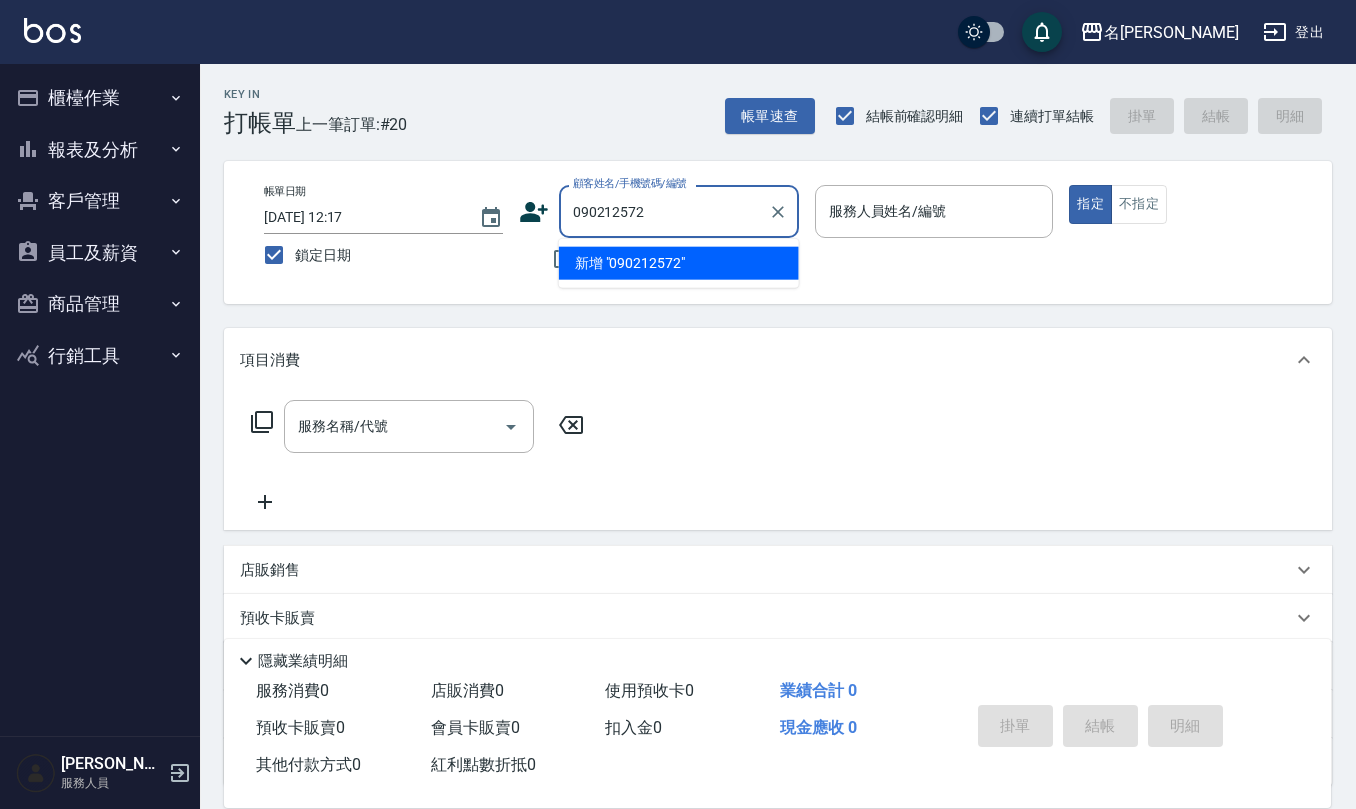 type on "0902125728" 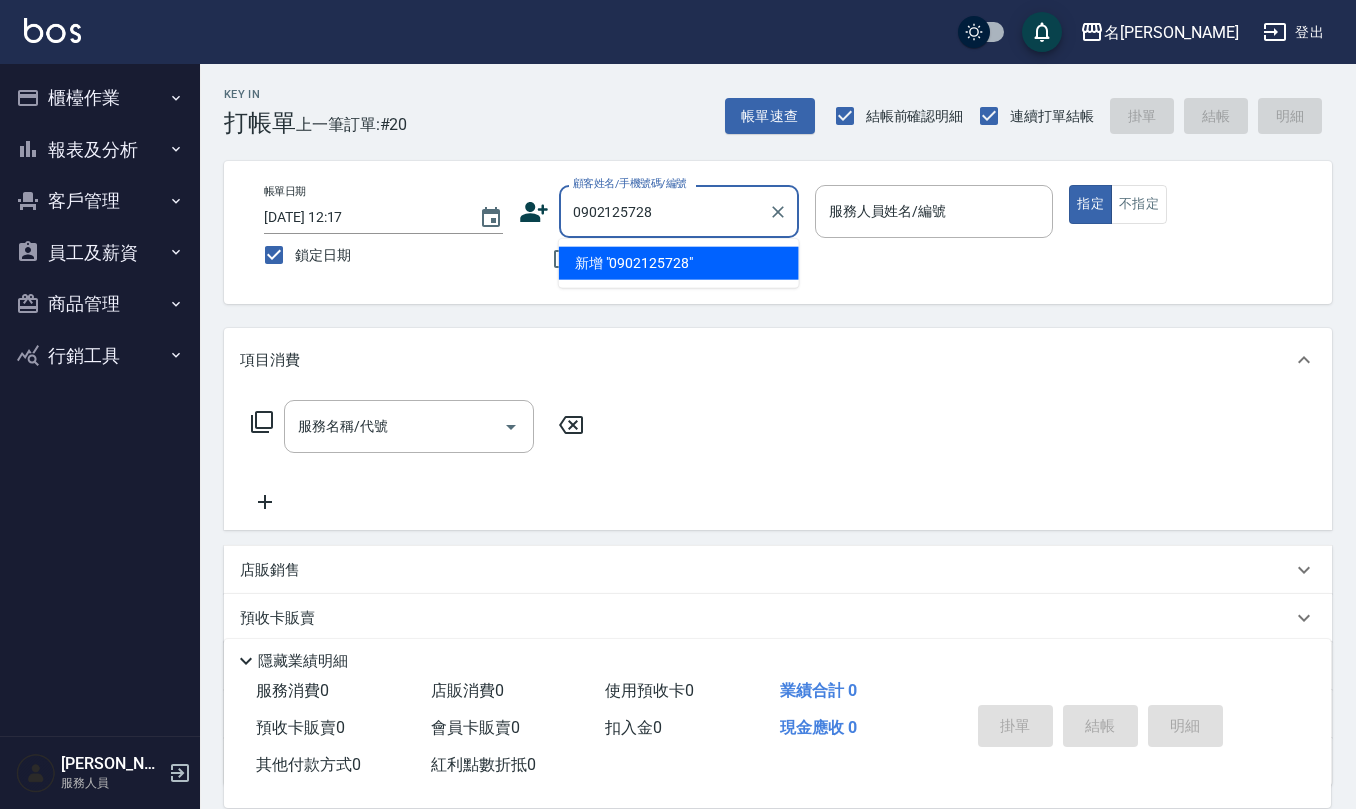 drag, startPoint x: 661, startPoint y: 212, endPoint x: 572, endPoint y: 206, distance: 89.20202 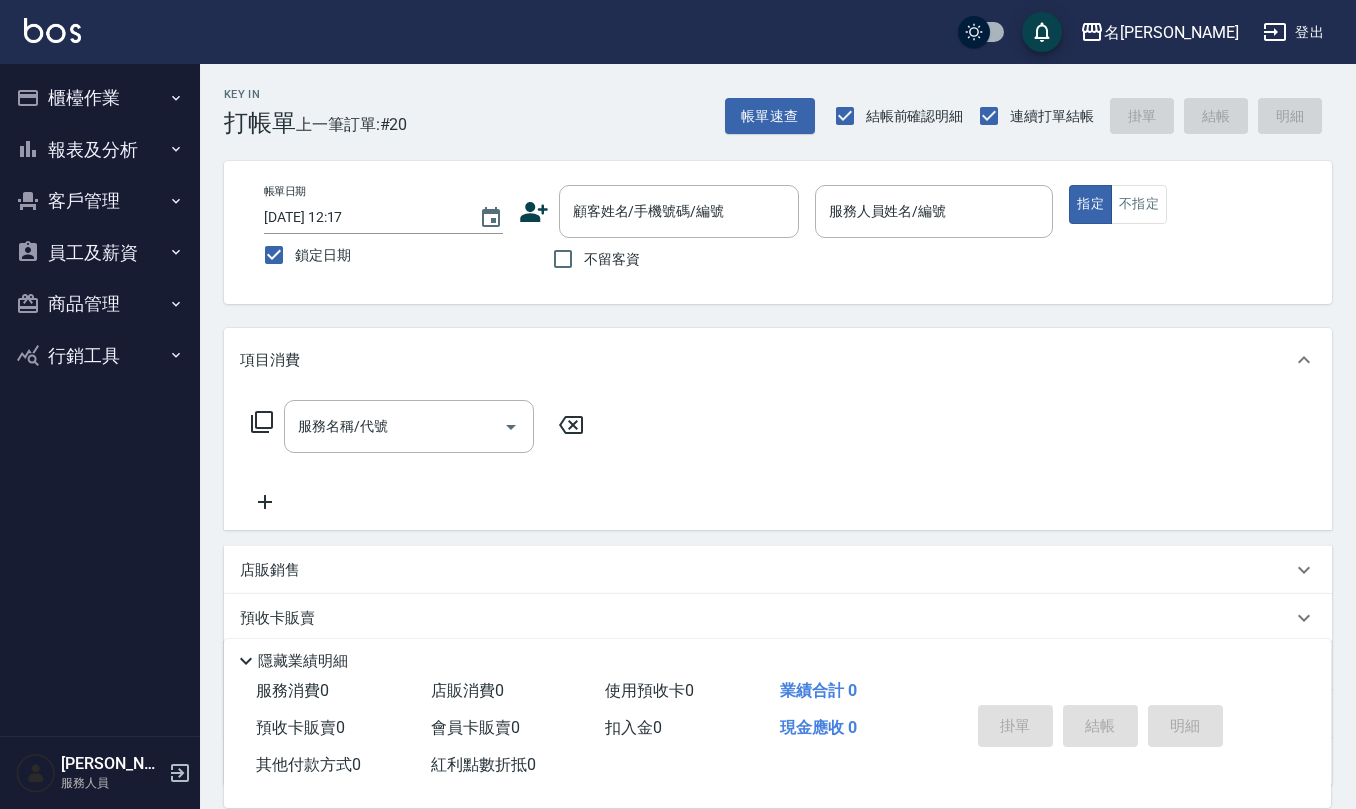 click 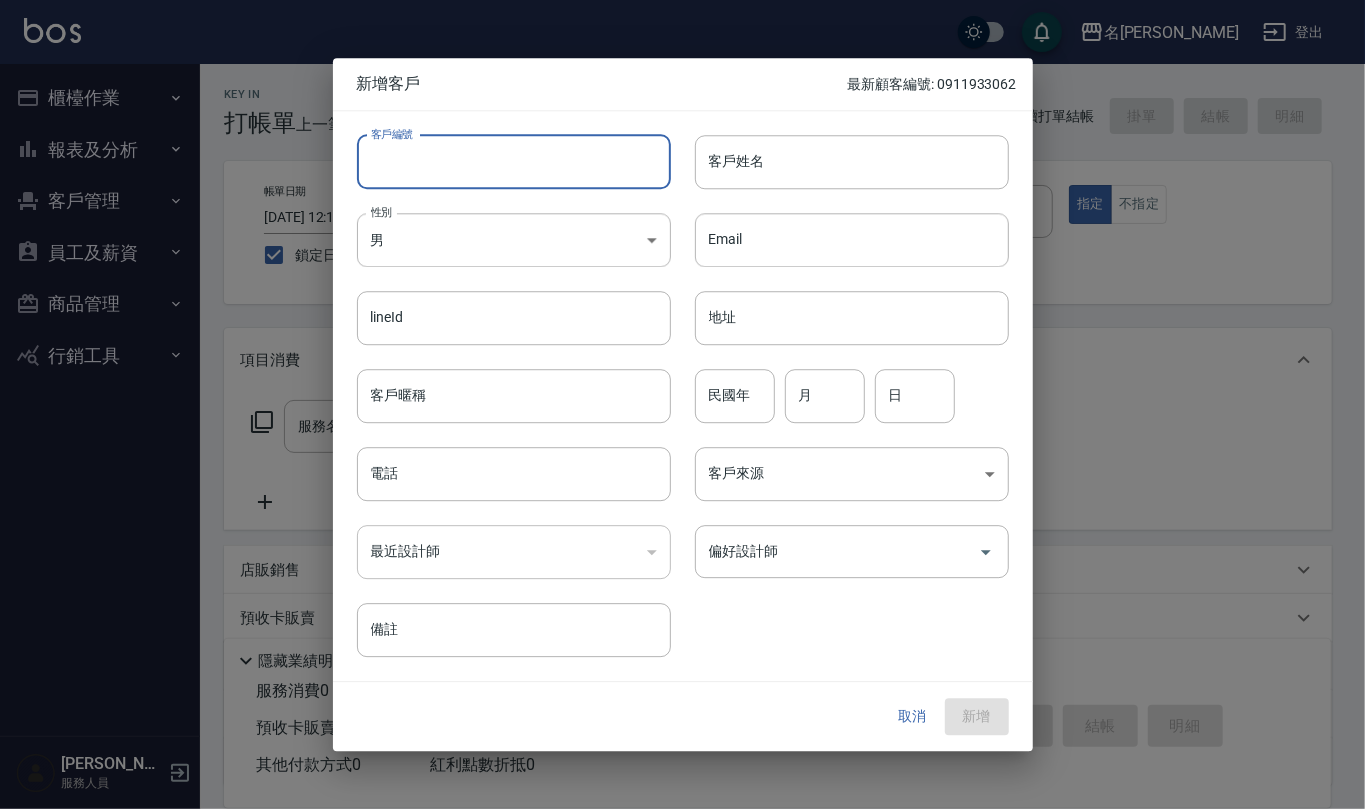 paste on "0902125728" 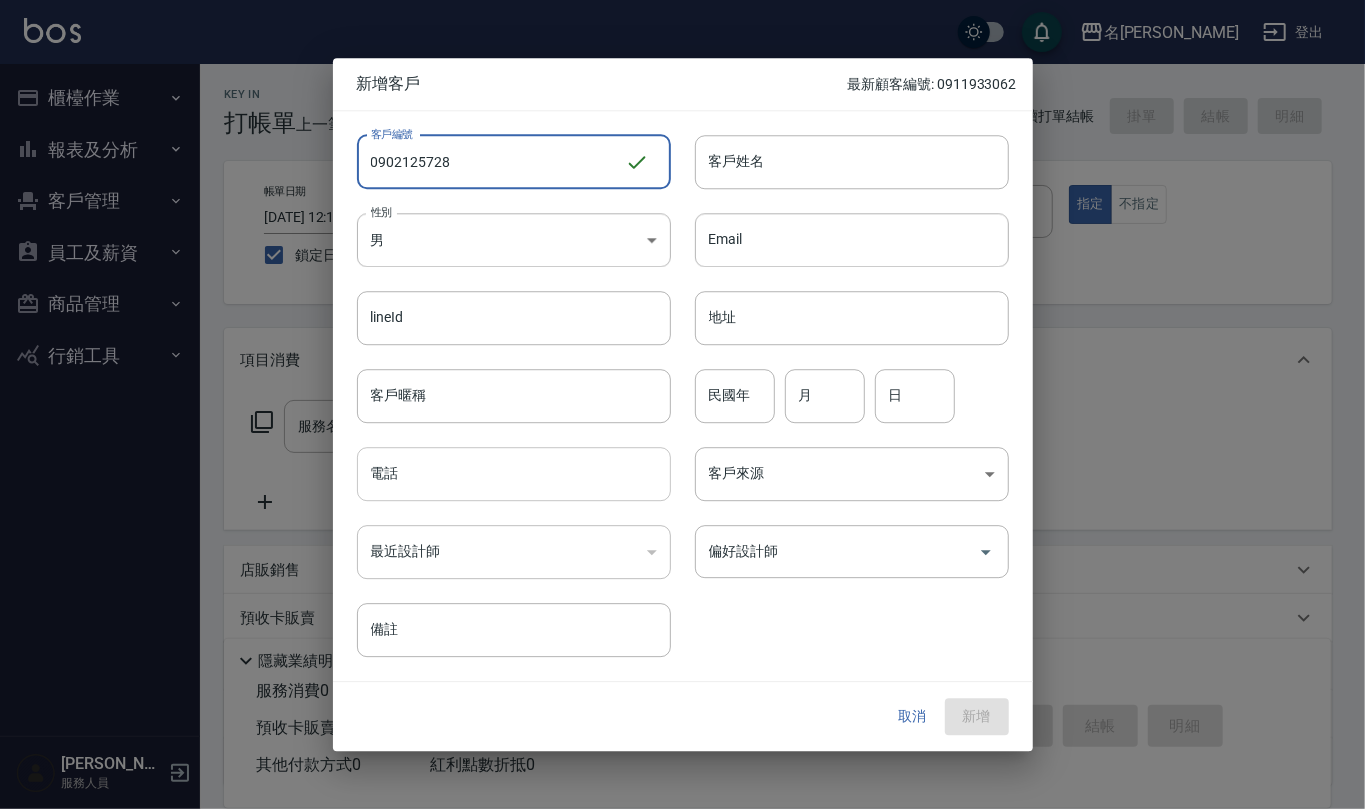 type on "0902125728" 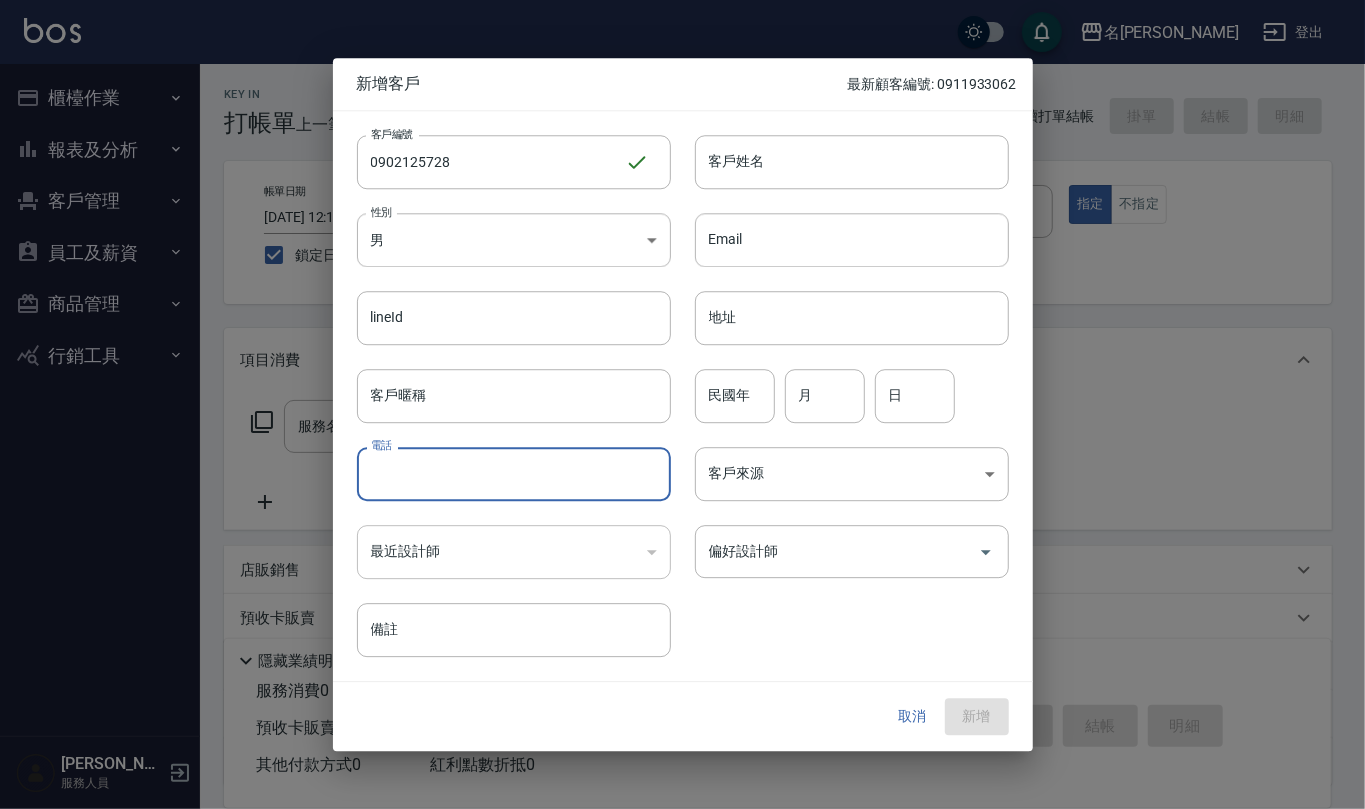 paste on "0902125728" 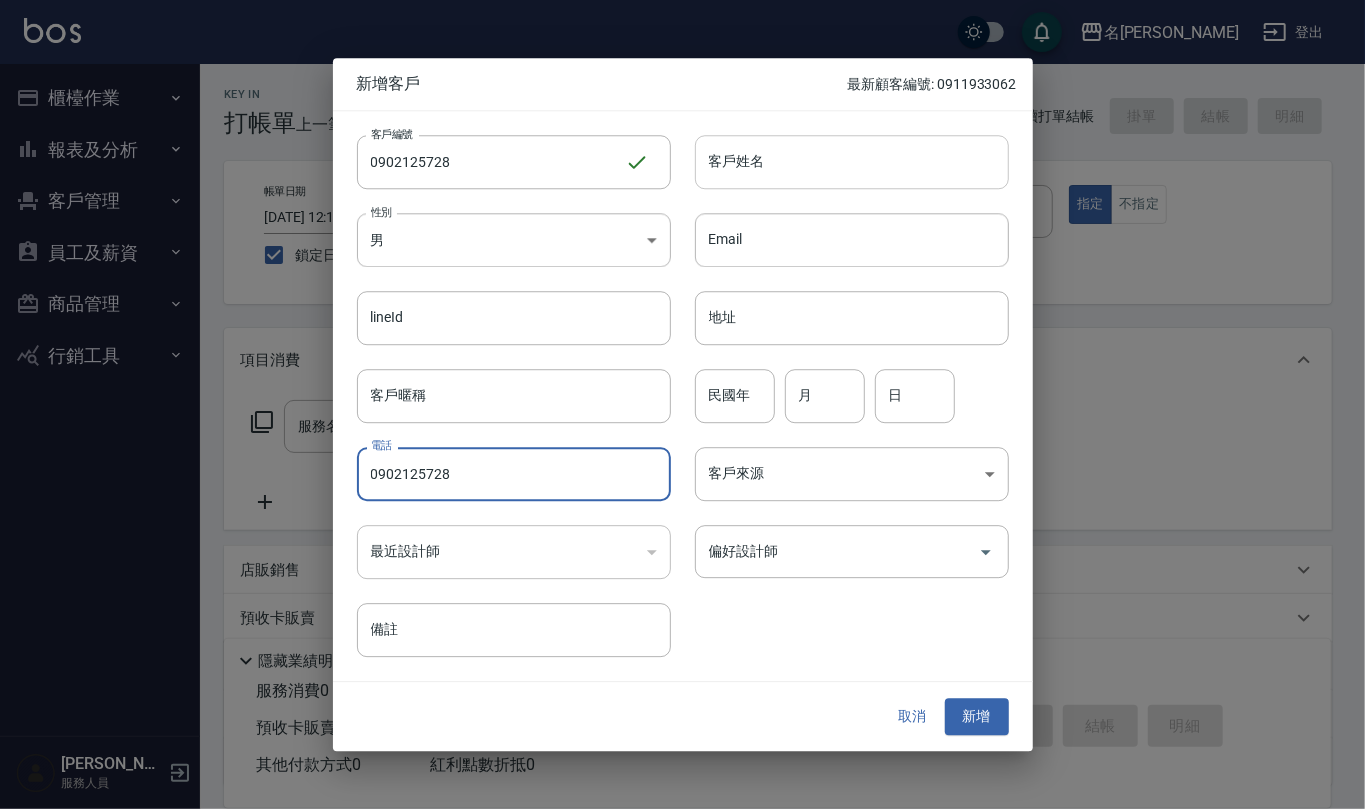 type on "0902125728" 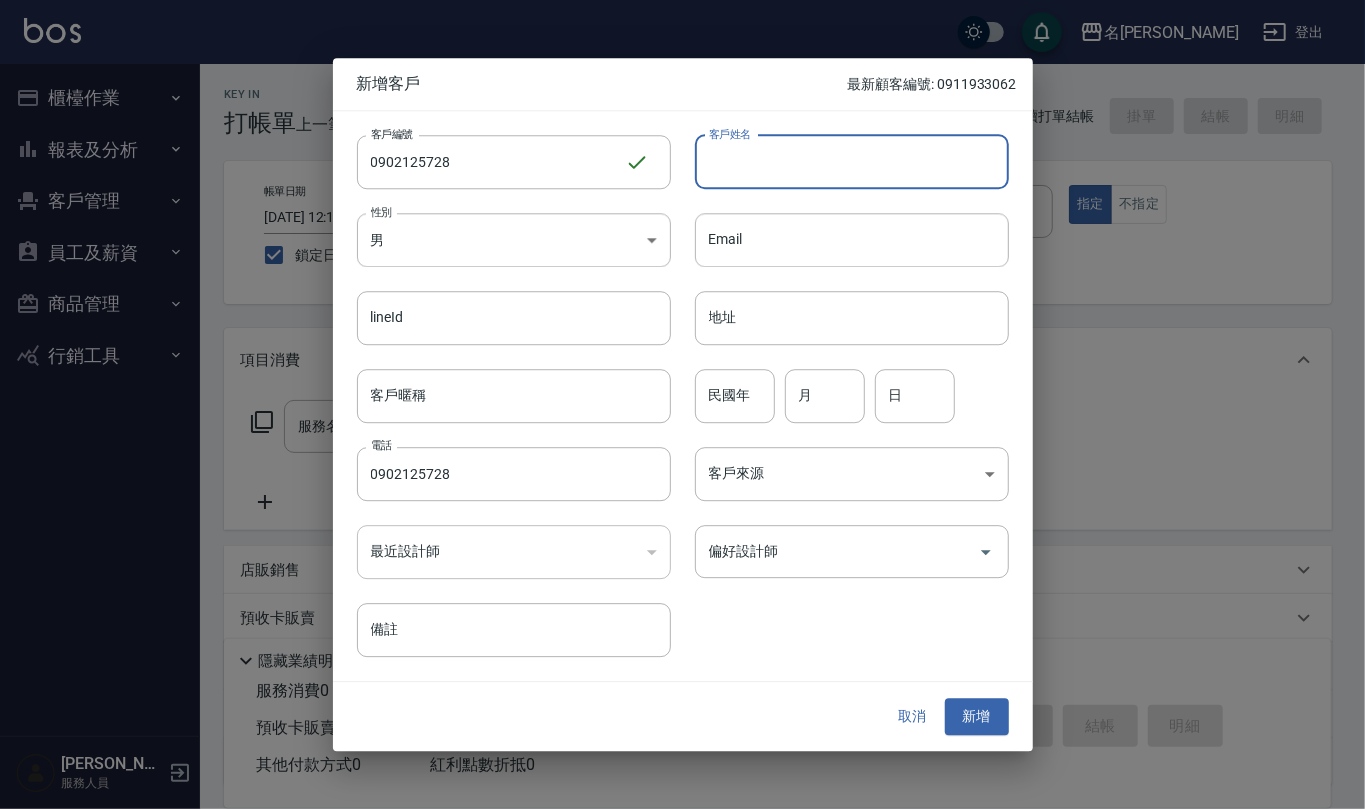click on "客戶姓名" at bounding box center [852, 162] 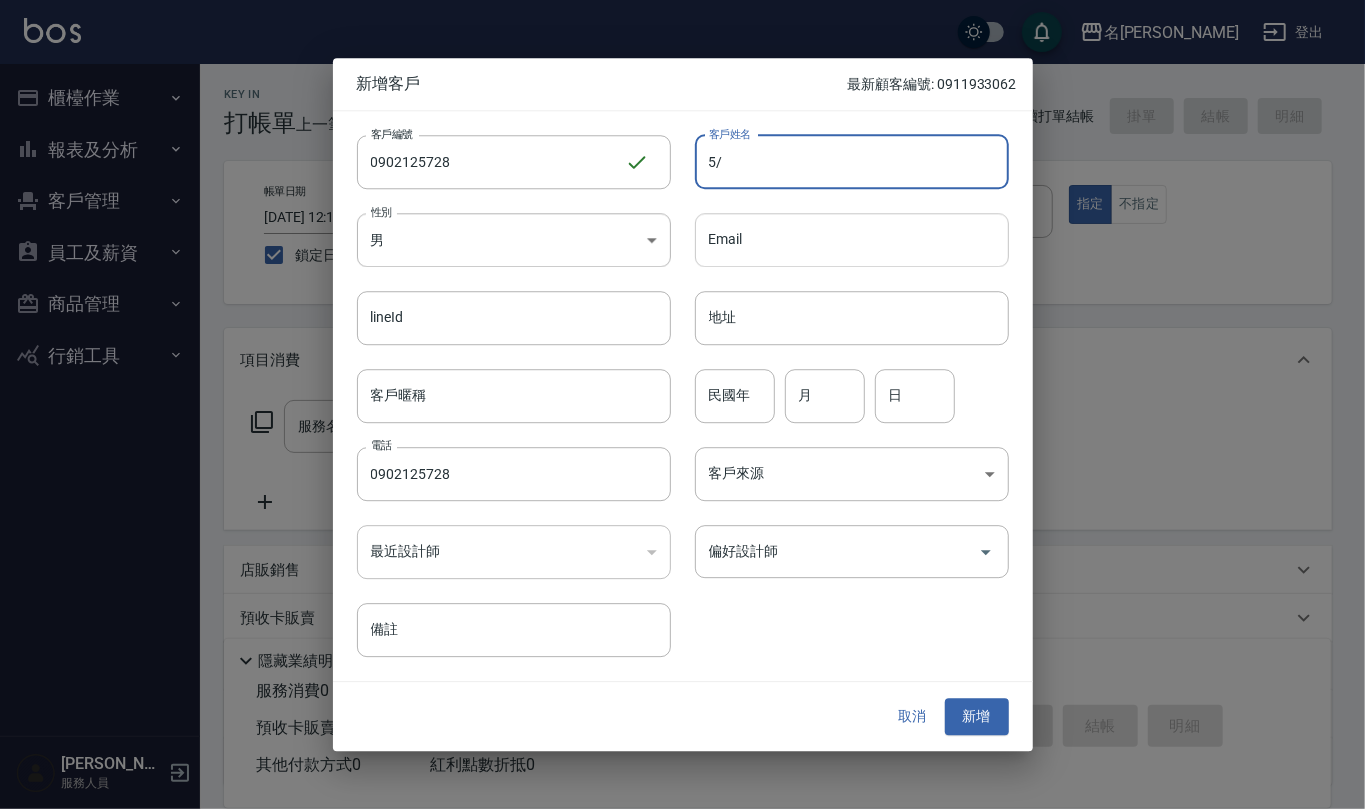 type on "5" 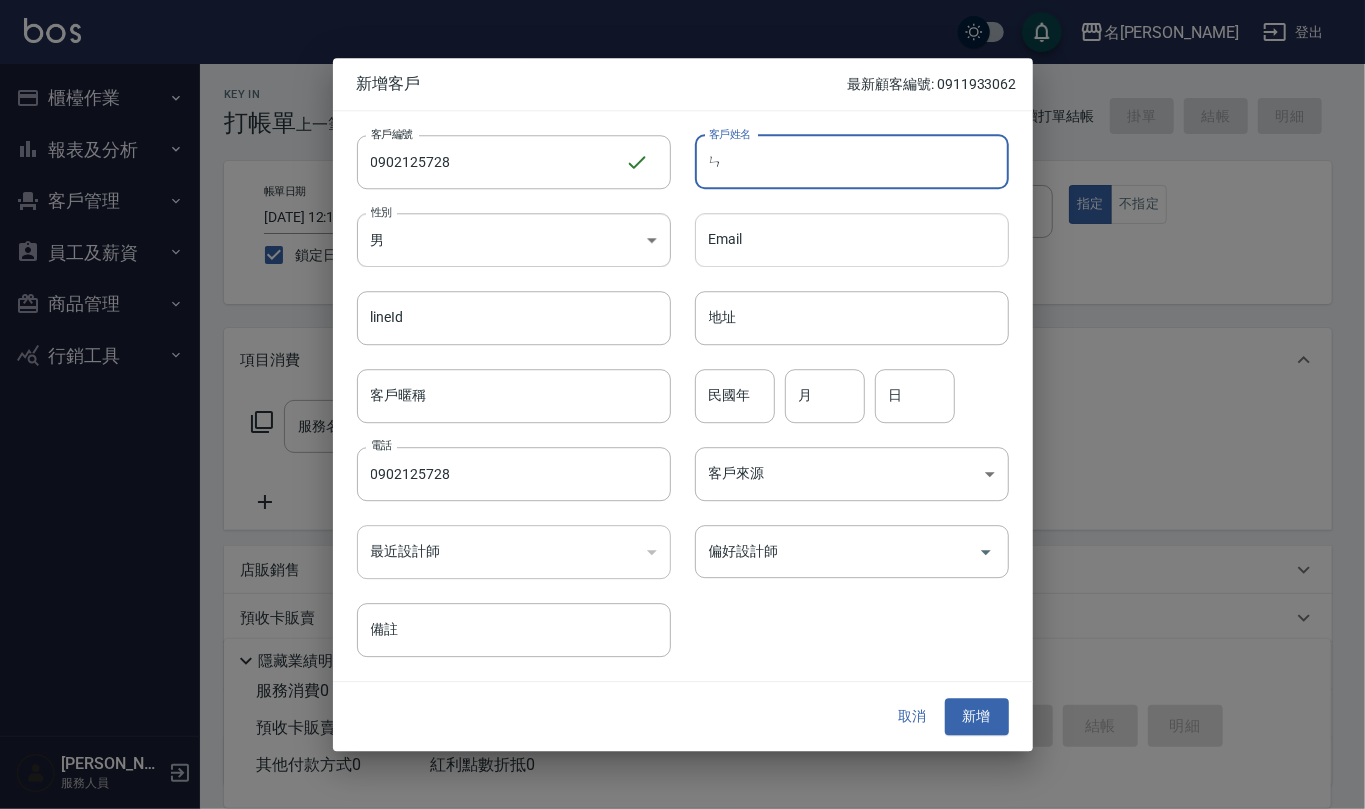 type on "恩" 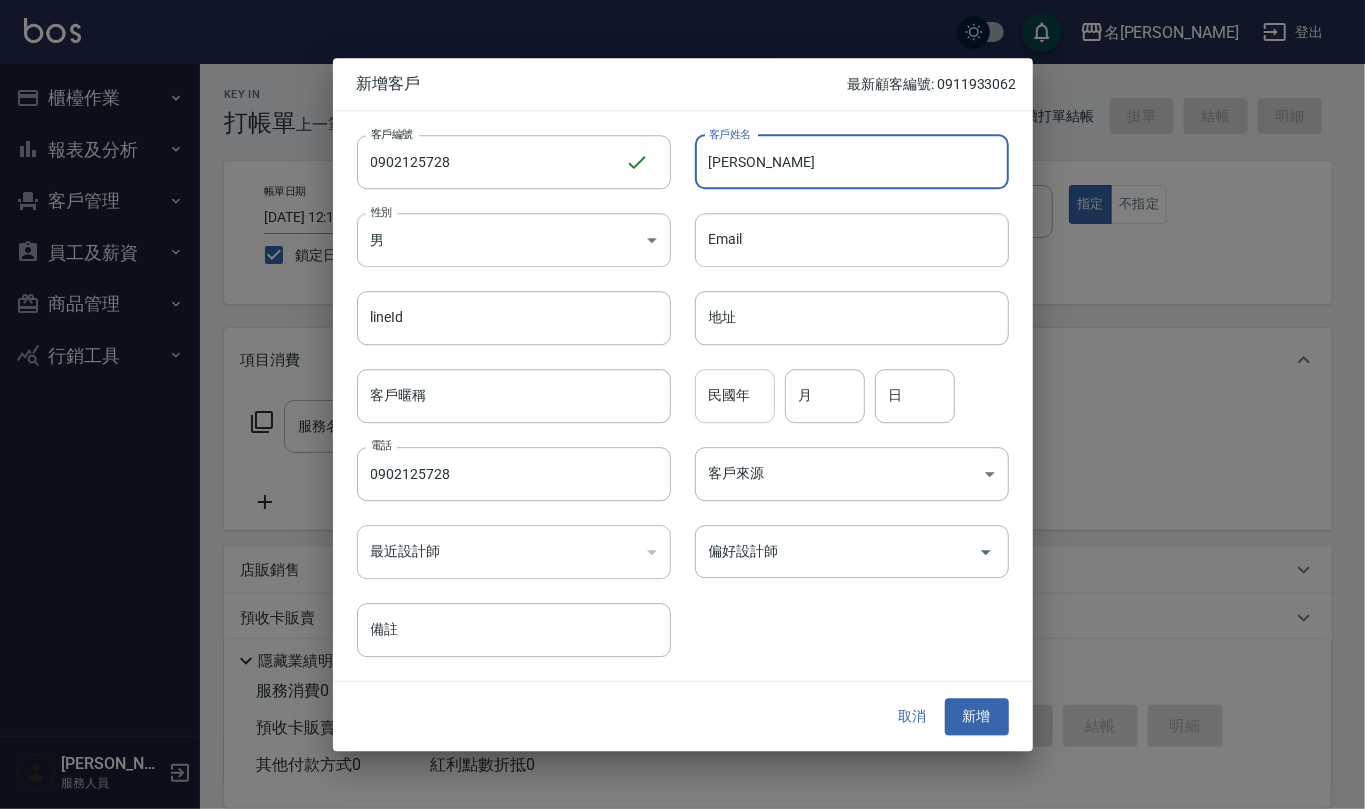 type on "[PERSON_NAME]" 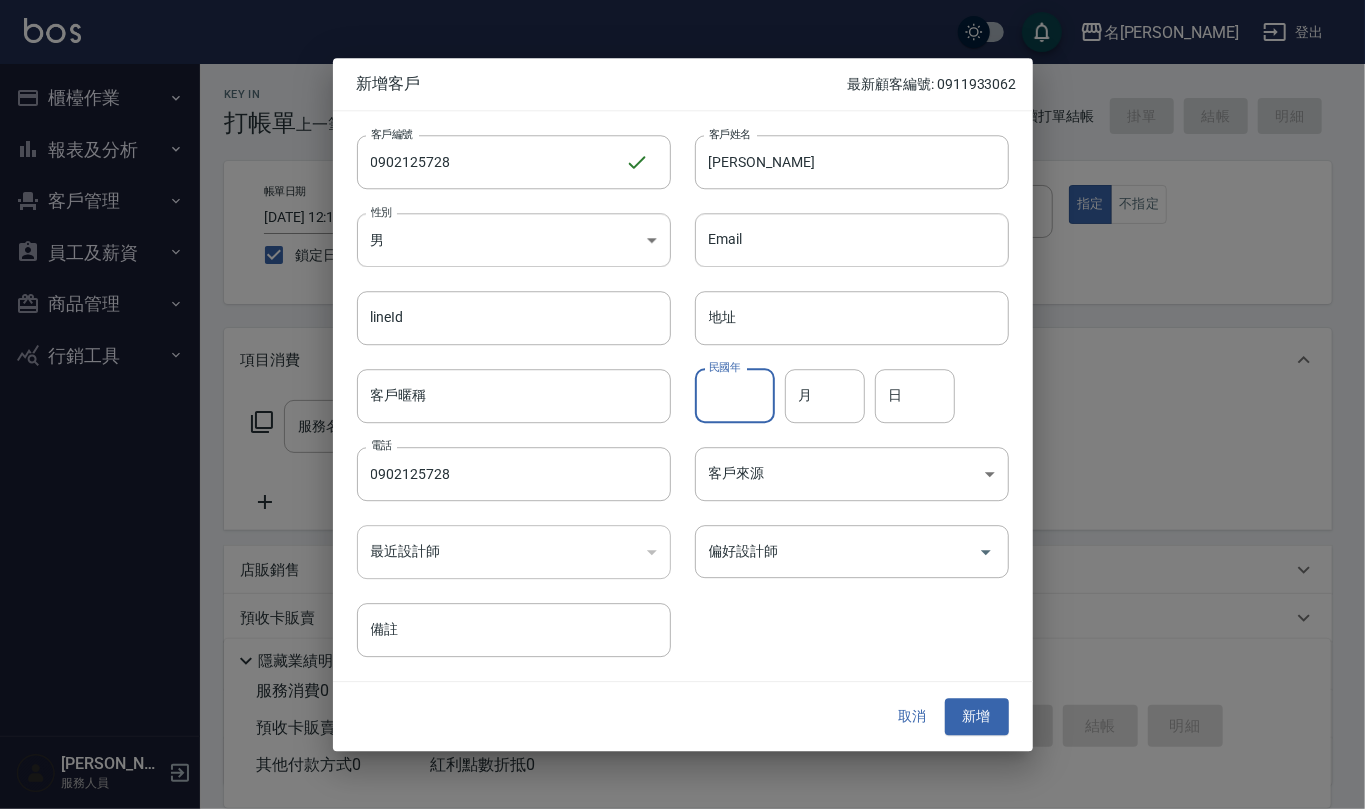 click on "民國年" at bounding box center [735, 396] 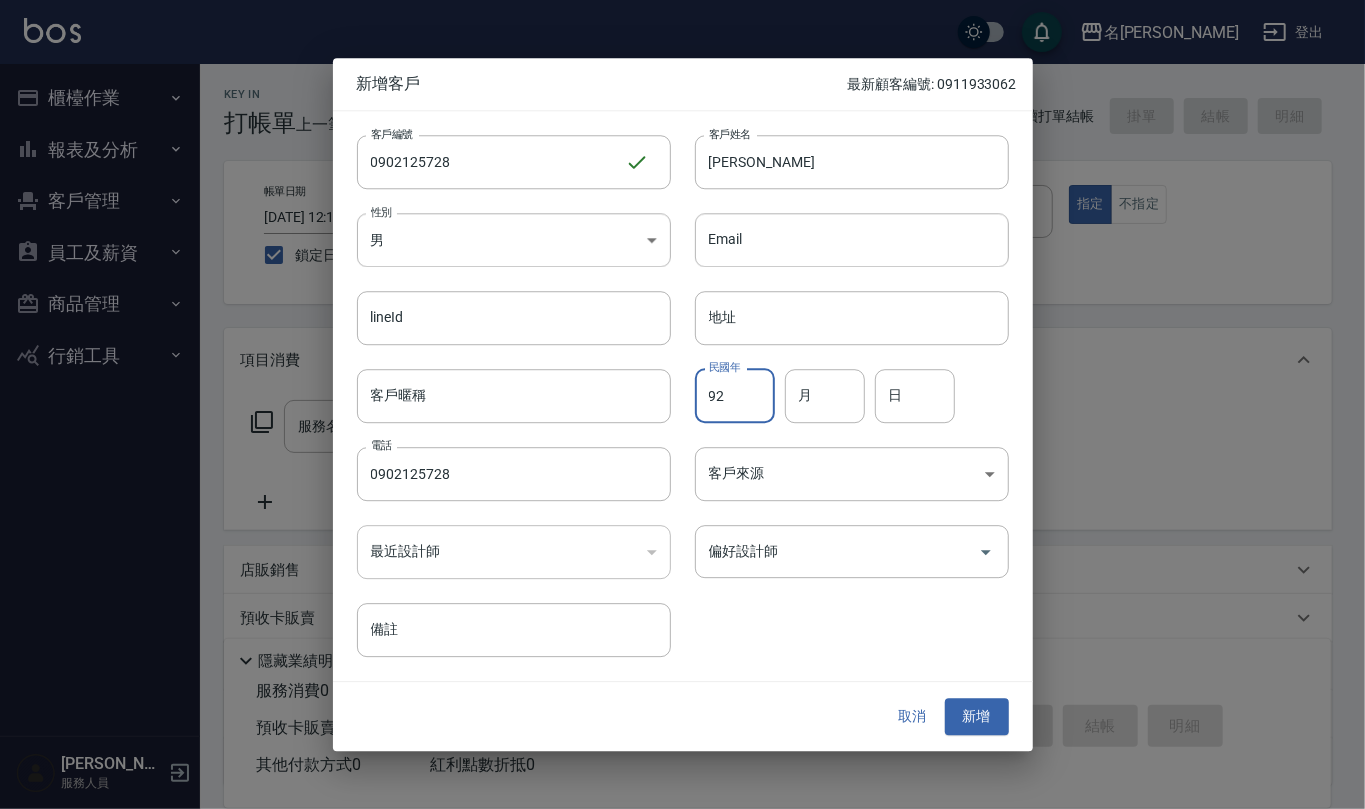 type on "92" 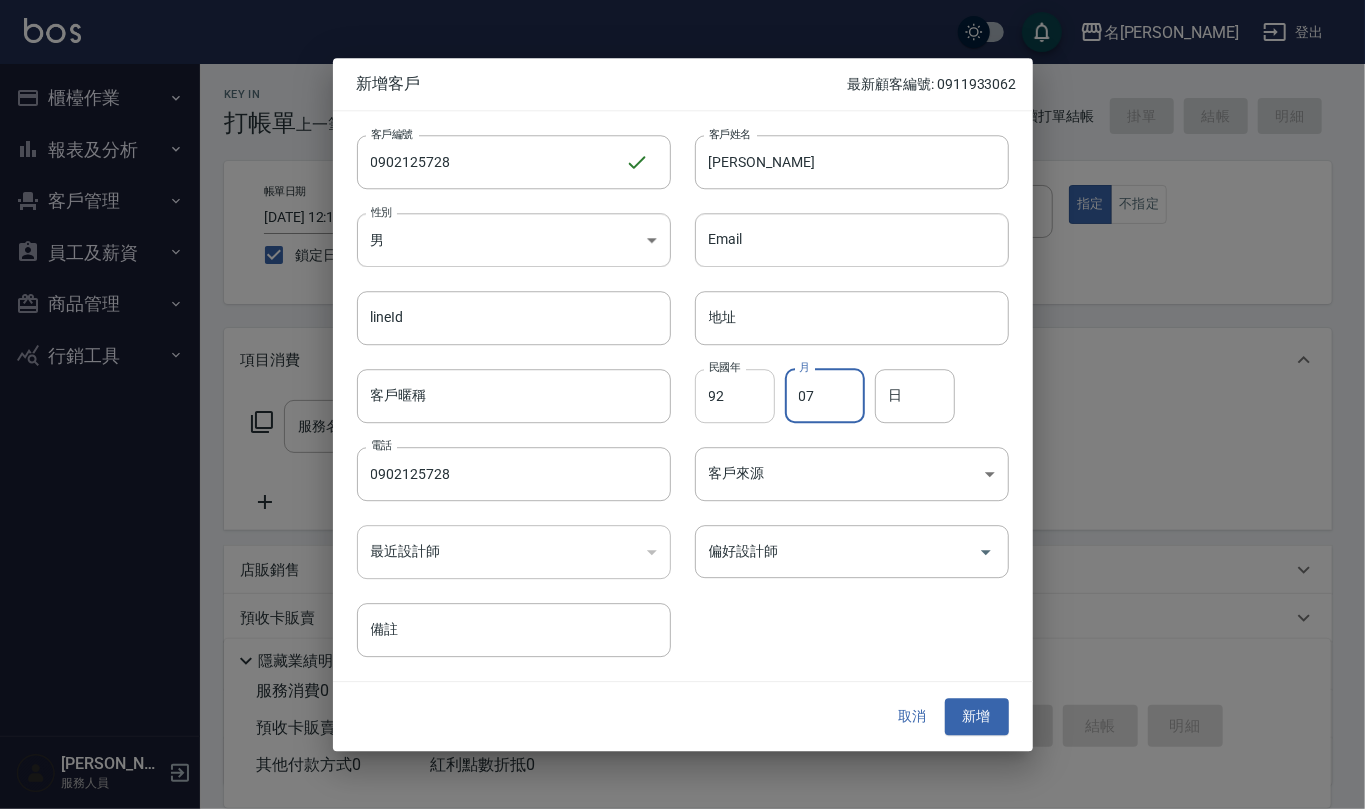 type on "07" 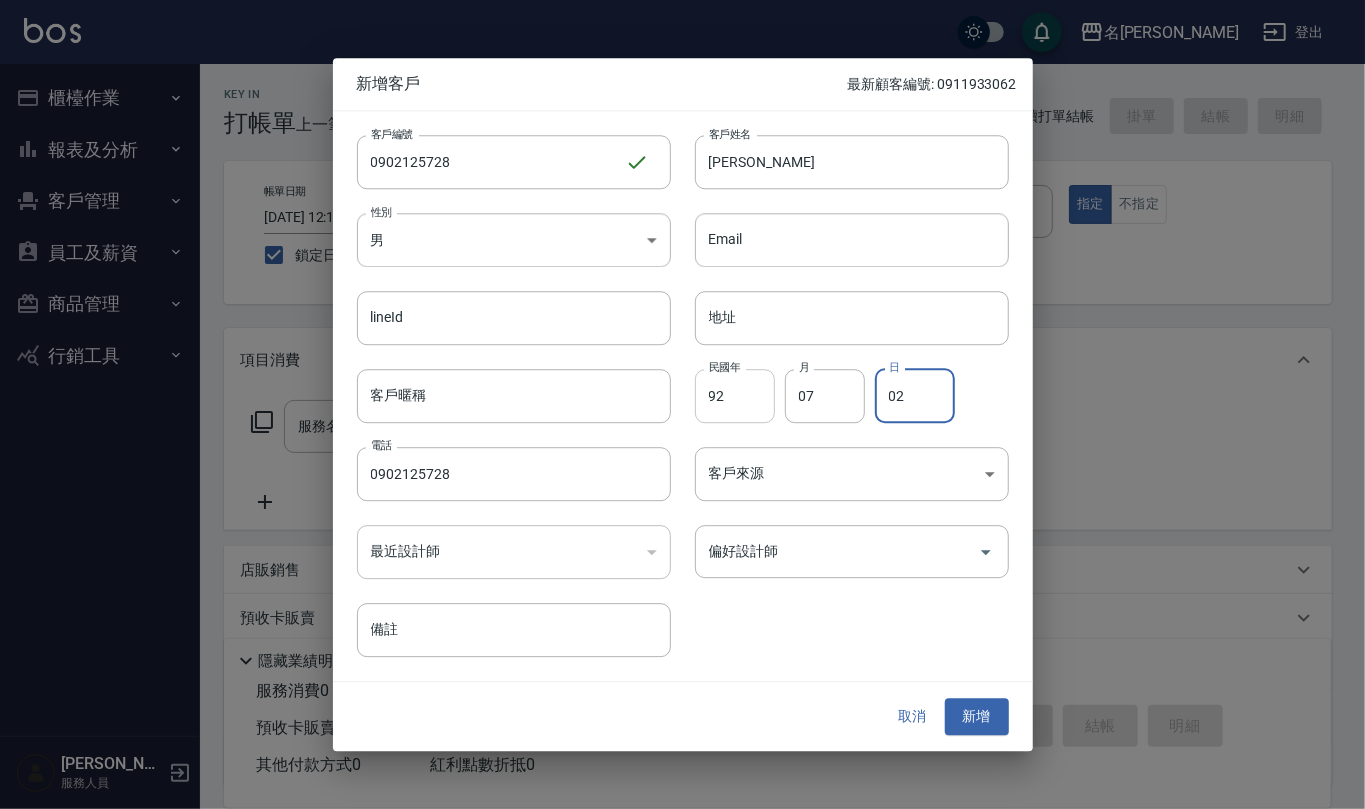 type on "02" 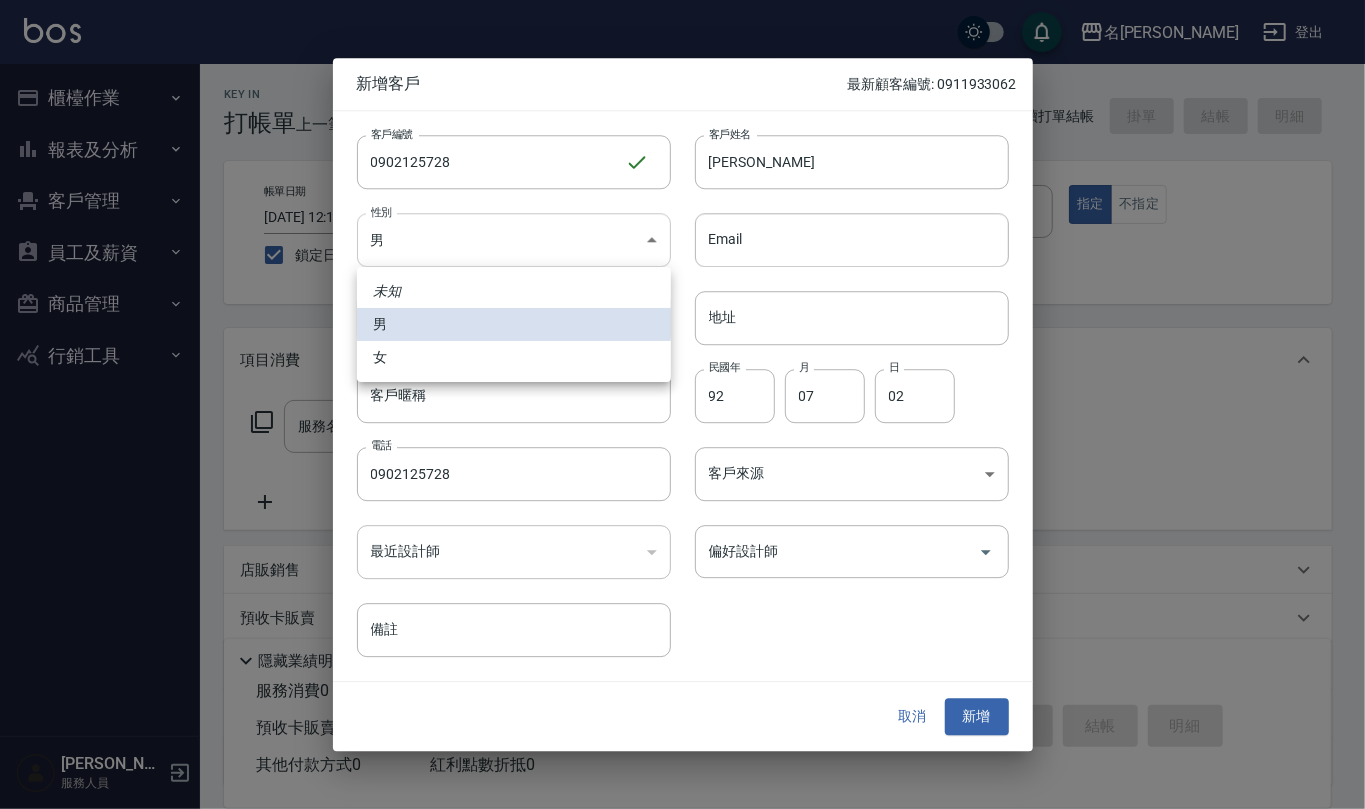 click on "名留仁二 登出 櫃檯作業 打帳單 帳單列表 現金收支登錄 材料自購登錄 每日結帳 排班表 報表及分析 報表目錄 店家區間累計表 店家日報表 互助日報表 互助月報表 互助點數明細 互助業績報表 設計師業績表 設計師日報表 設計師業績分析表 設計師業績月報表 商品消耗明細 單一服務項目查詢 收支分類明細表 費用分析表 客戶管理 客戶列表 員工及薪資 員工列表 員工離職列表 全店打卡記錄 商品管理 商品列表 行銷工具 活動發券明細 仁二 服務人員 Key In 打帳單 上一筆訂單:#20 帳單速查 結帳前確認明細 連續打單結帳 掛單 結帳 明細 帳單日期 [DATE] 12:17 鎖定日期 顧客姓名/手機號碼/編號 顧客姓名/手機號碼/編號 不留客資 服務人員姓名/編號 服務人員姓名/編號 指定 不指定 項目消費 服務名稱/代號 服務名稱/代號 店販銷售 服務人員姓名/編號 服務人員姓名/編號 備註 0" at bounding box center (682, 487) 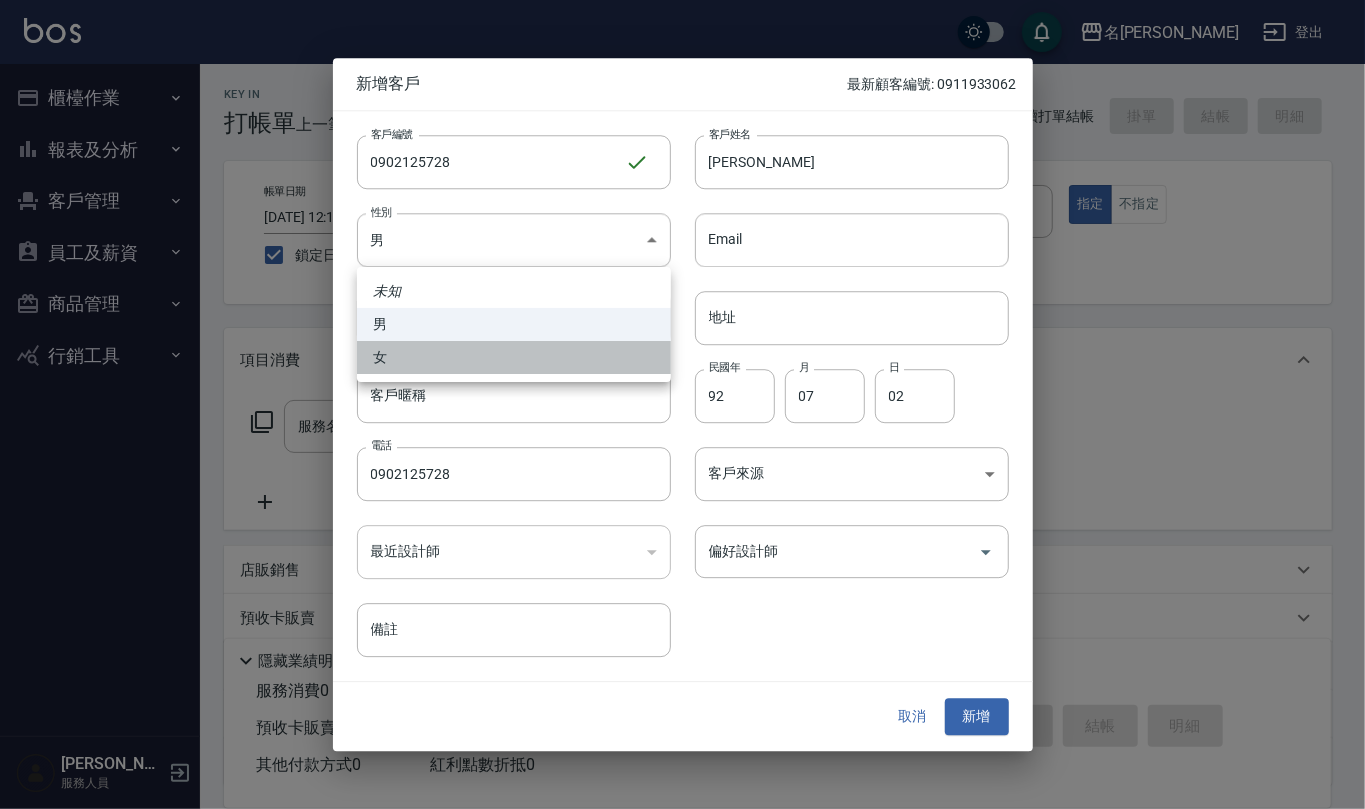 click on "女" at bounding box center (514, 357) 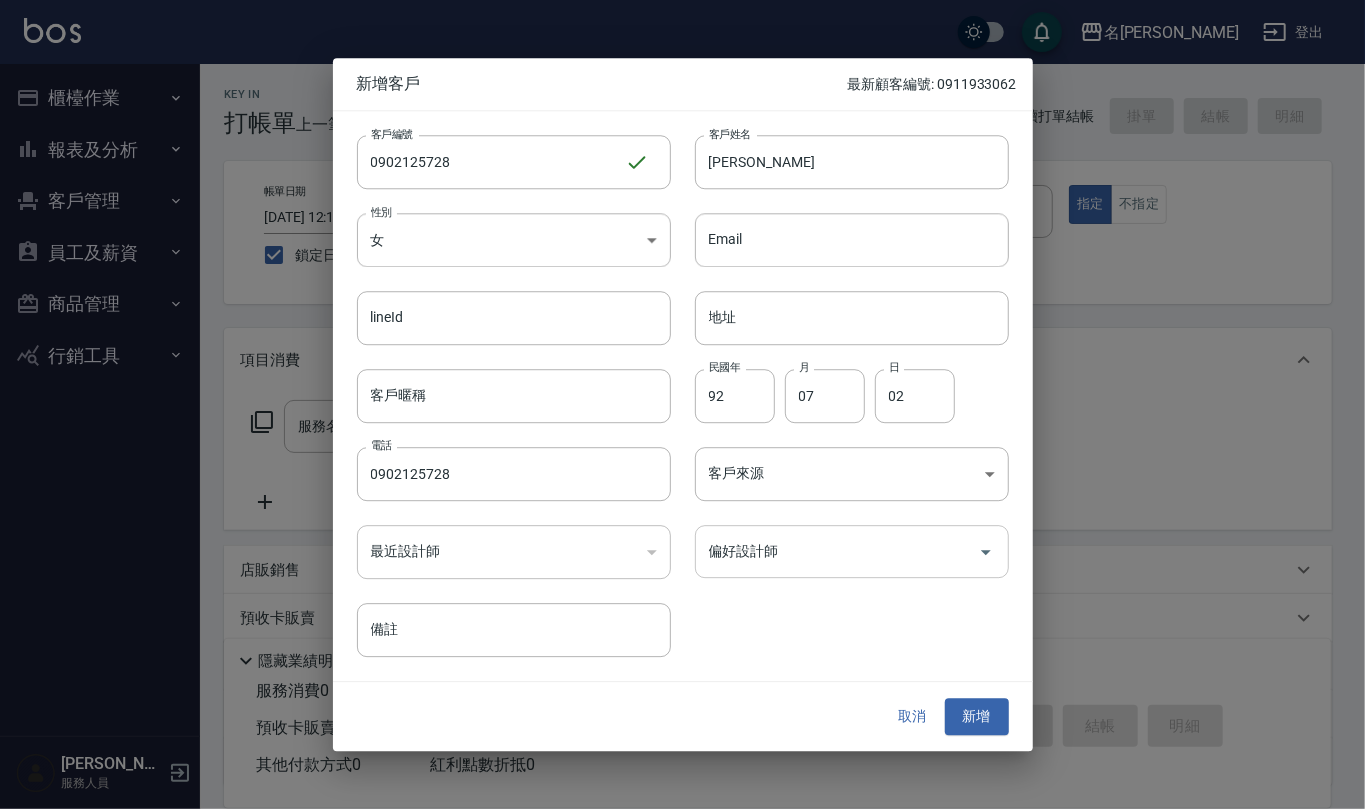 click 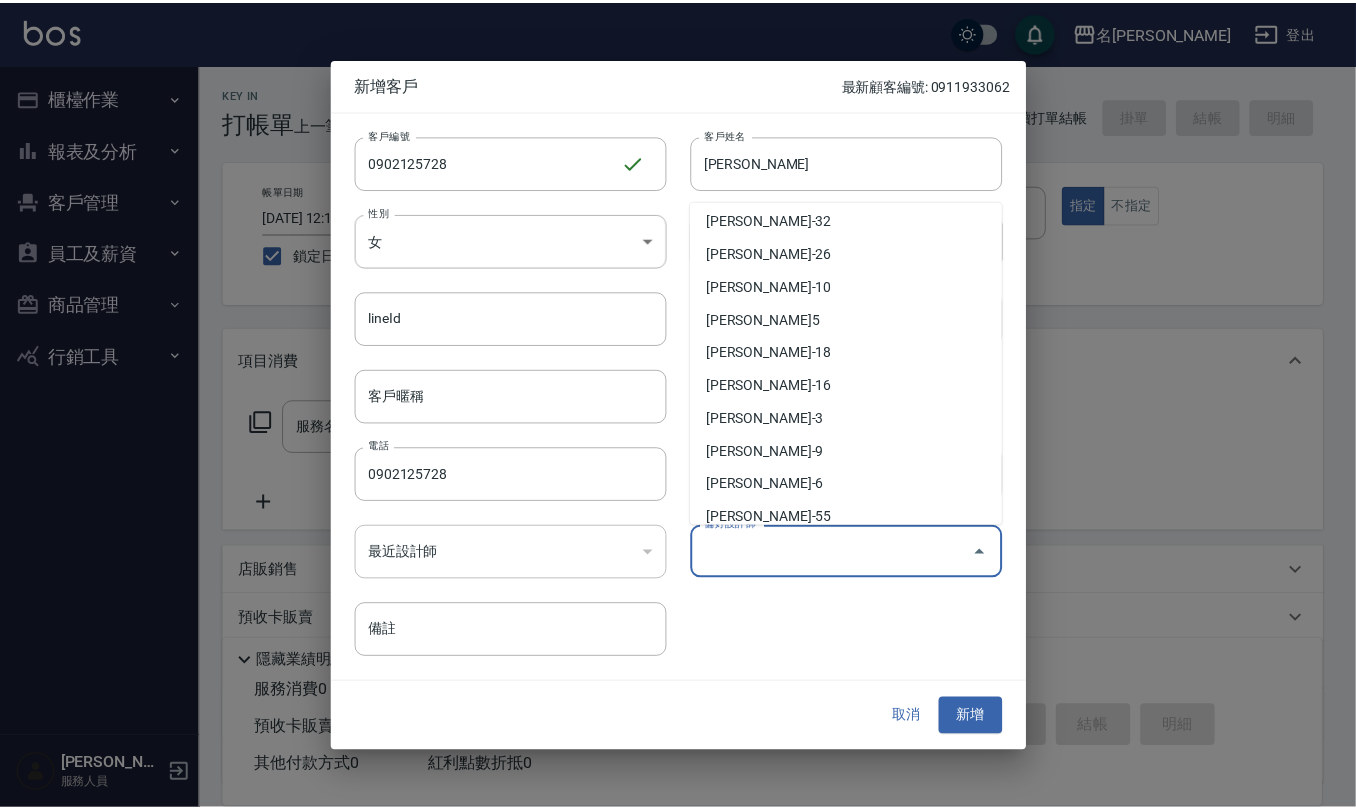 scroll, scrollTop: 666, scrollLeft: 0, axis: vertical 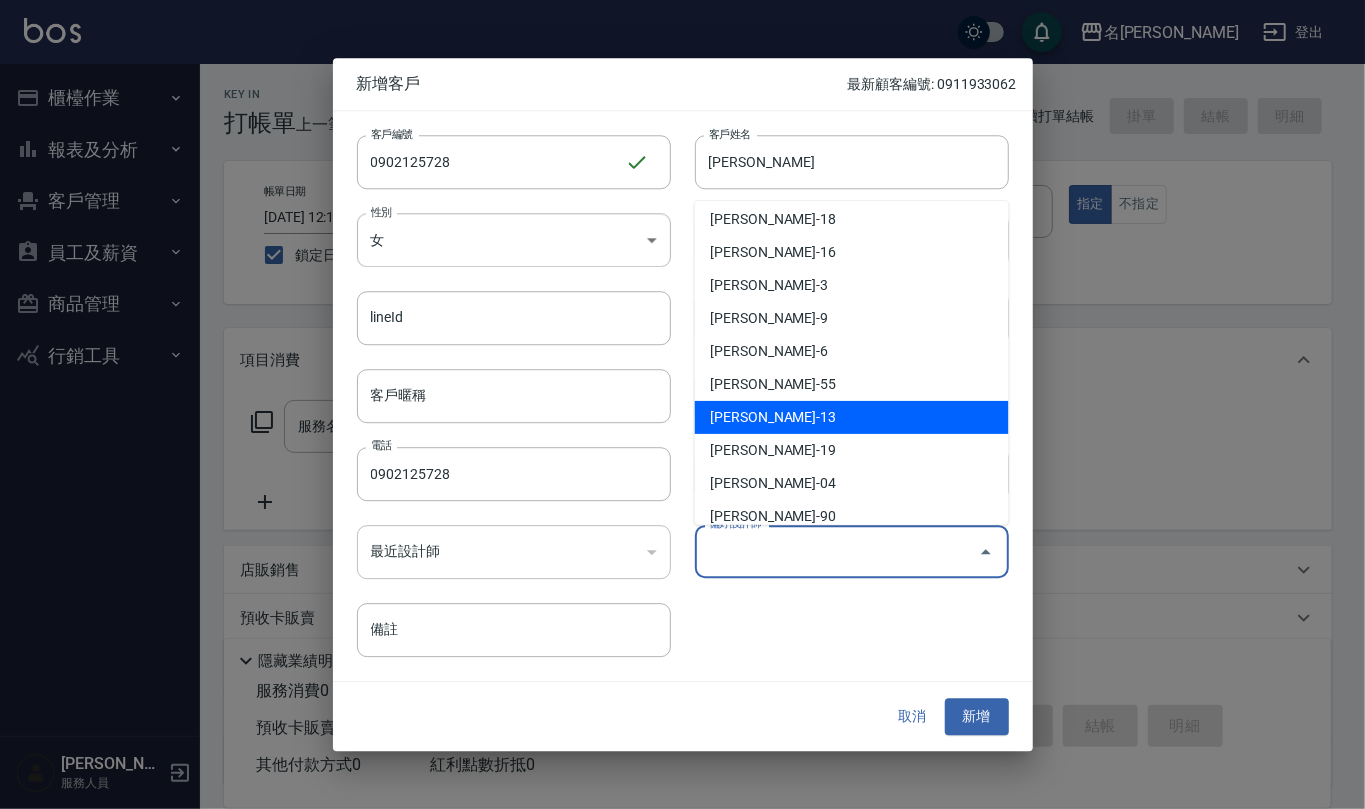 click on "[PERSON_NAME]-13" at bounding box center [852, 417] 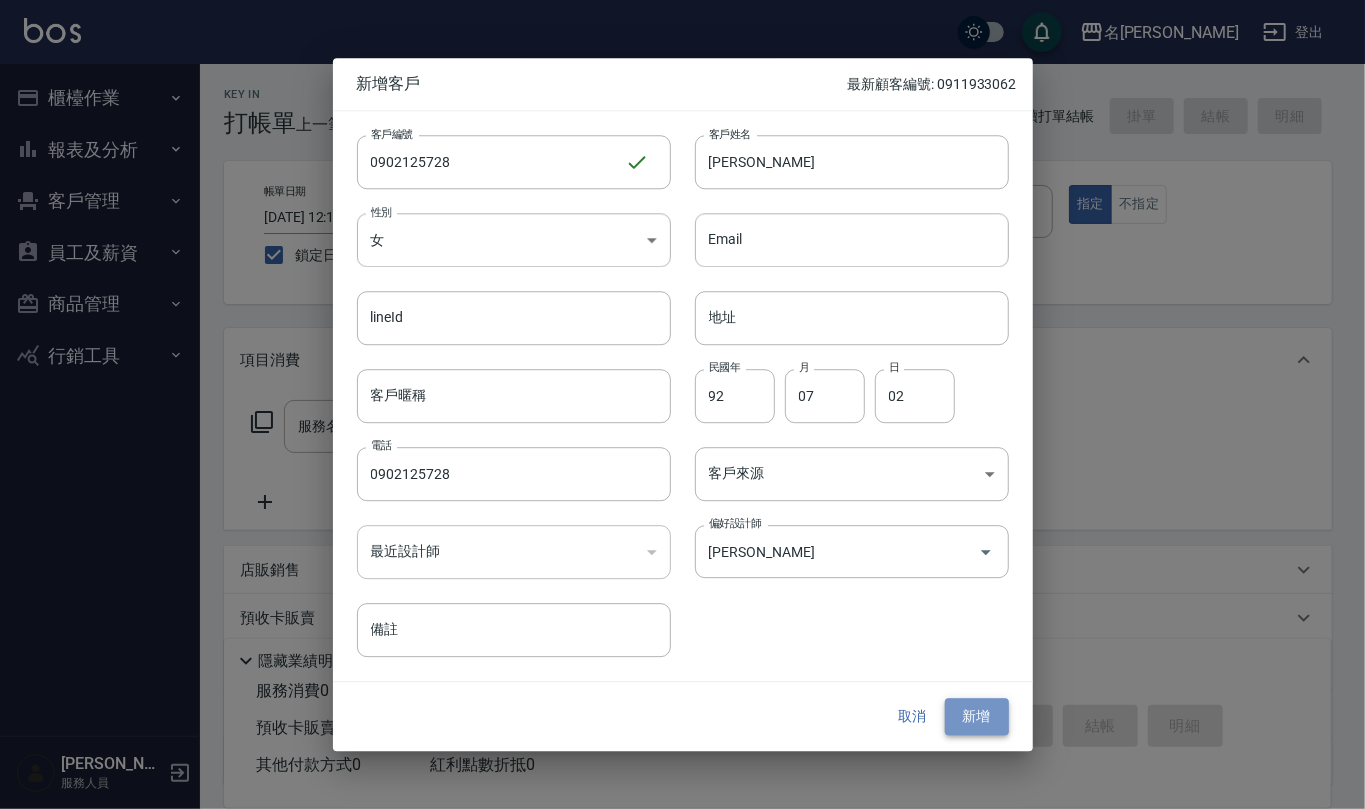 click on "新增" at bounding box center [977, 717] 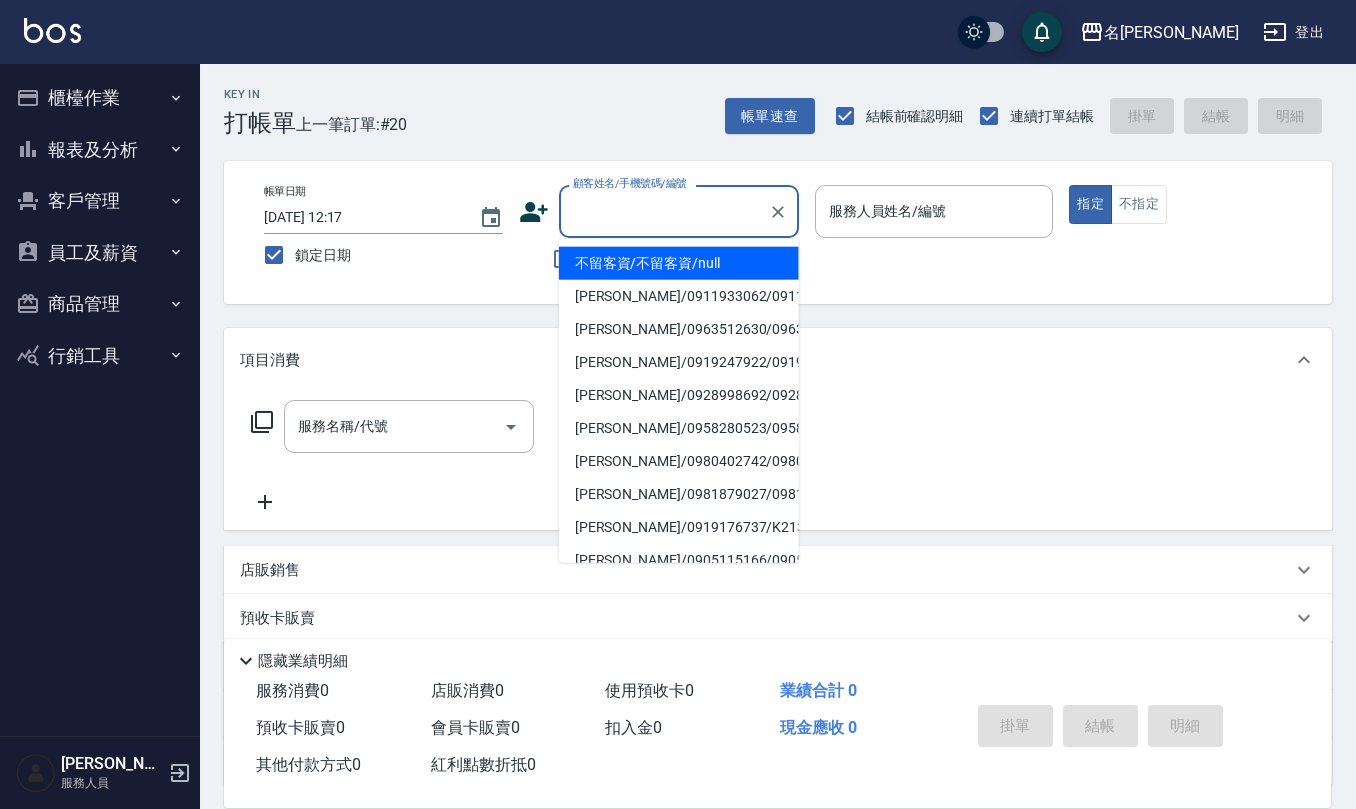 paste on "0902125728" 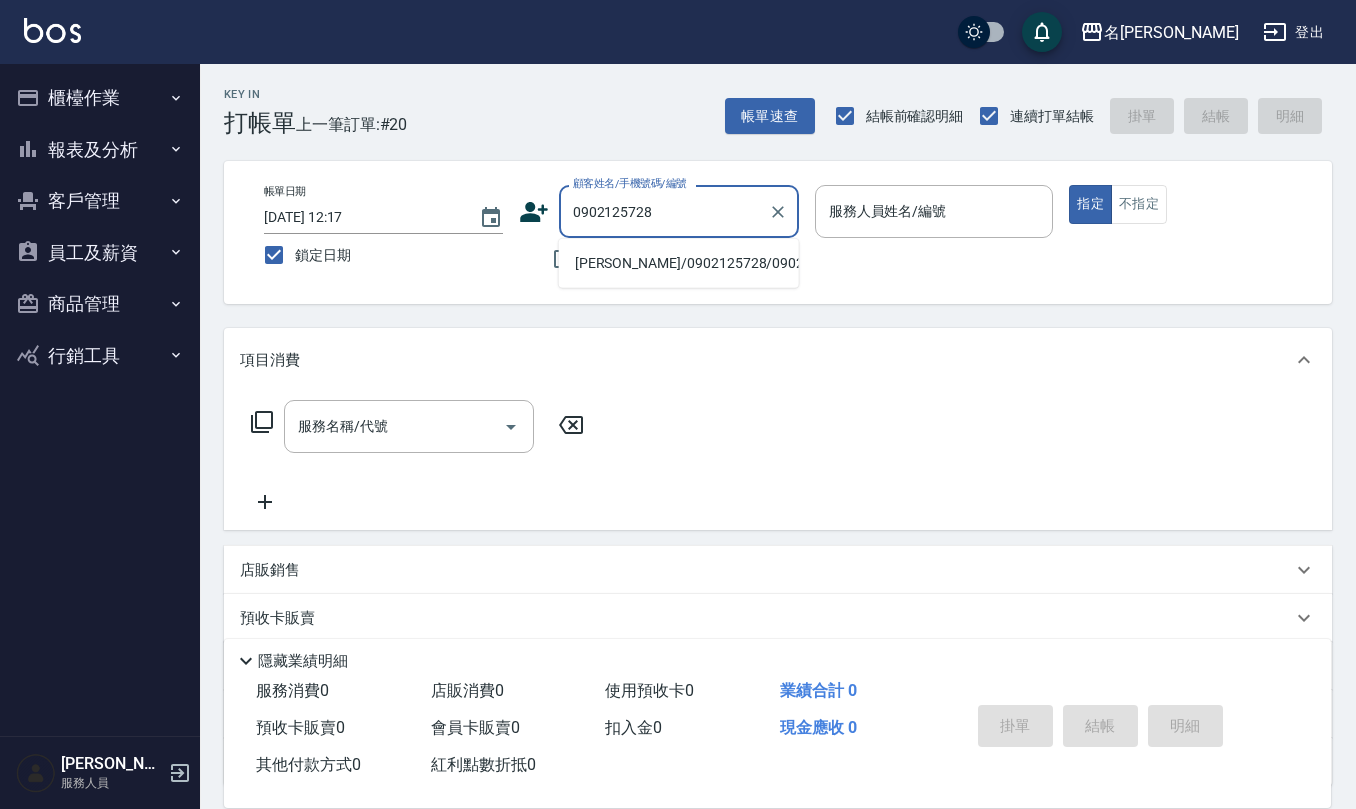 type on "[PERSON_NAME]/0902125728/0902125728" 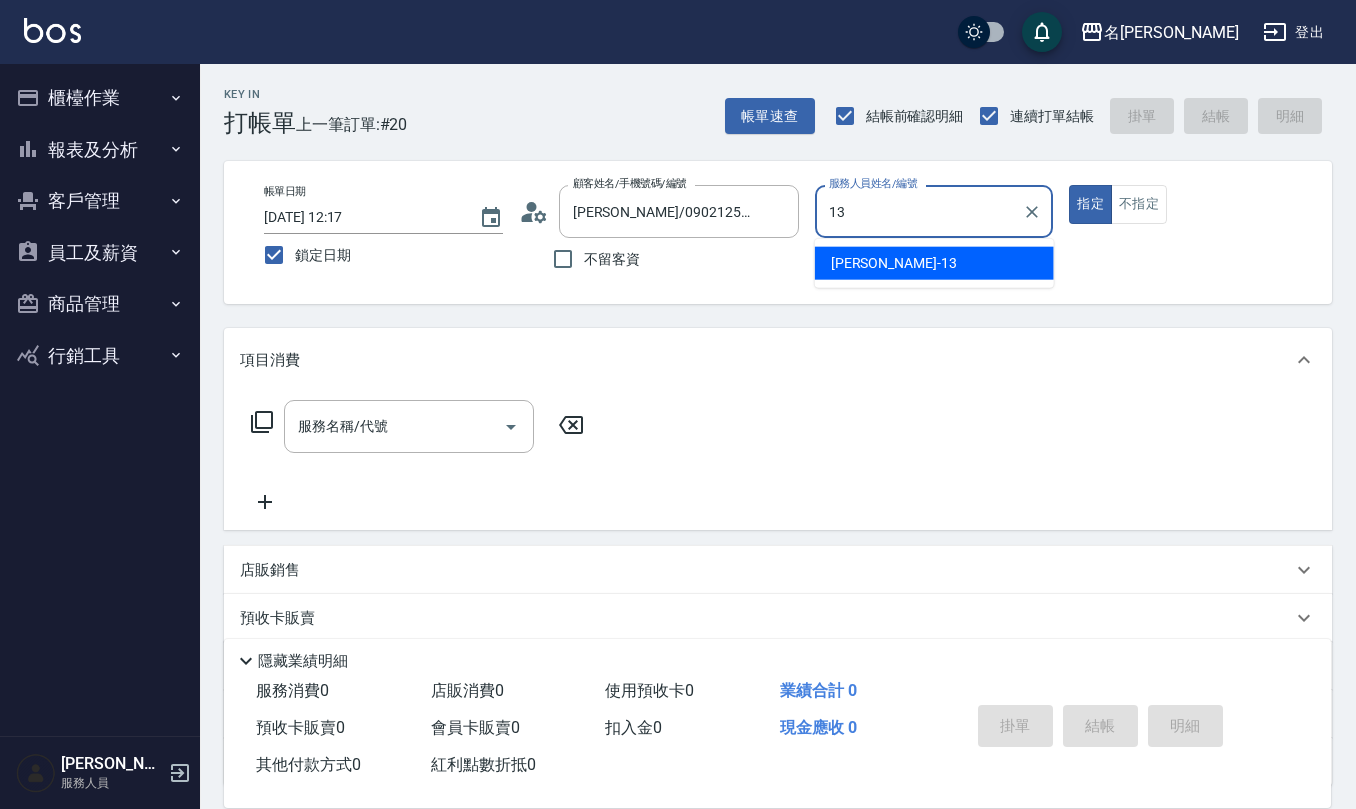 type on "[PERSON_NAME]-13" 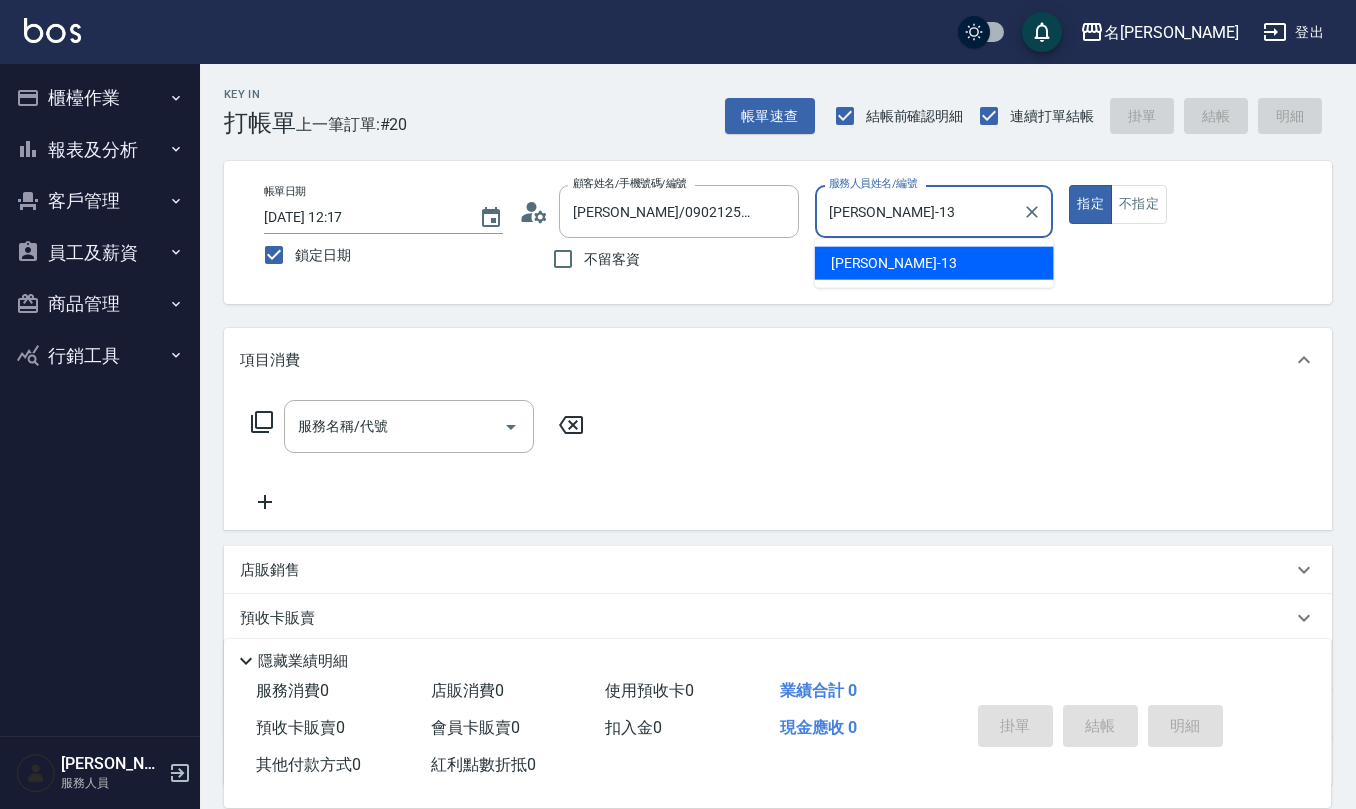 type on "true" 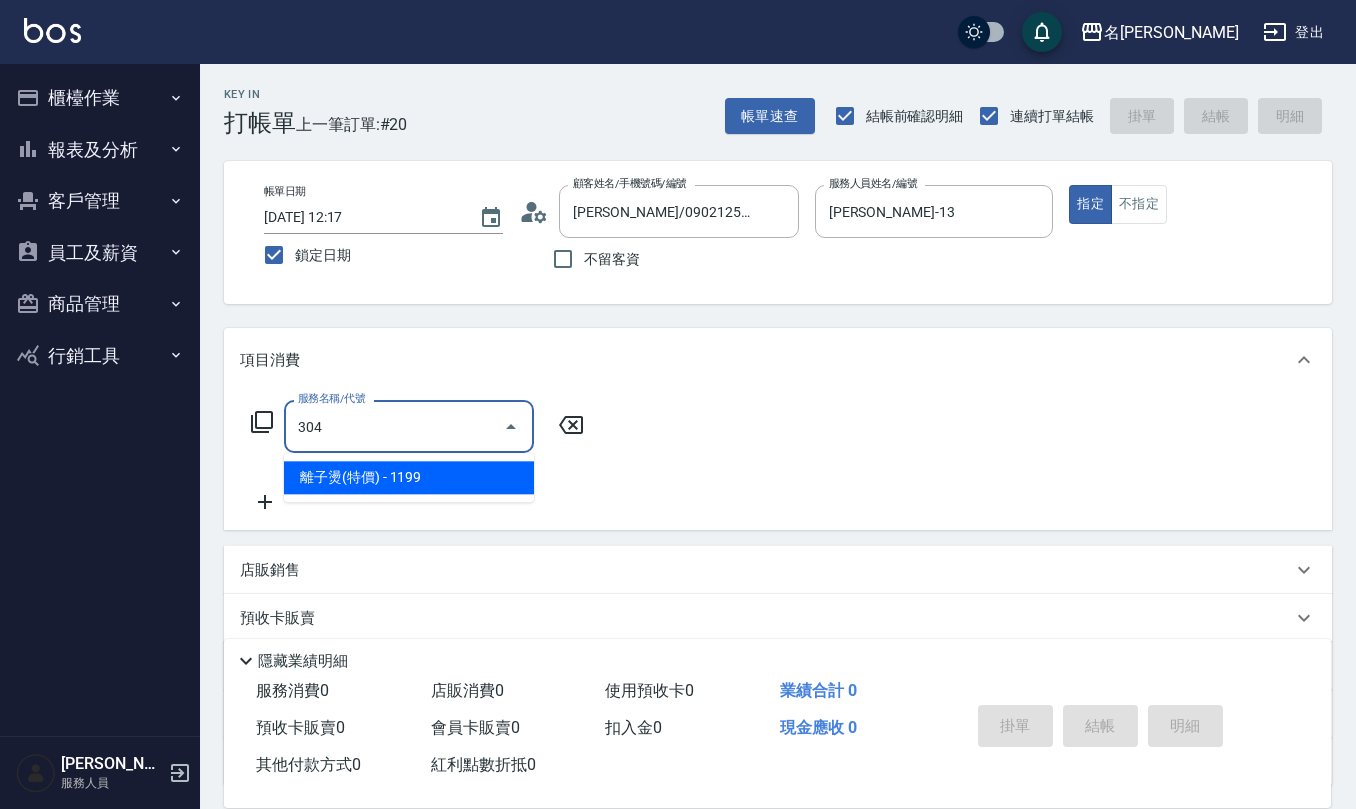 type on "離子燙(特價)(304)" 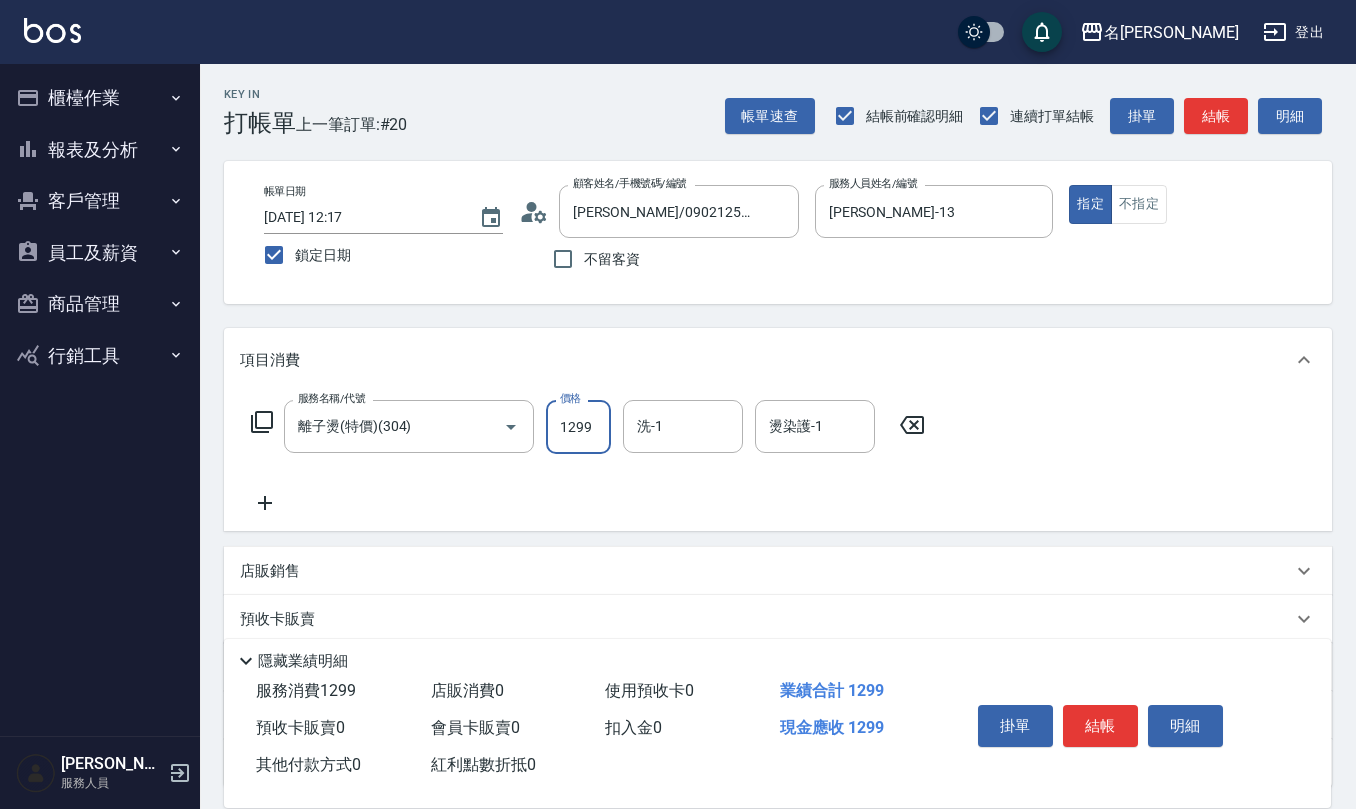 type on "1299" 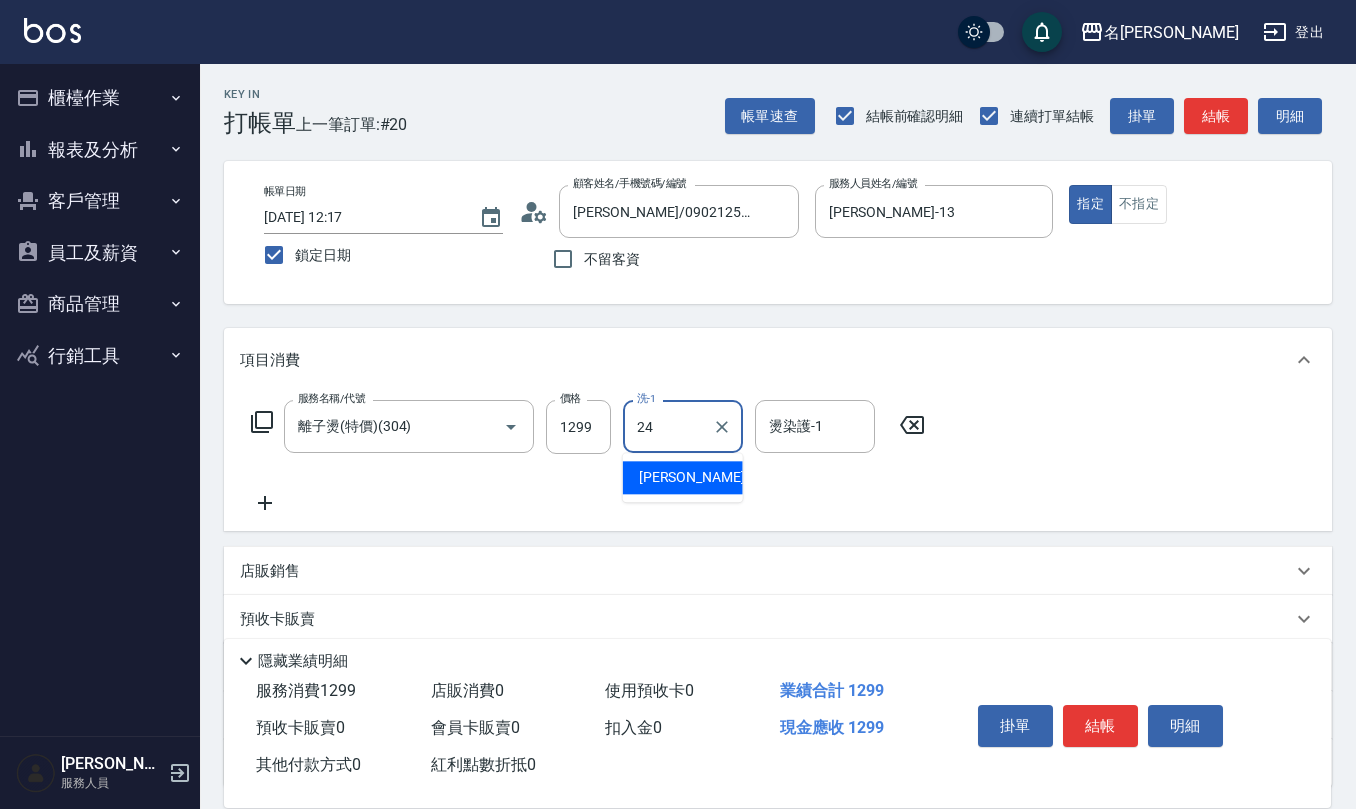 type on "[PERSON_NAME]-24" 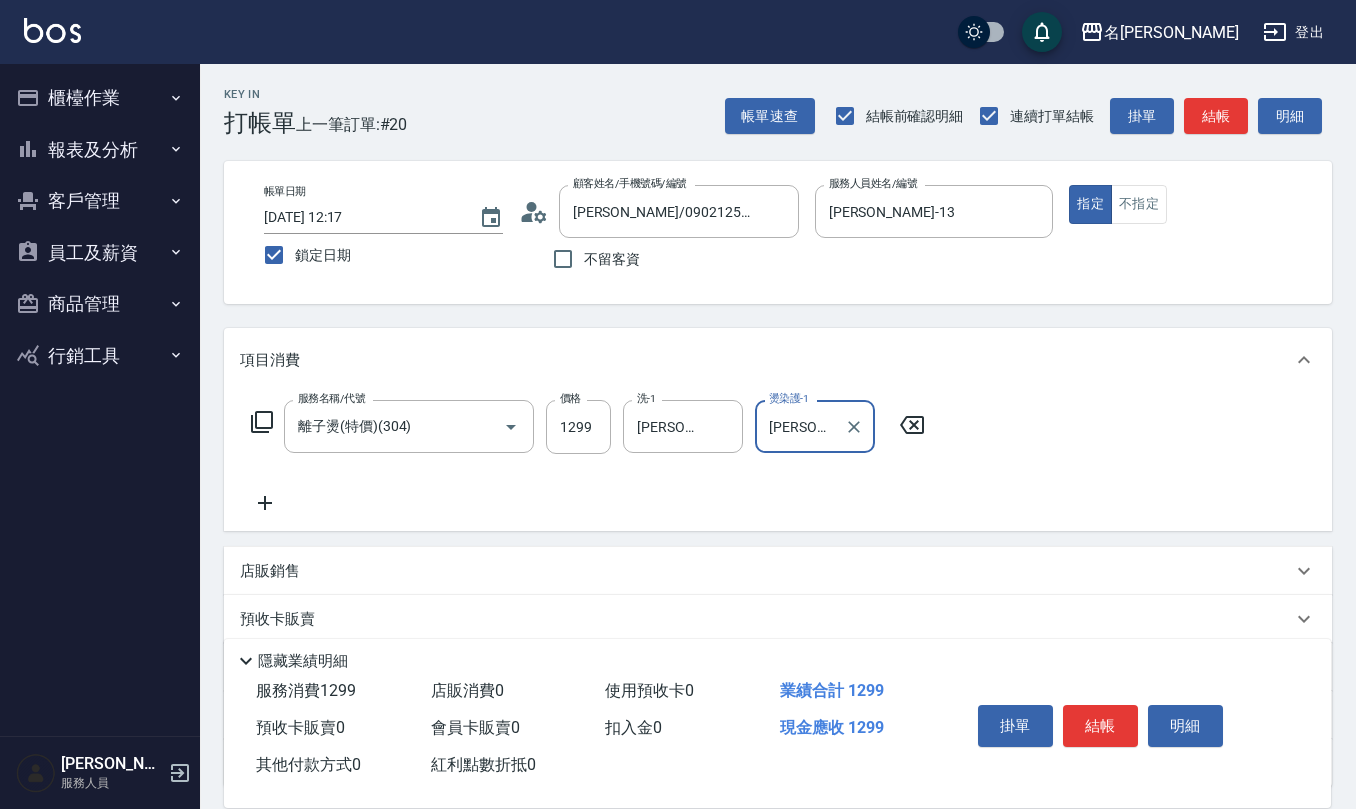 type on "[PERSON_NAME]-24" 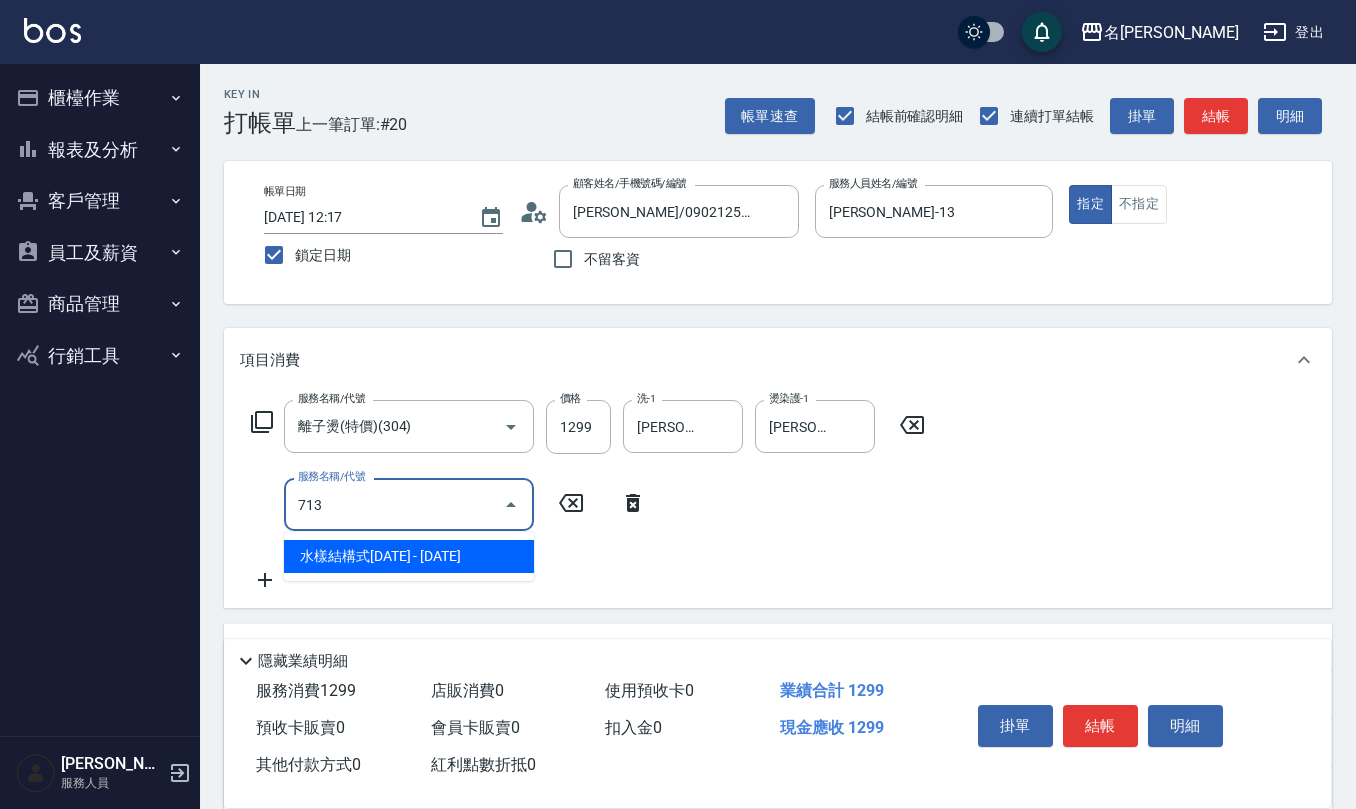 type on "水樣結構式1200(713)" 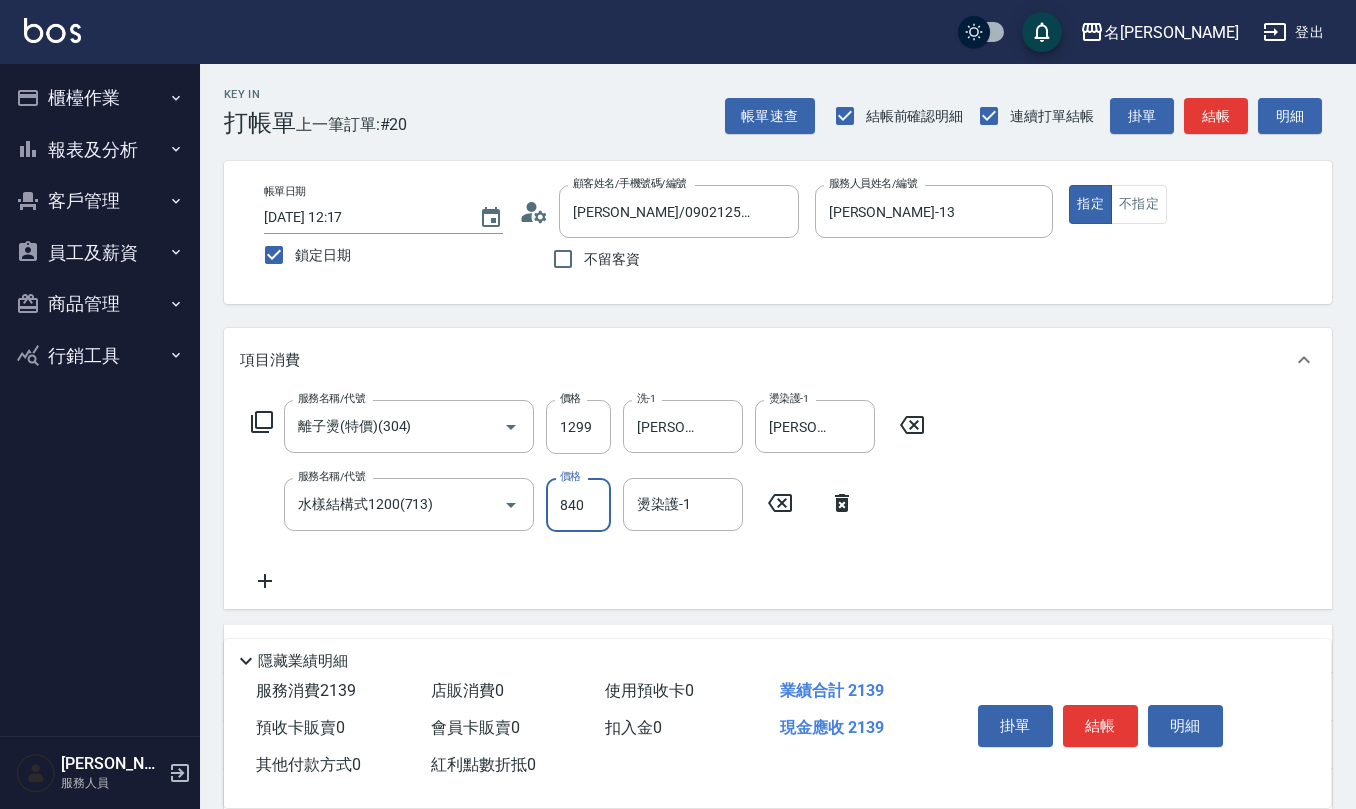 type on "840" 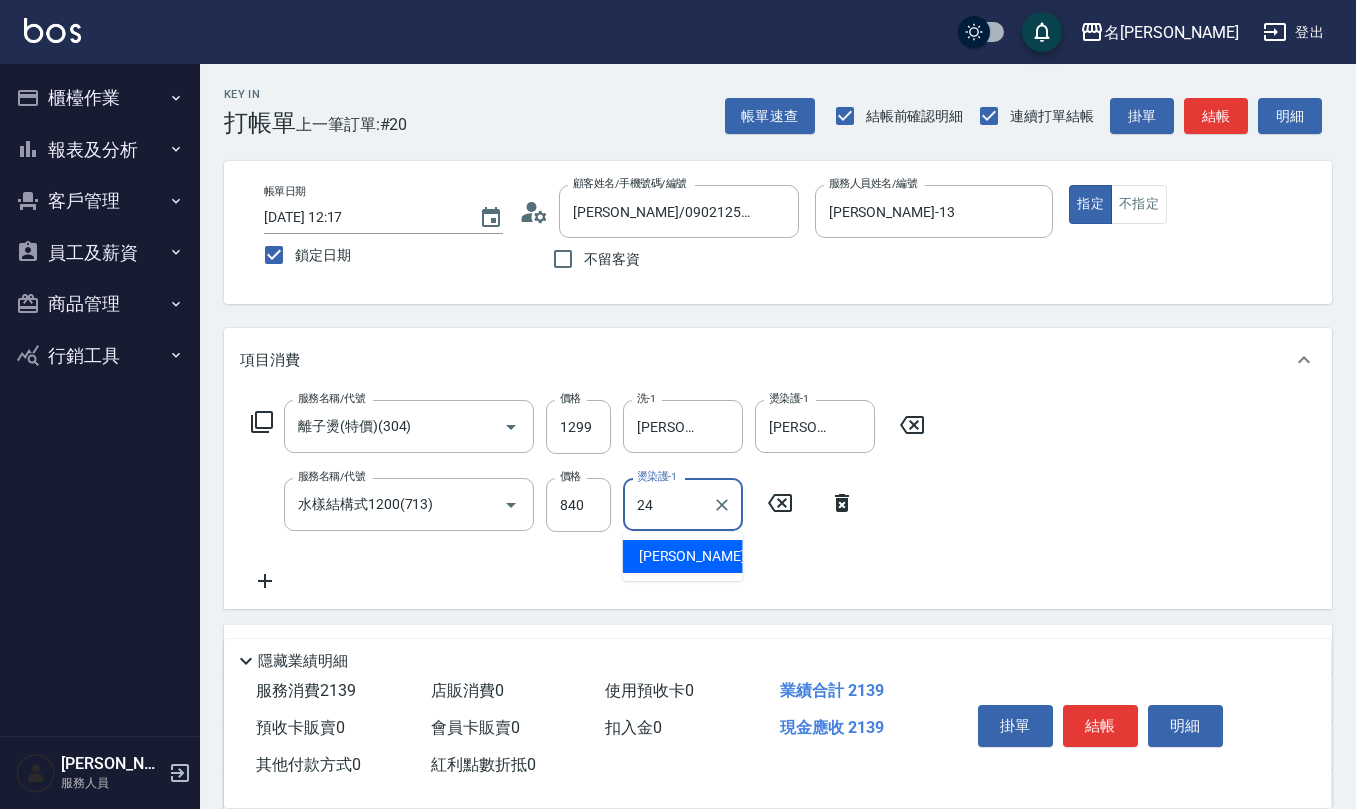 type on "[PERSON_NAME]-24" 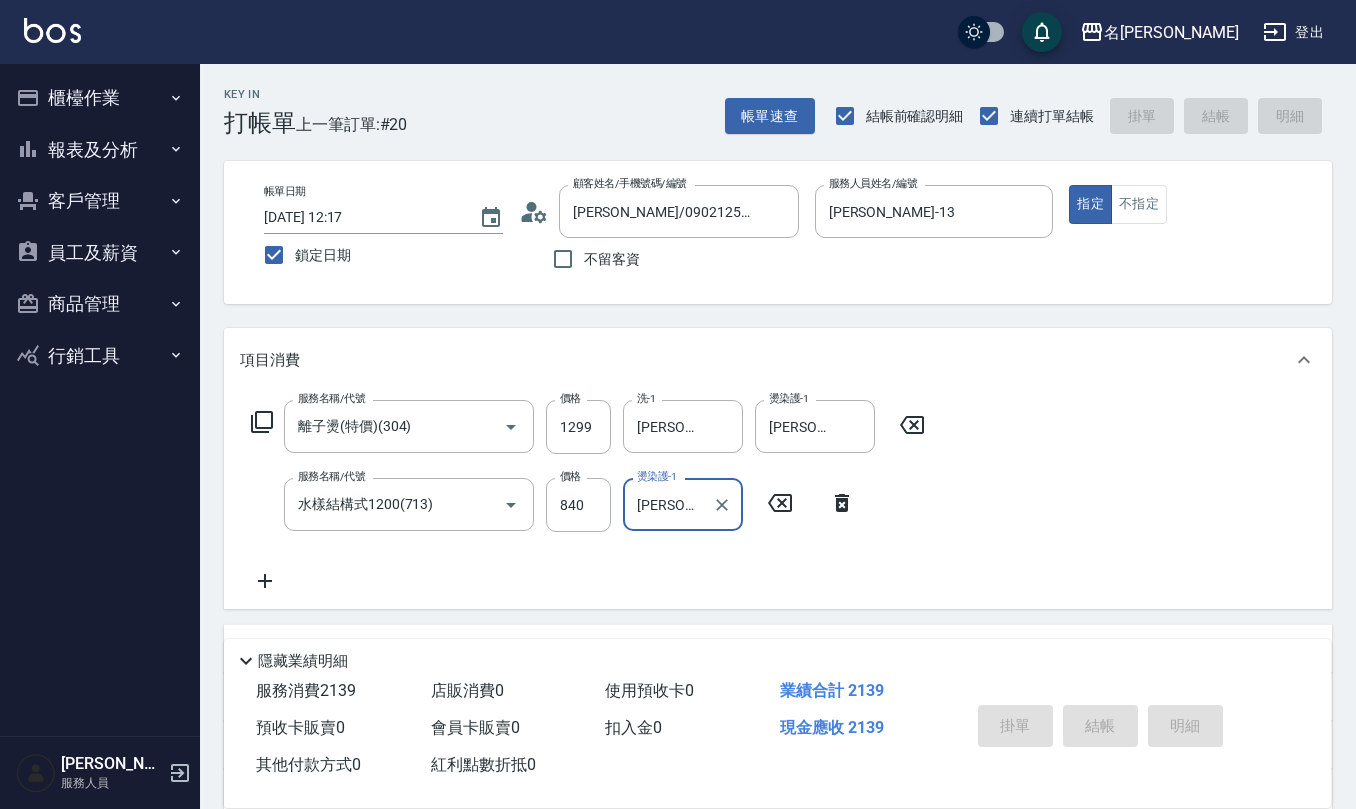 type 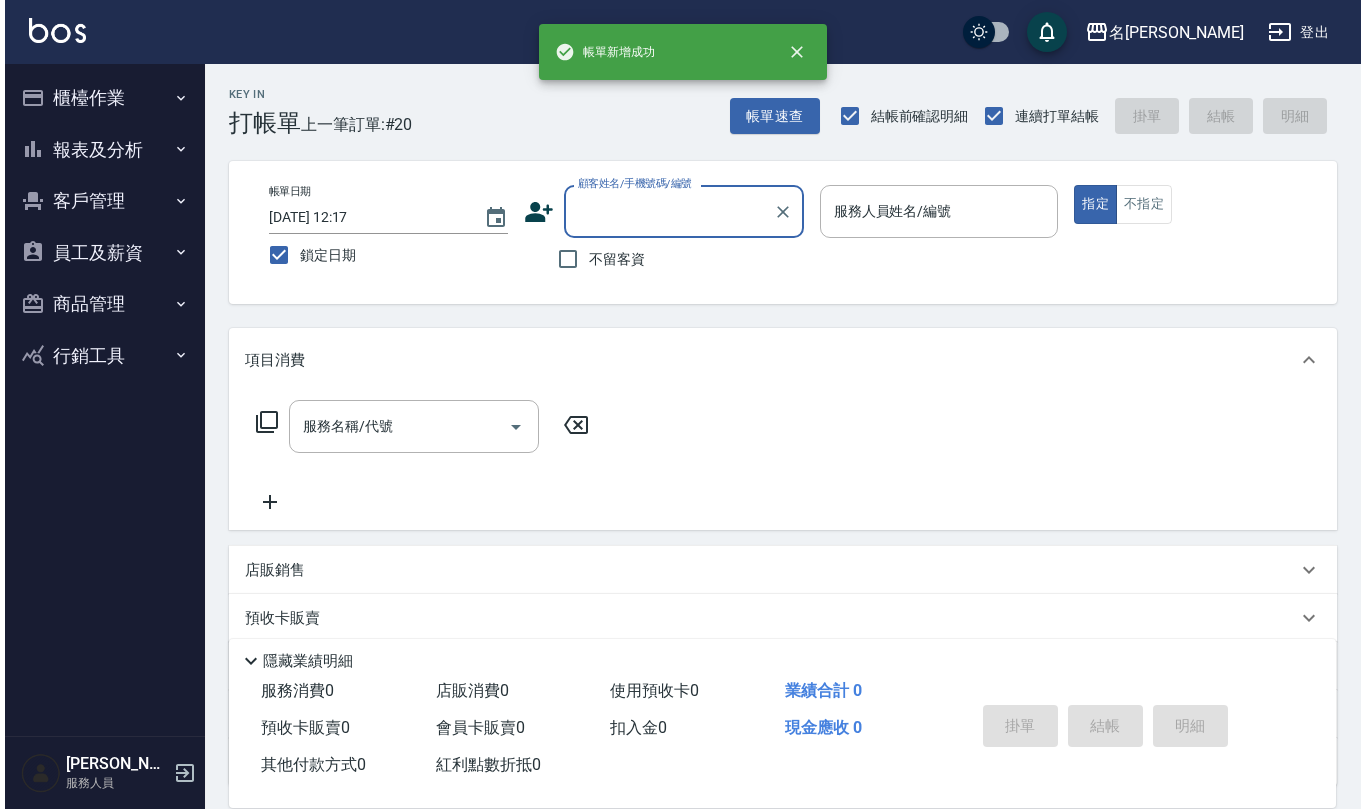 scroll, scrollTop: 0, scrollLeft: 0, axis: both 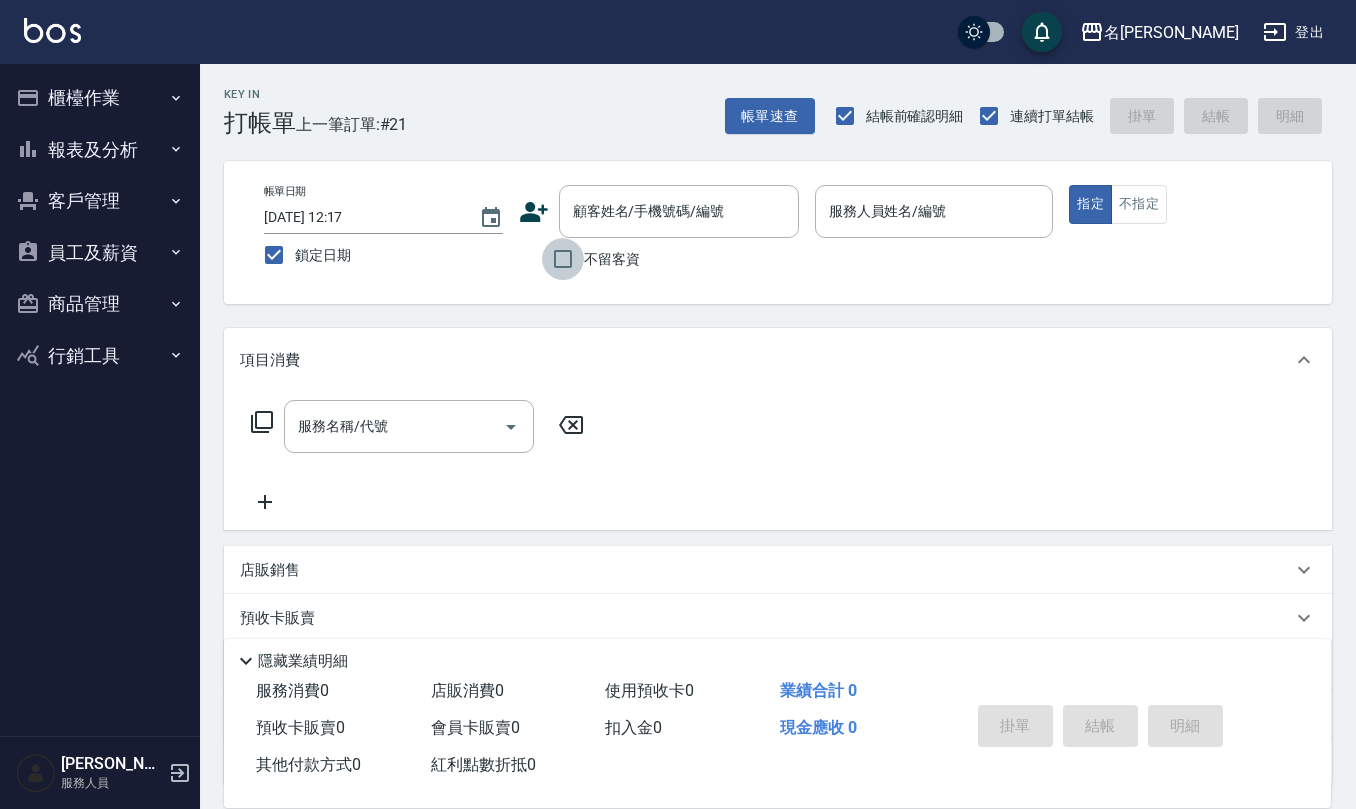 click on "不留客資" at bounding box center (563, 259) 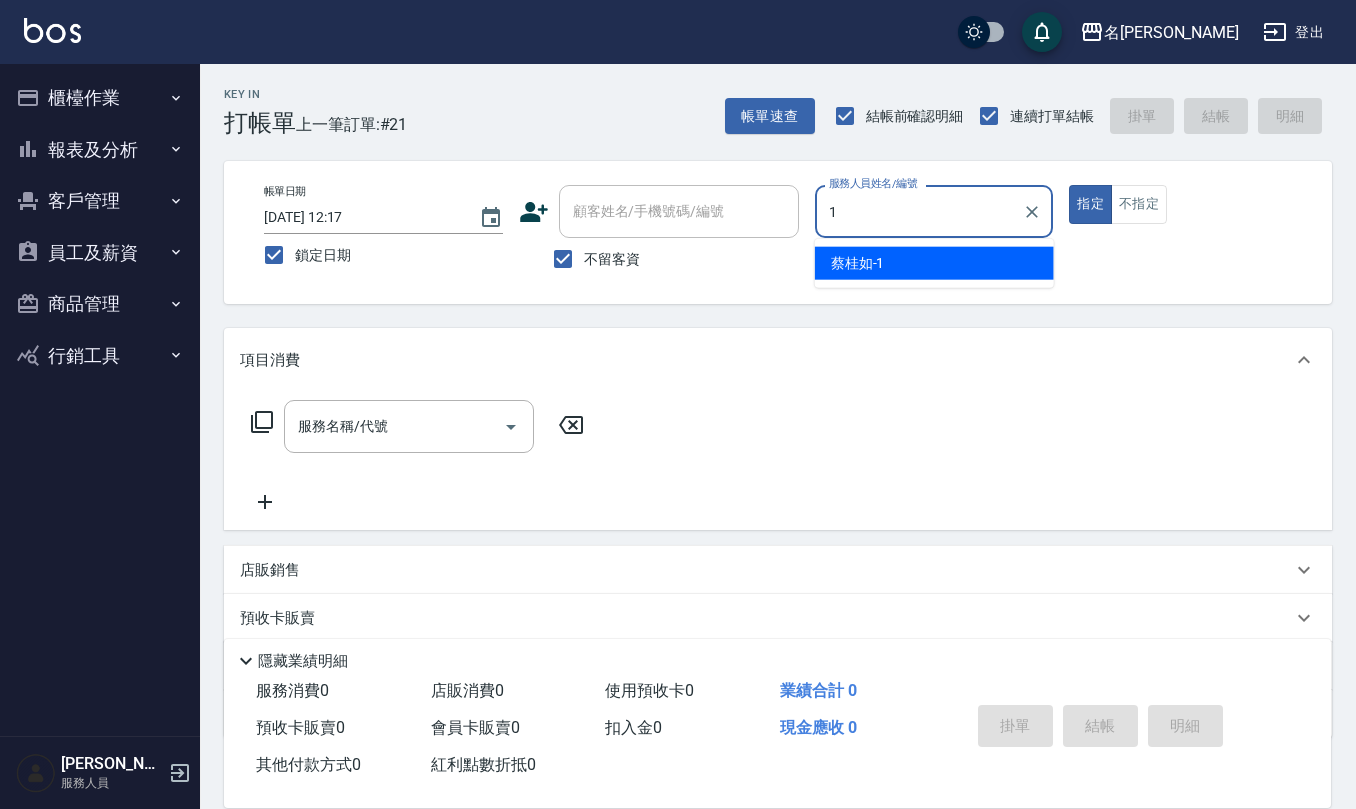 type on "[PERSON_NAME]1" 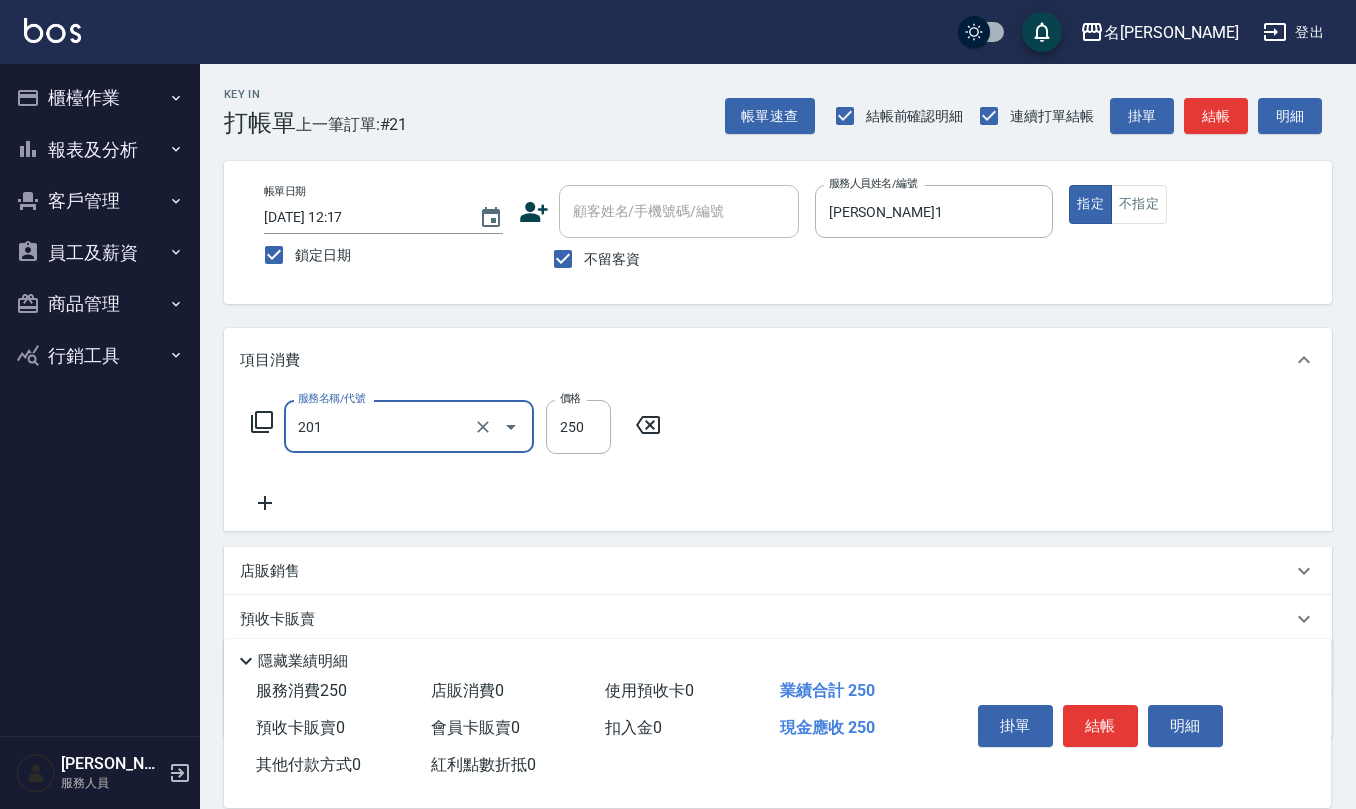 type on "洗髮(201)" 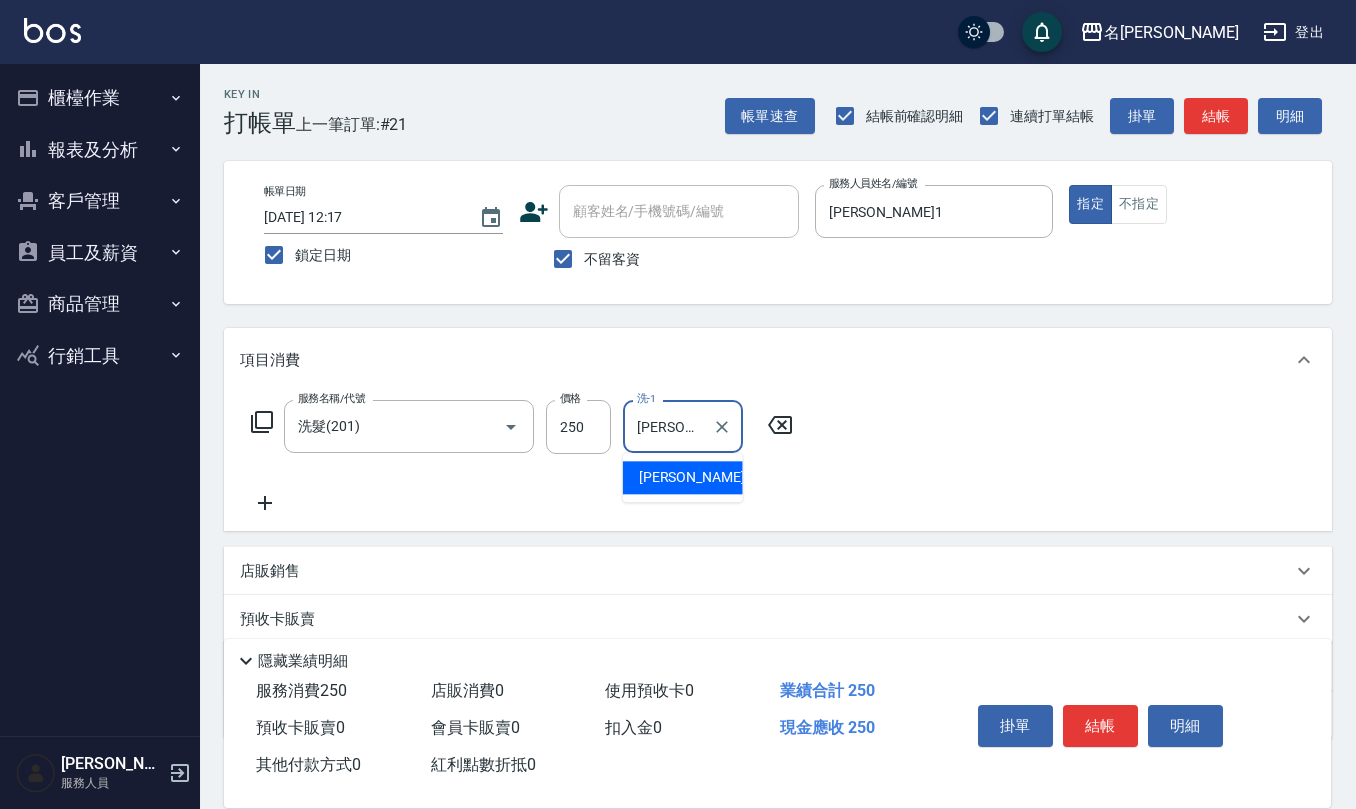 type on "[PERSON_NAME]-33" 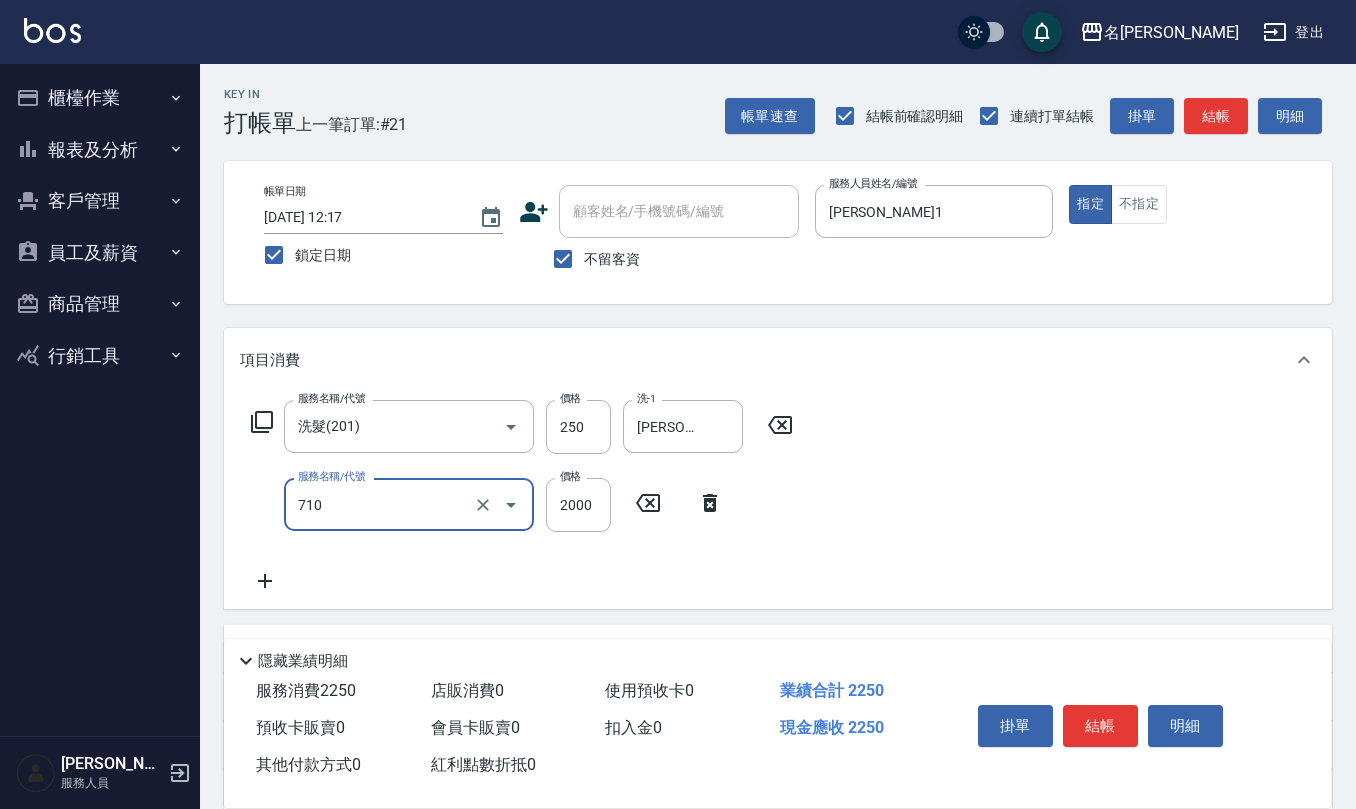 type on "髮善4段護髮2000(710)" 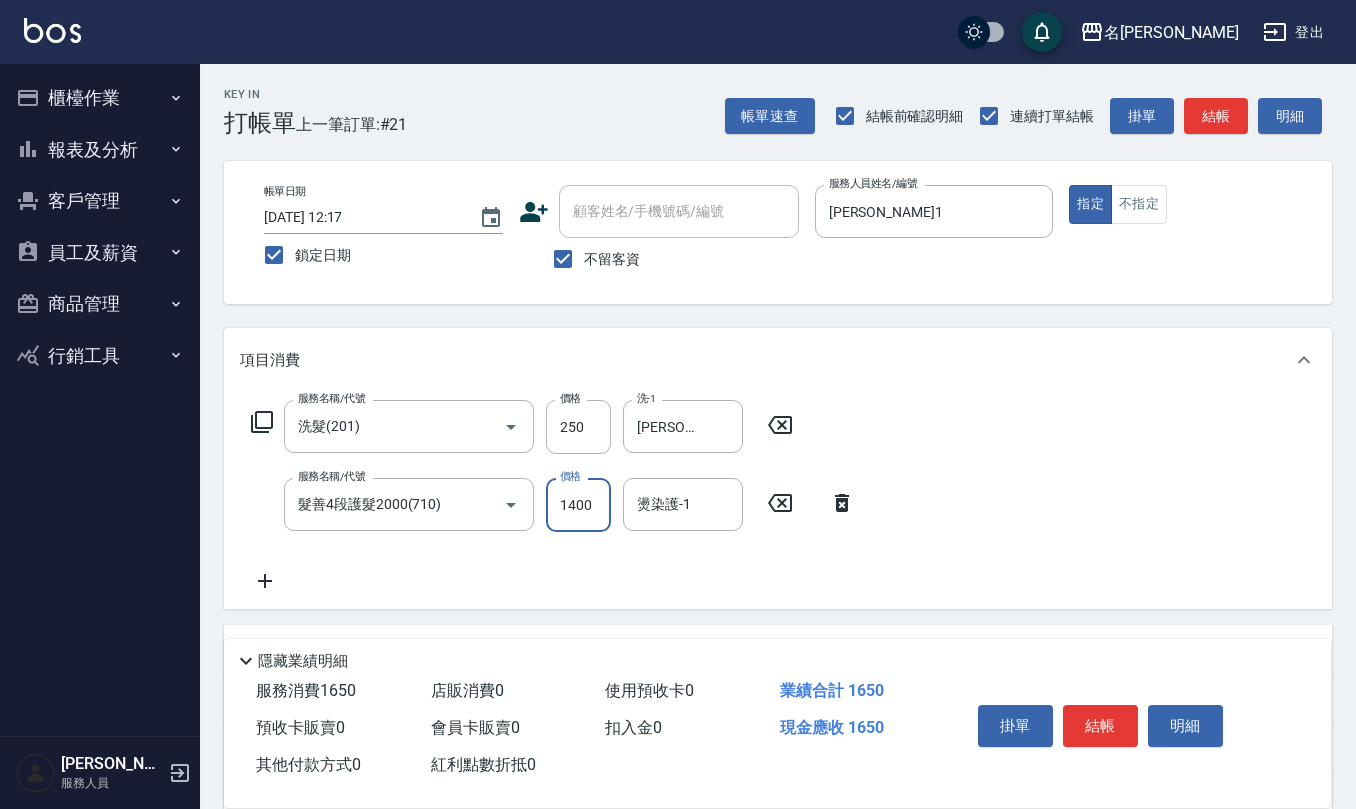 type on "1400" 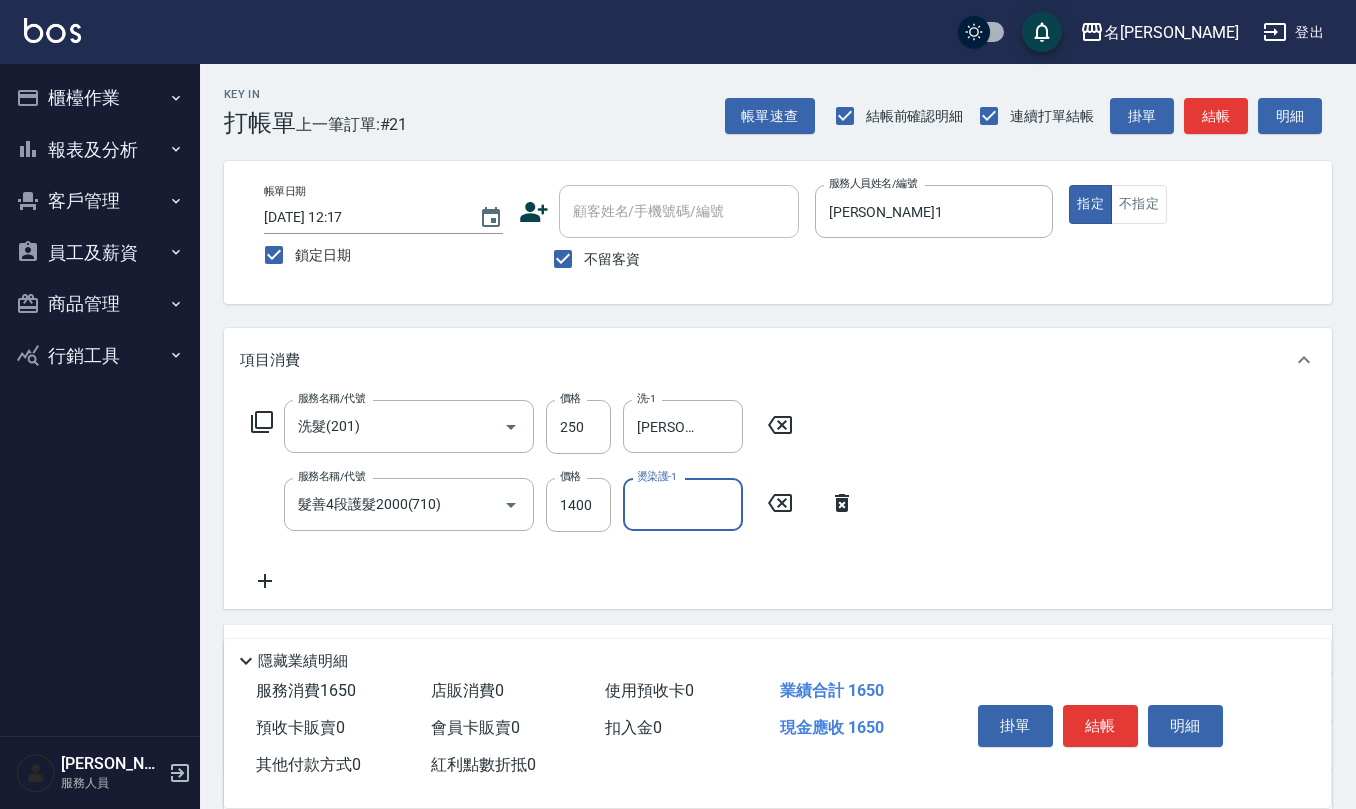 type on "2" 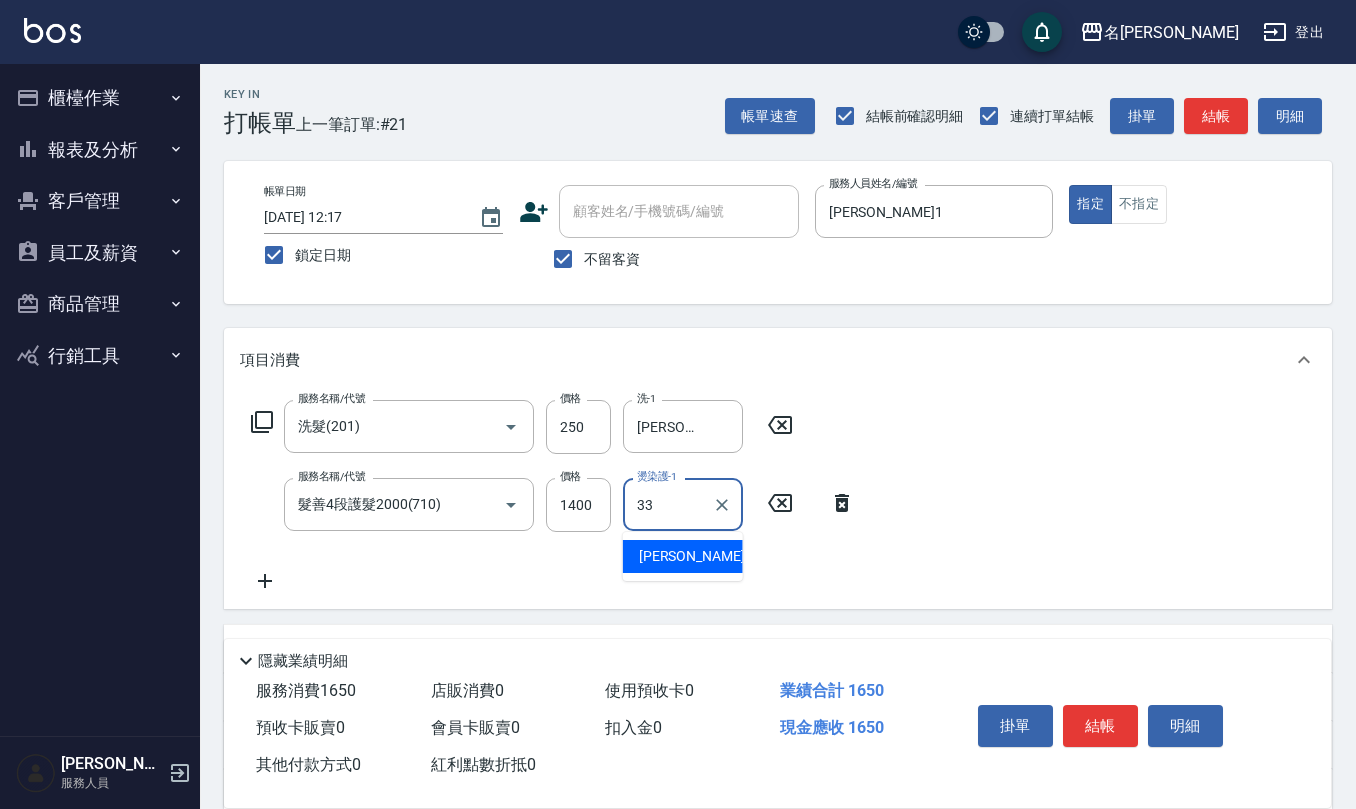 type on "[PERSON_NAME]-33" 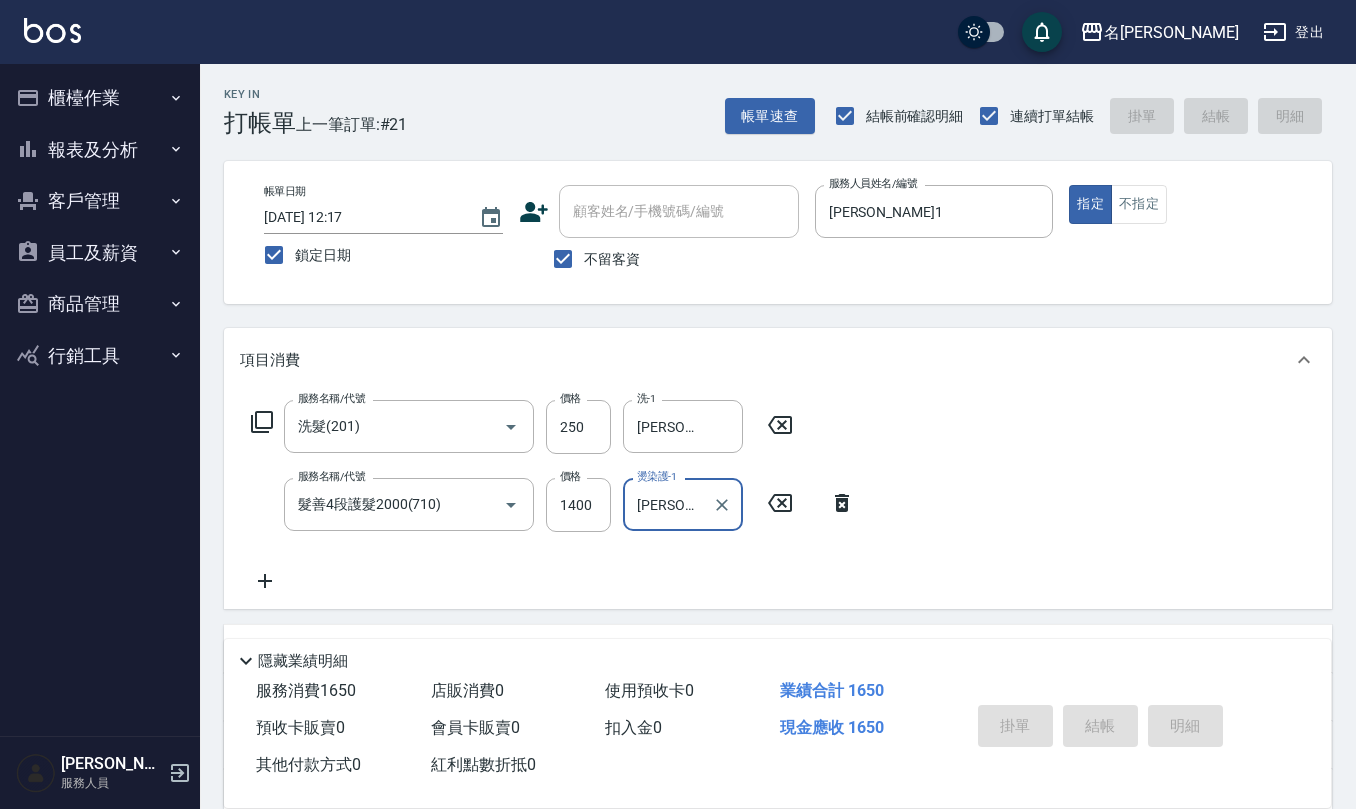 type 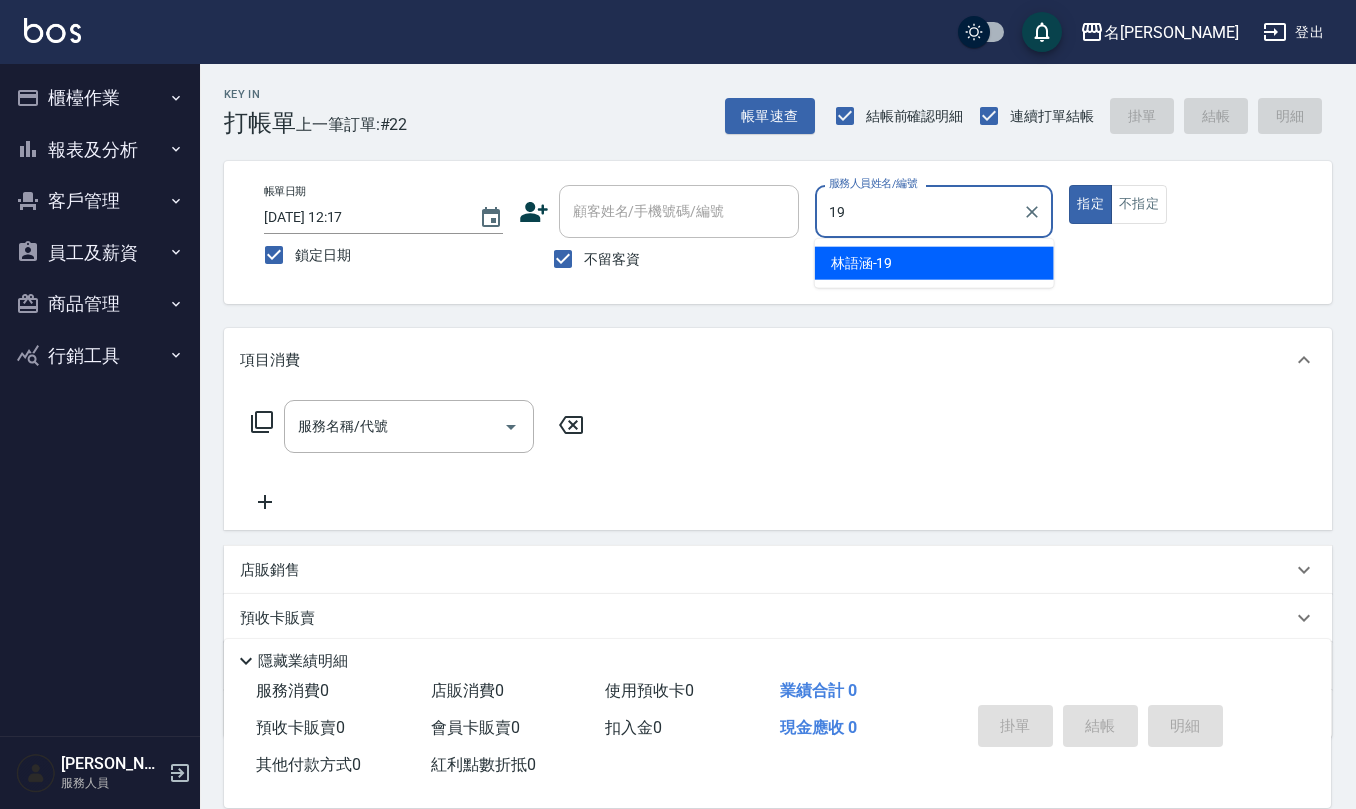 type on "[PERSON_NAME]-19" 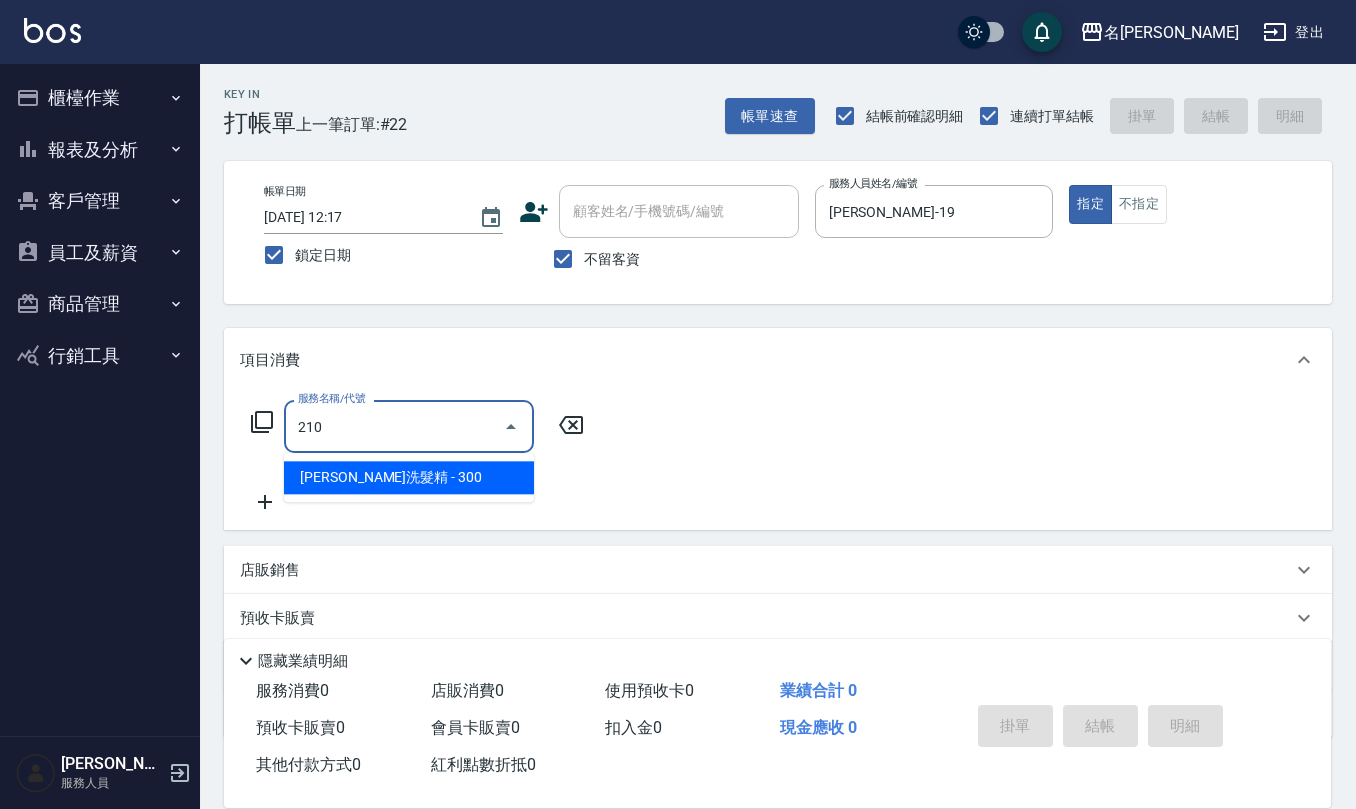 type on "[PERSON_NAME]洗髮精(210)" 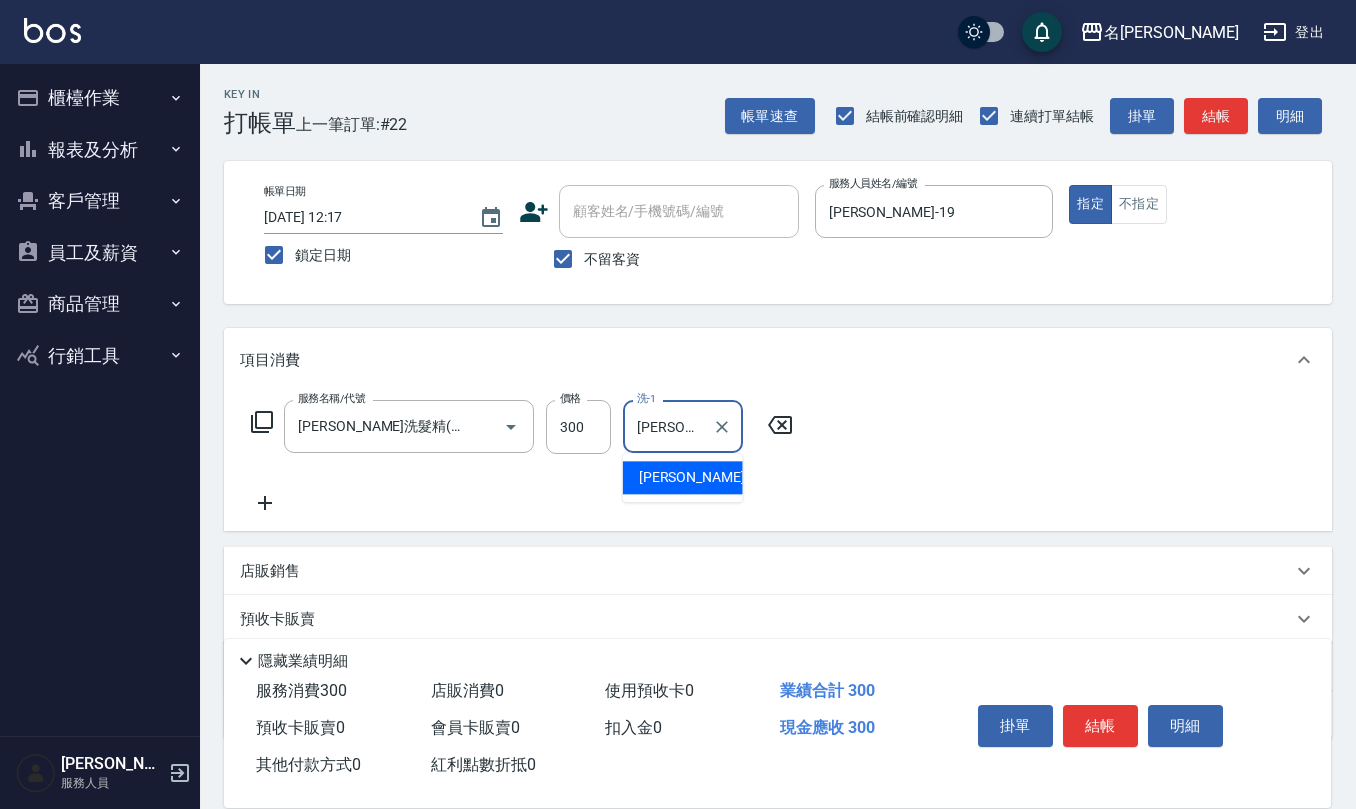 type on "[PERSON_NAME]-32" 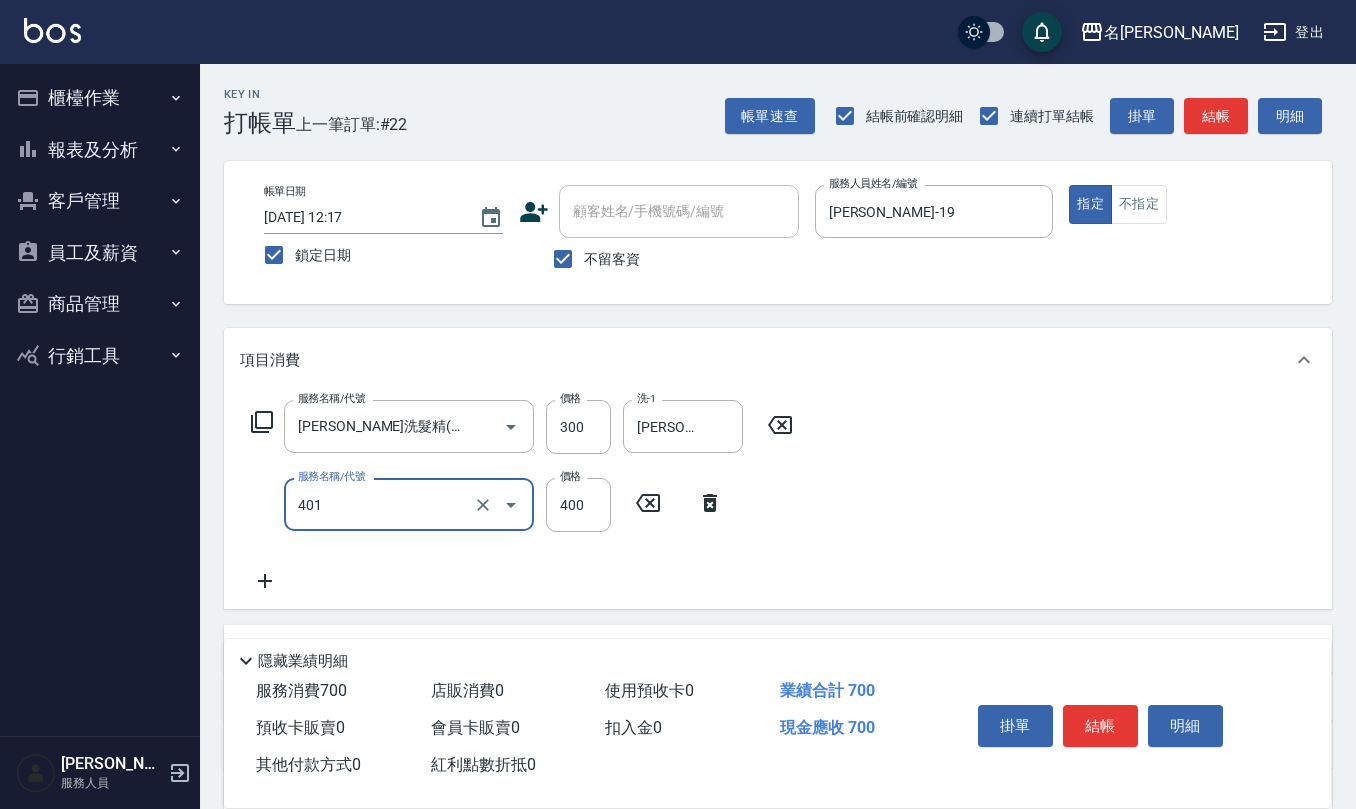 type on "剪髮(401)" 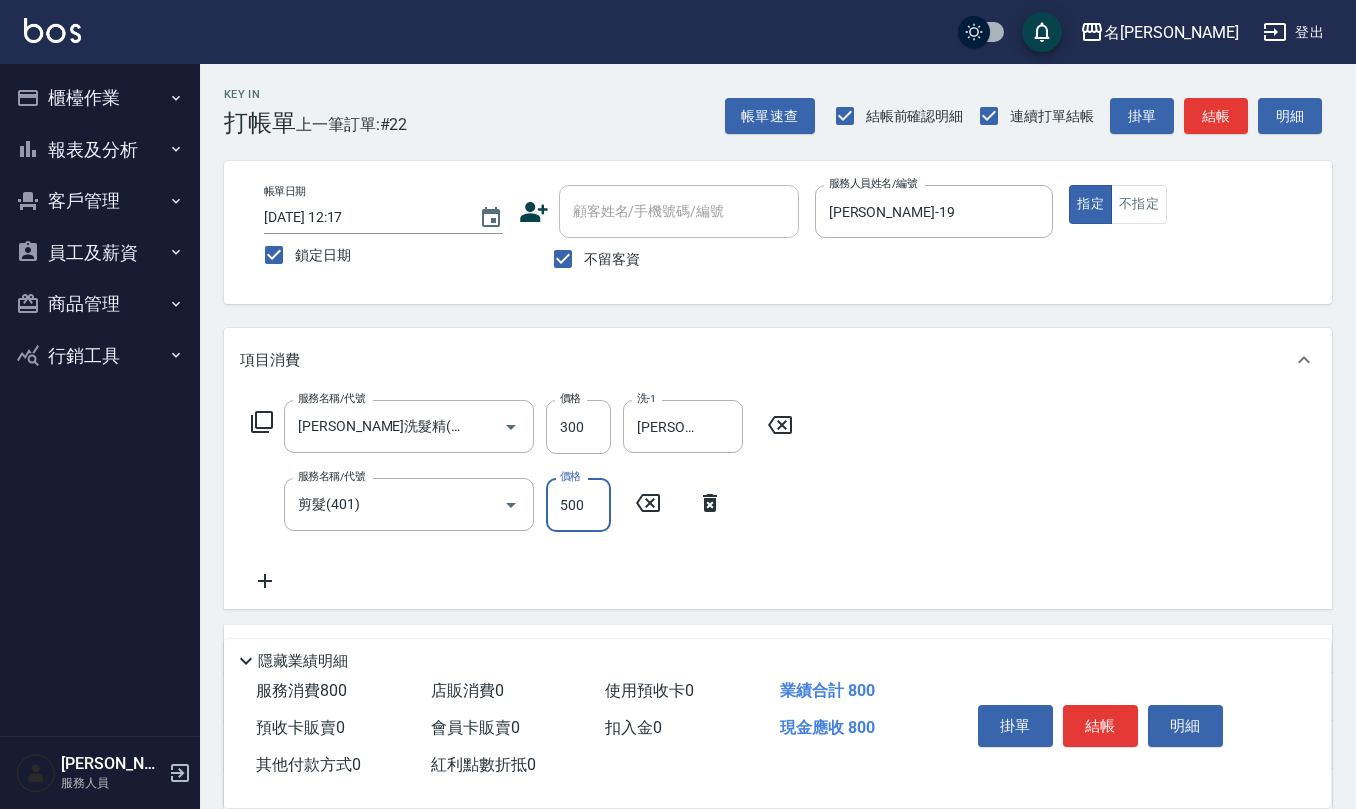 type on "500" 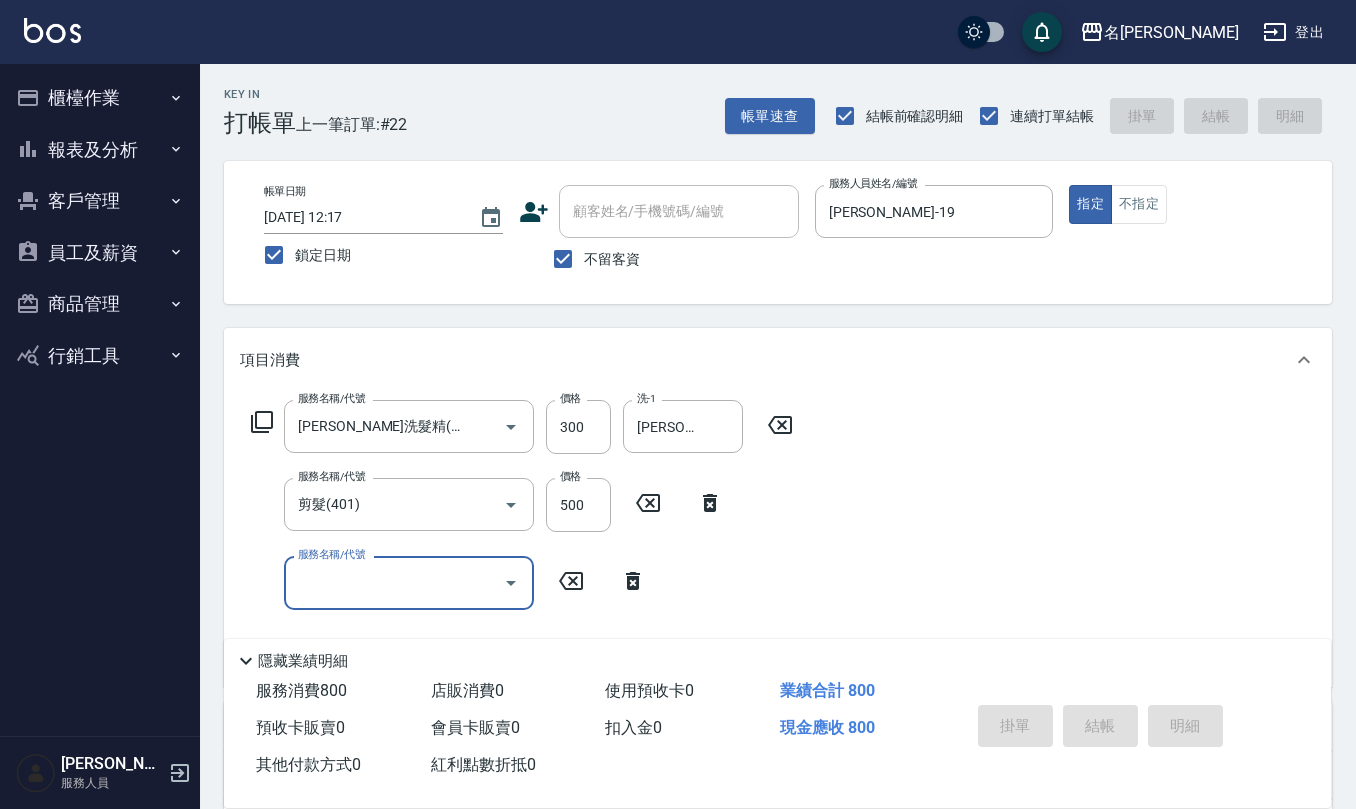 type 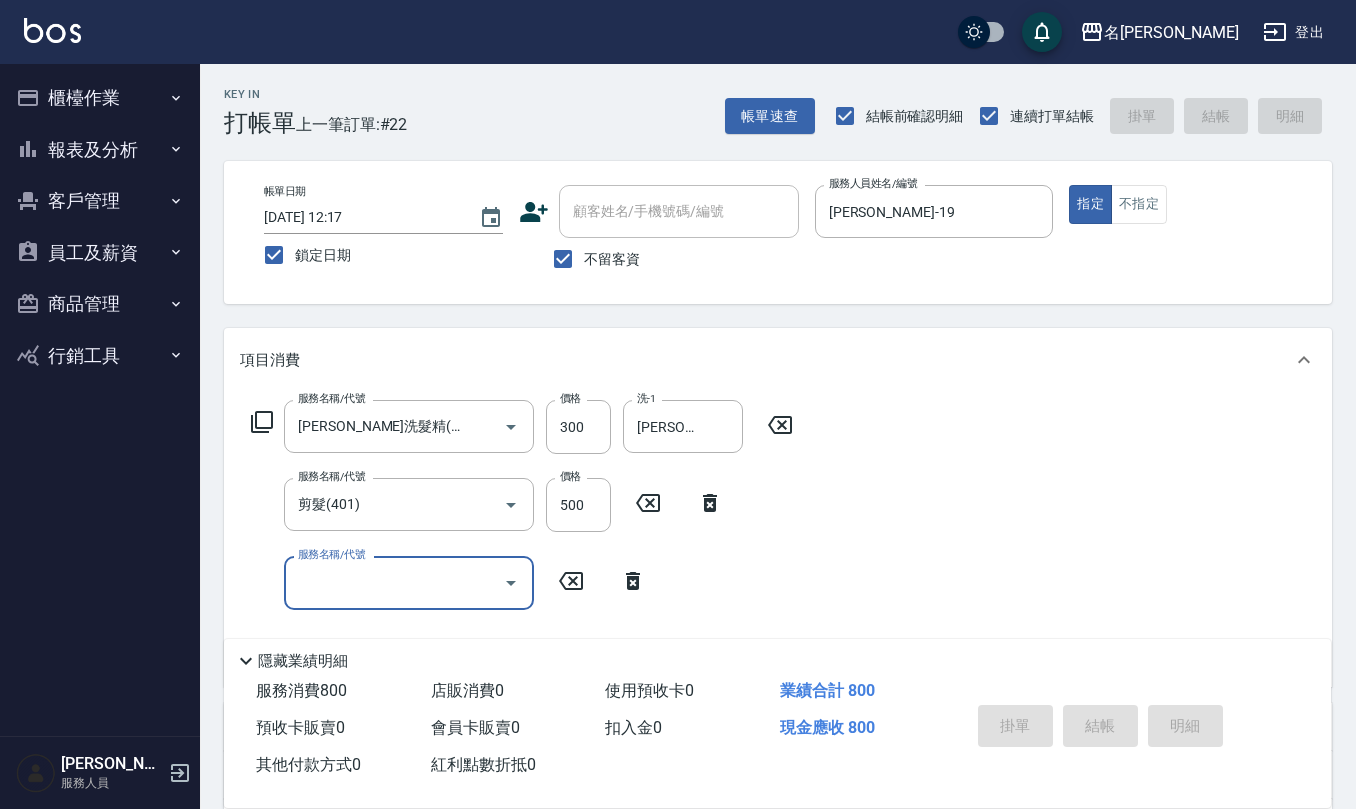 type 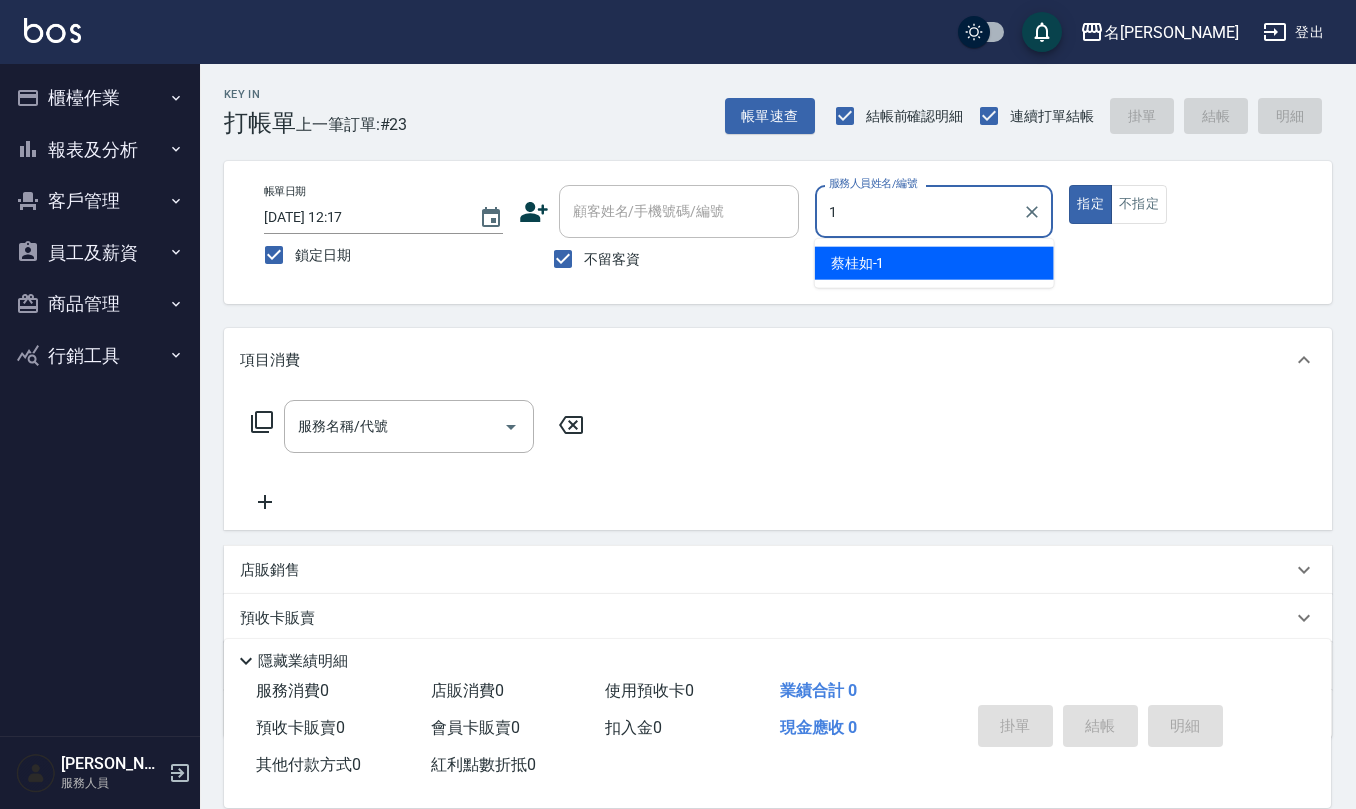 type on "[PERSON_NAME]1" 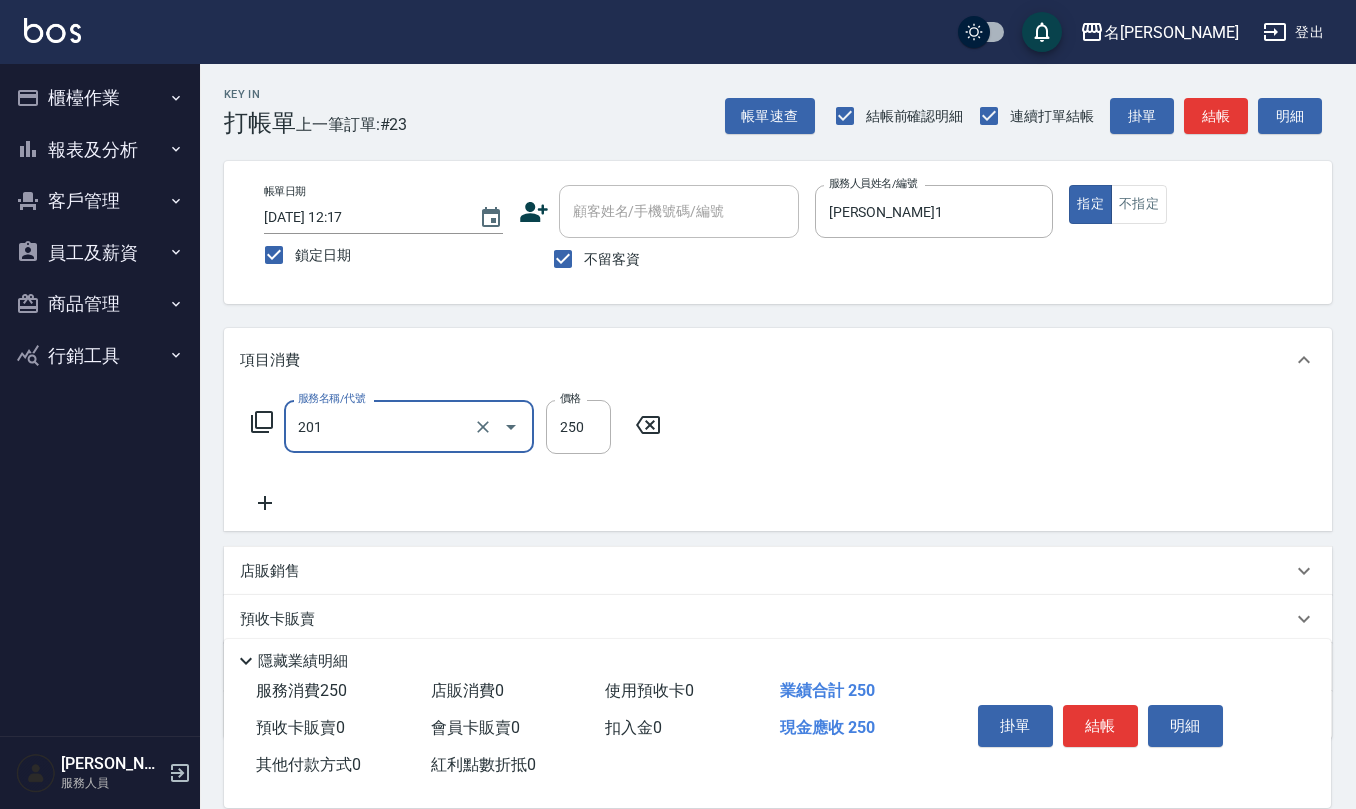 type on "洗髮(201)" 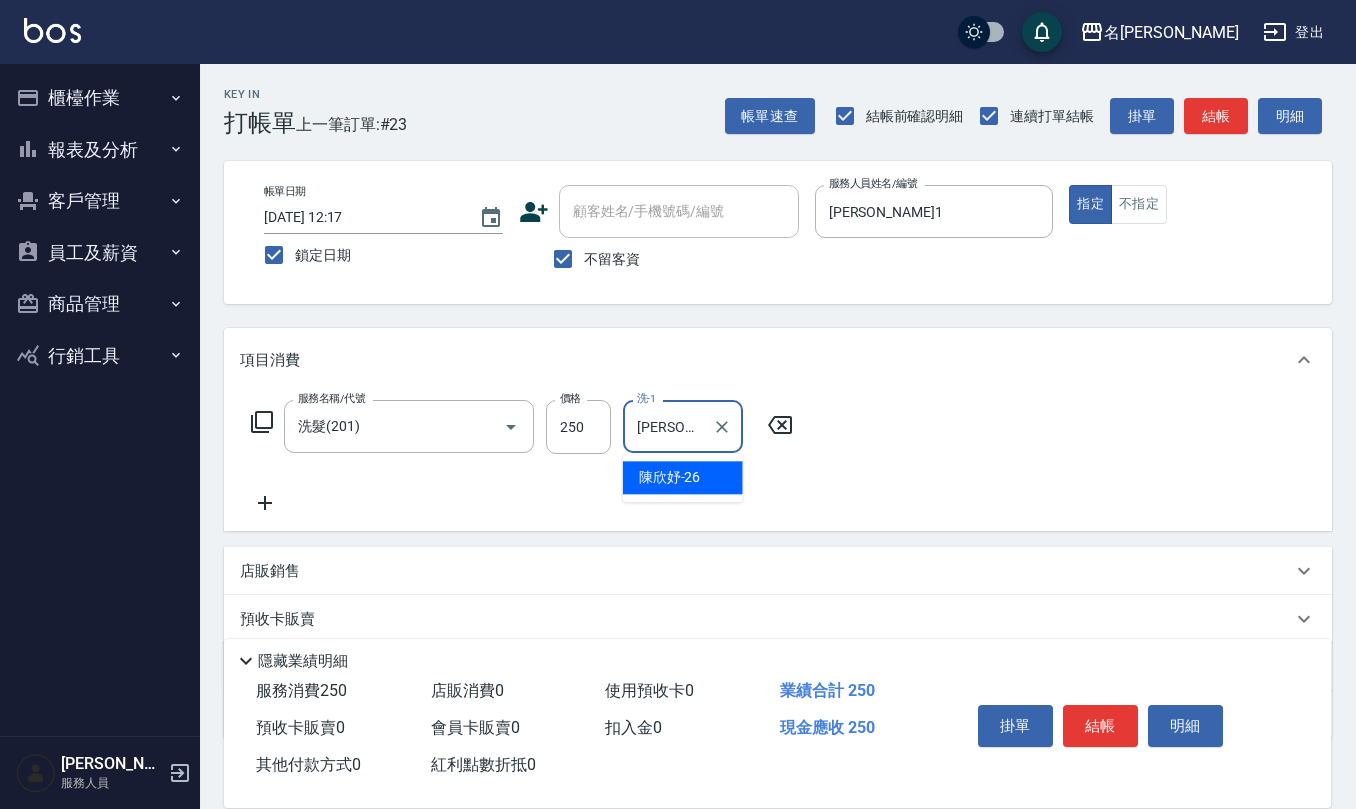 type on "[PERSON_NAME]-26" 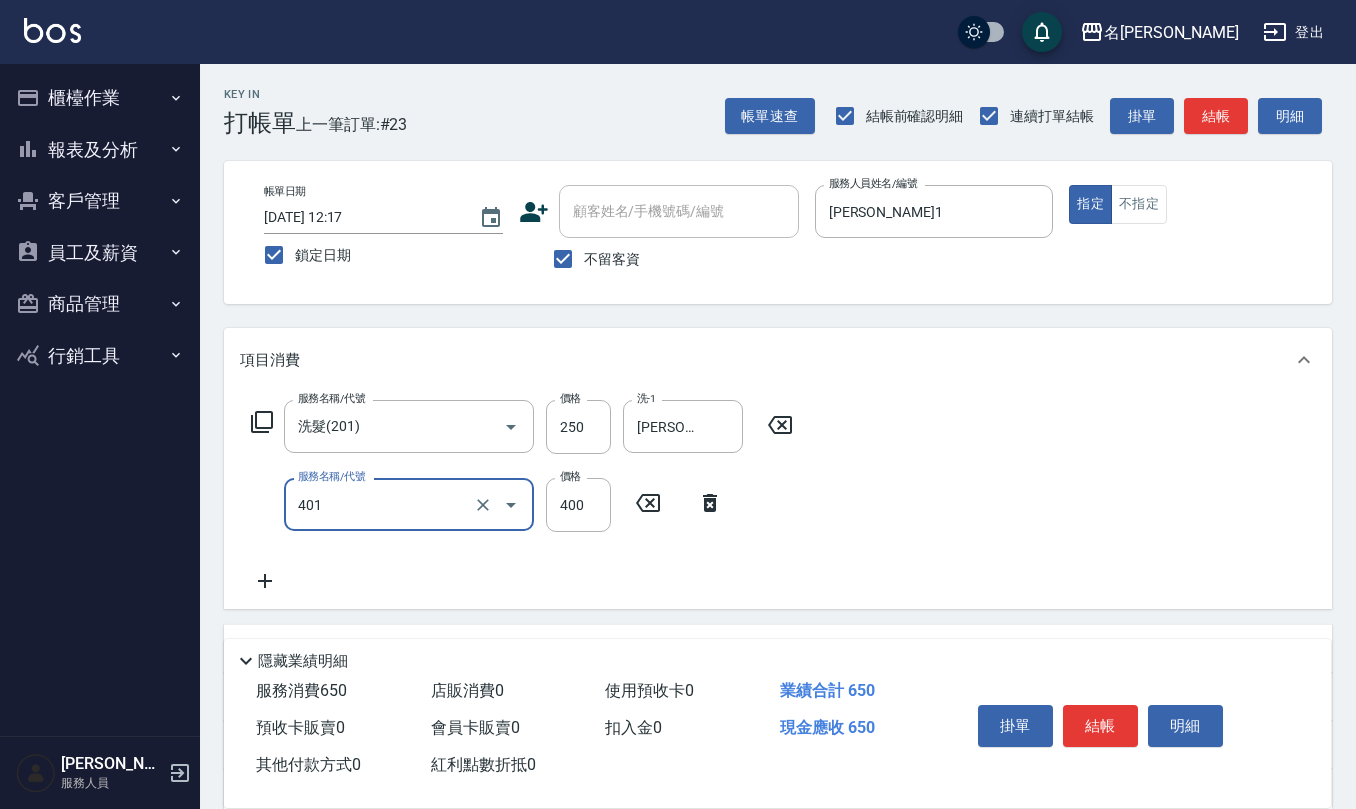type on "剪髮(401)" 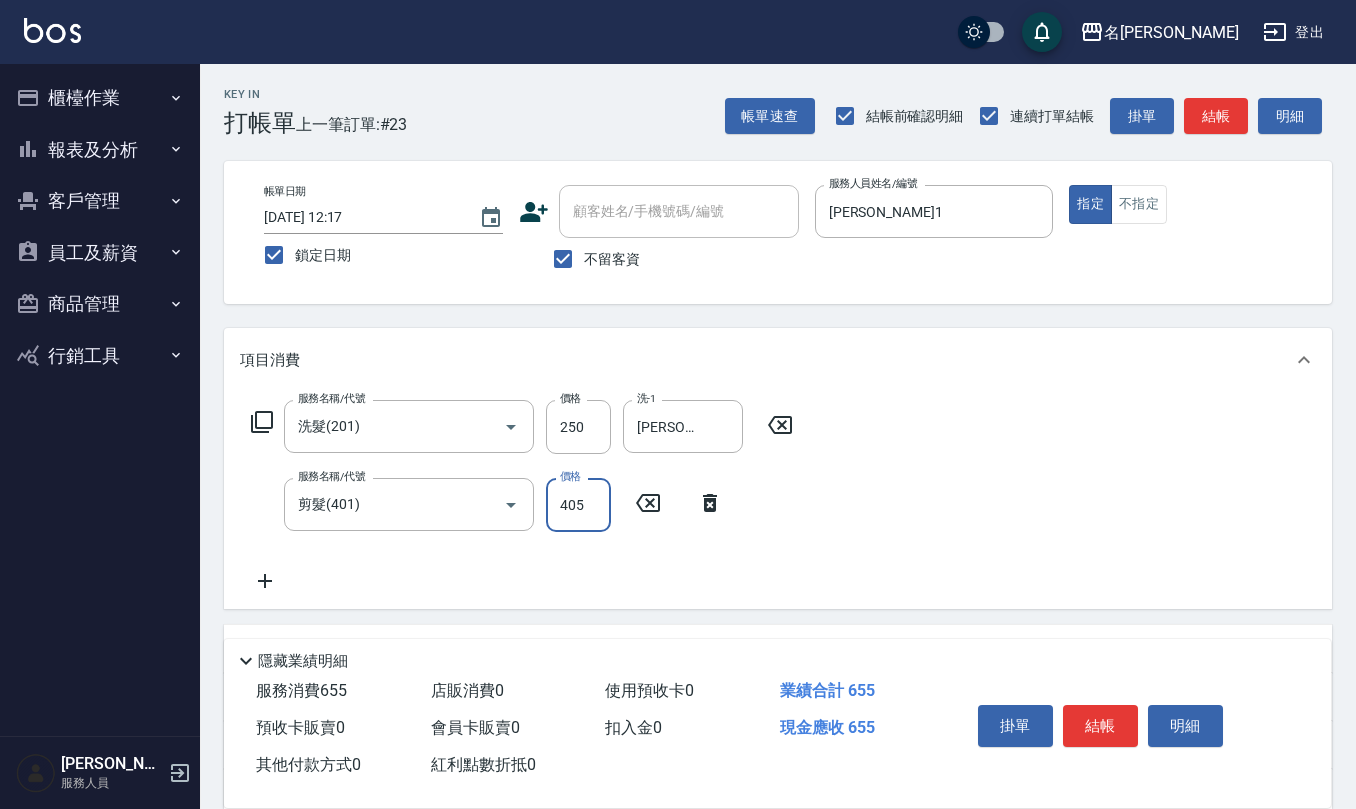 type on "405" 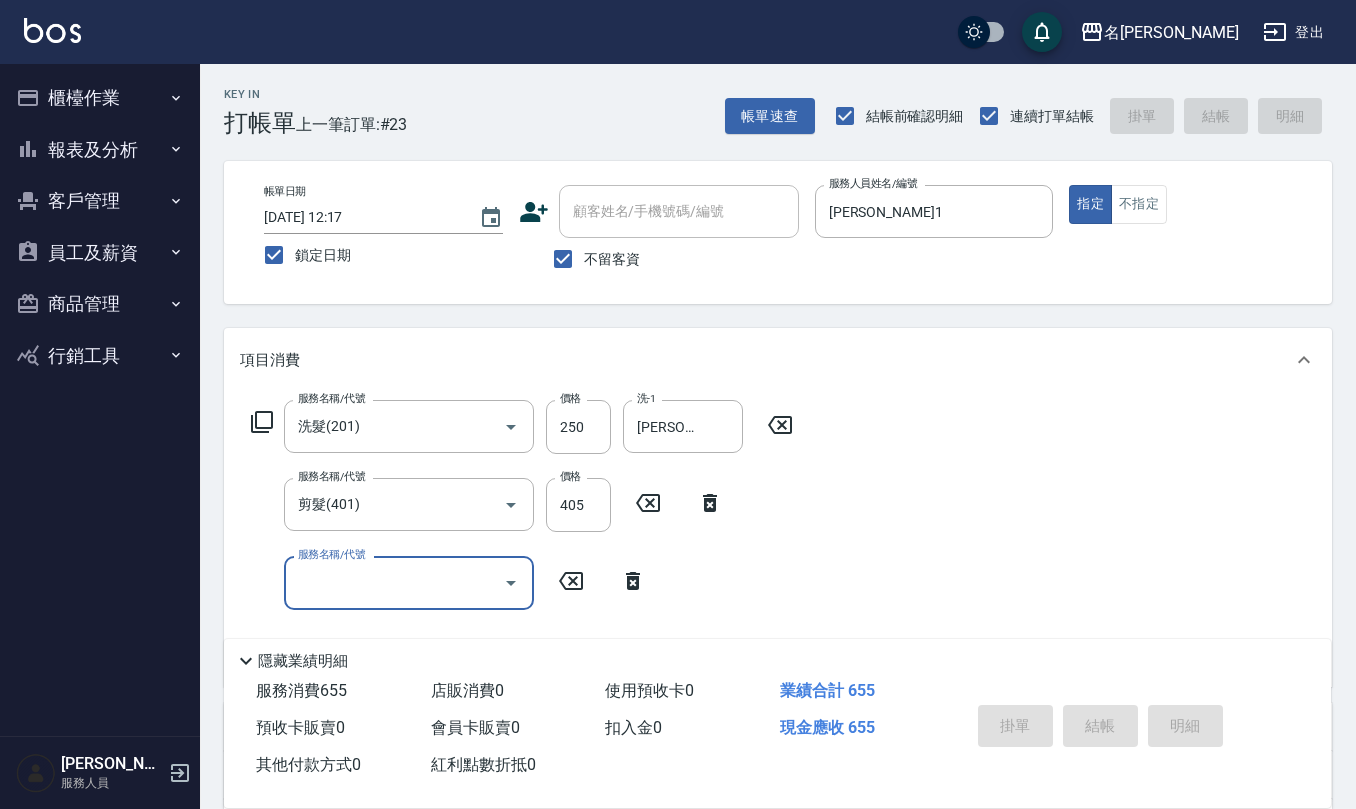 type 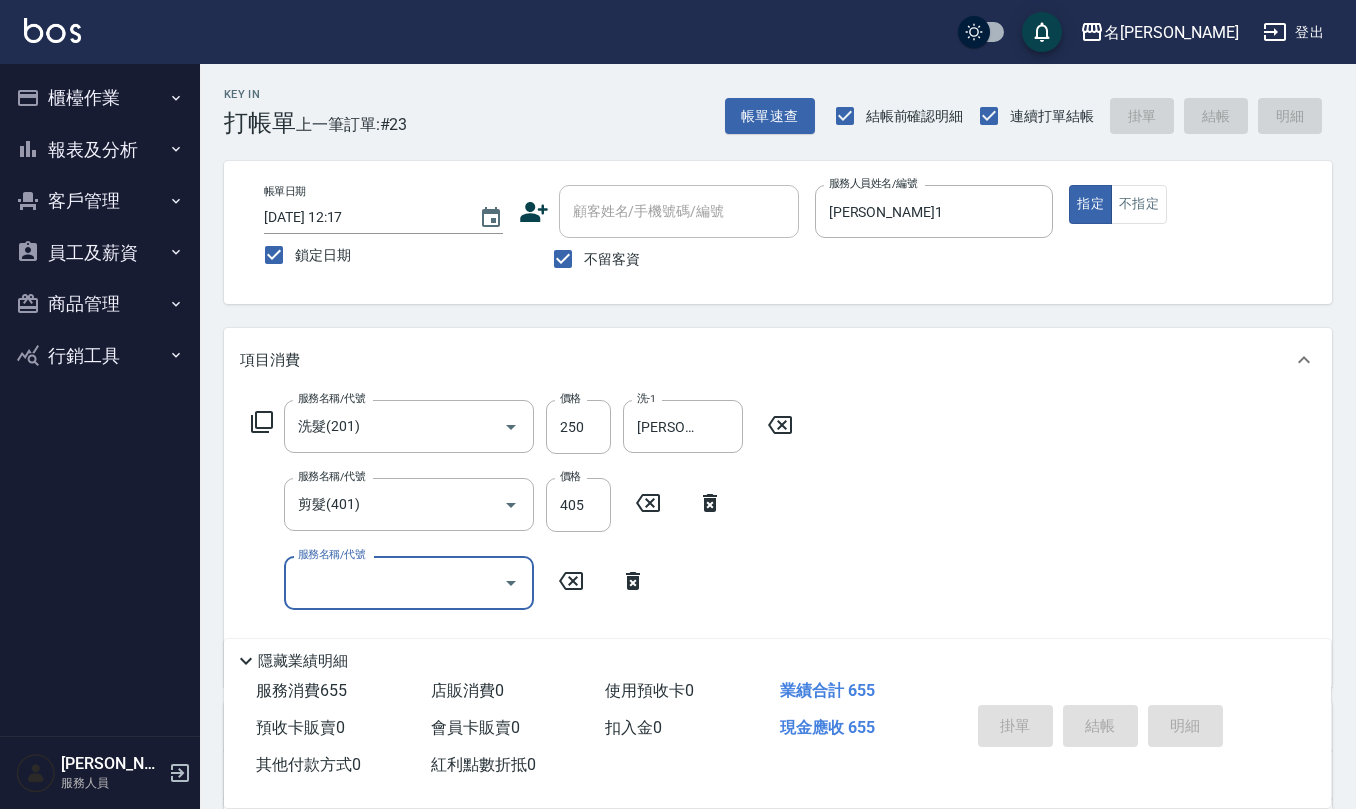 type 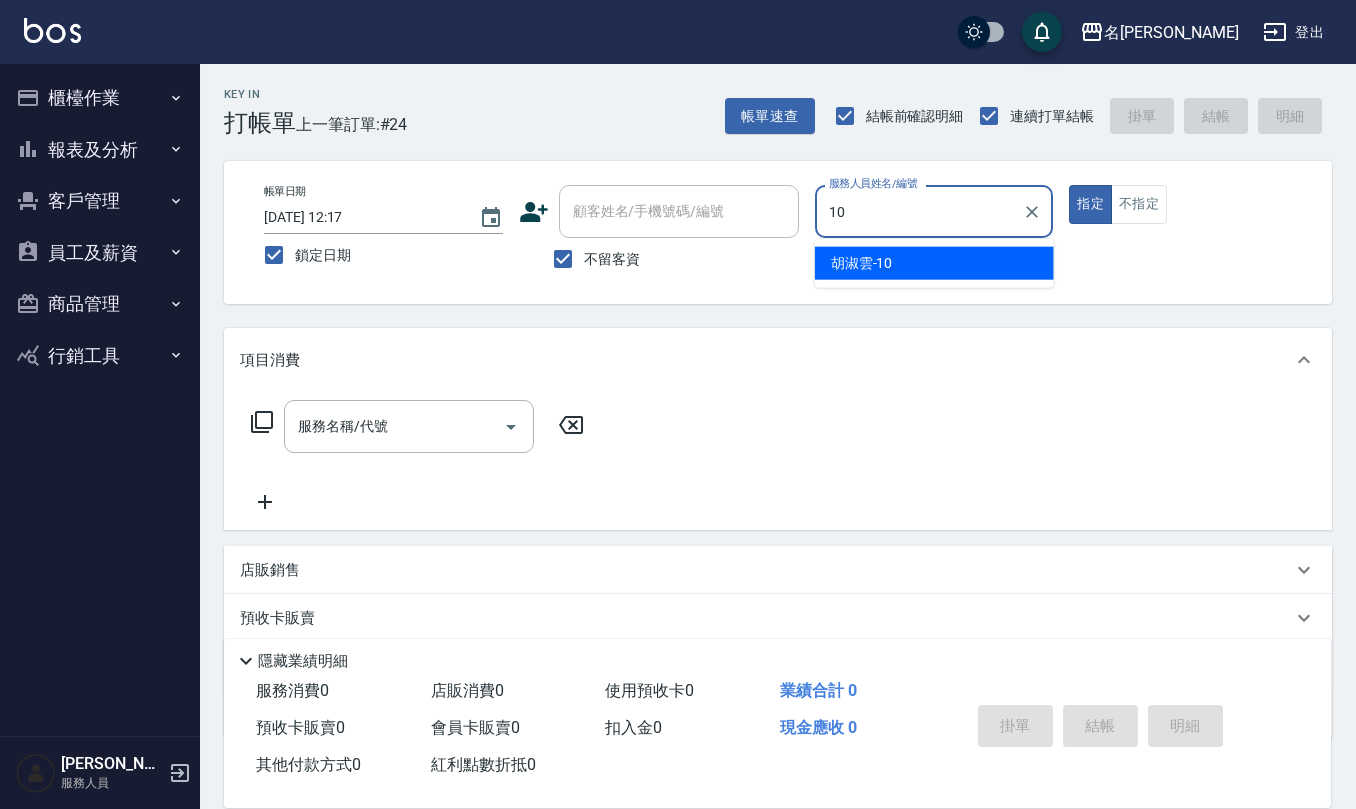 type on "[PERSON_NAME]-10" 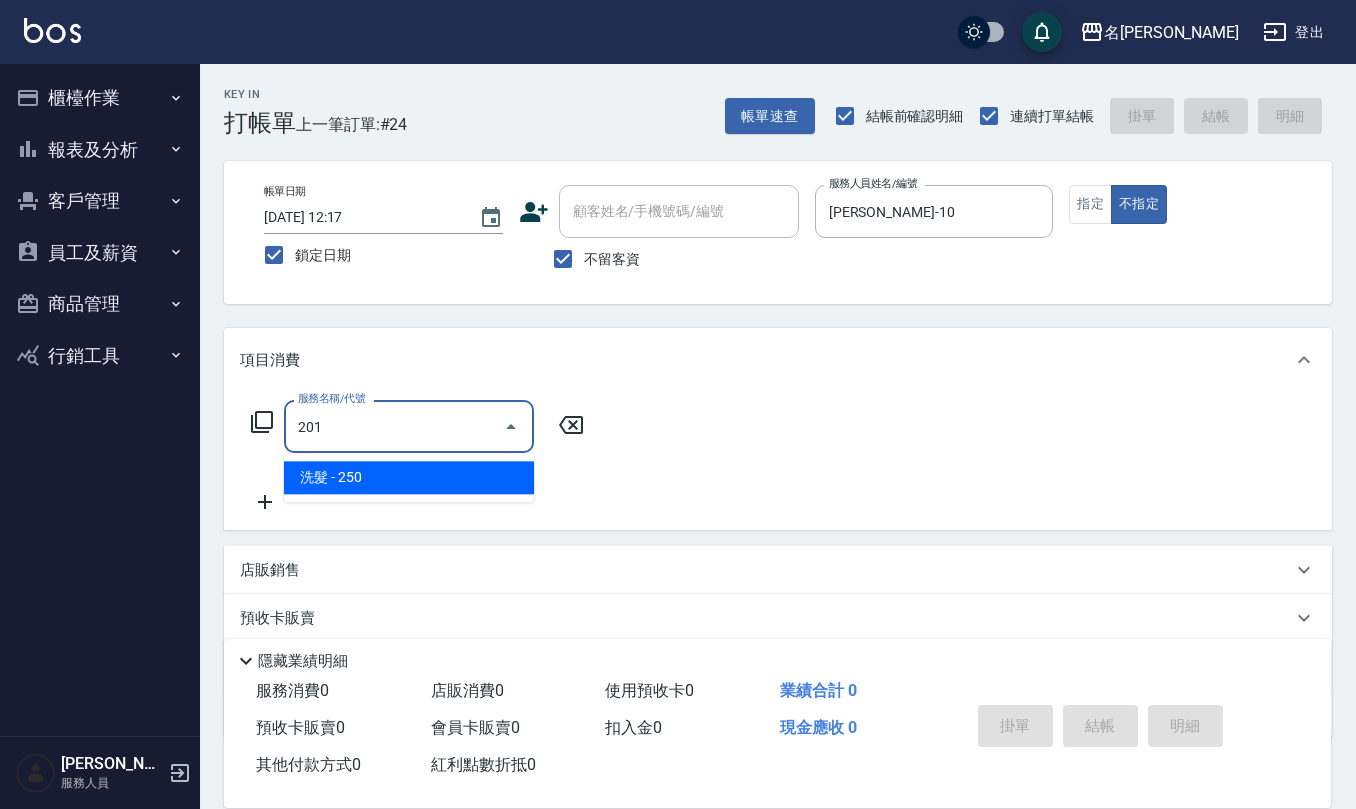type on "洗髮(201)" 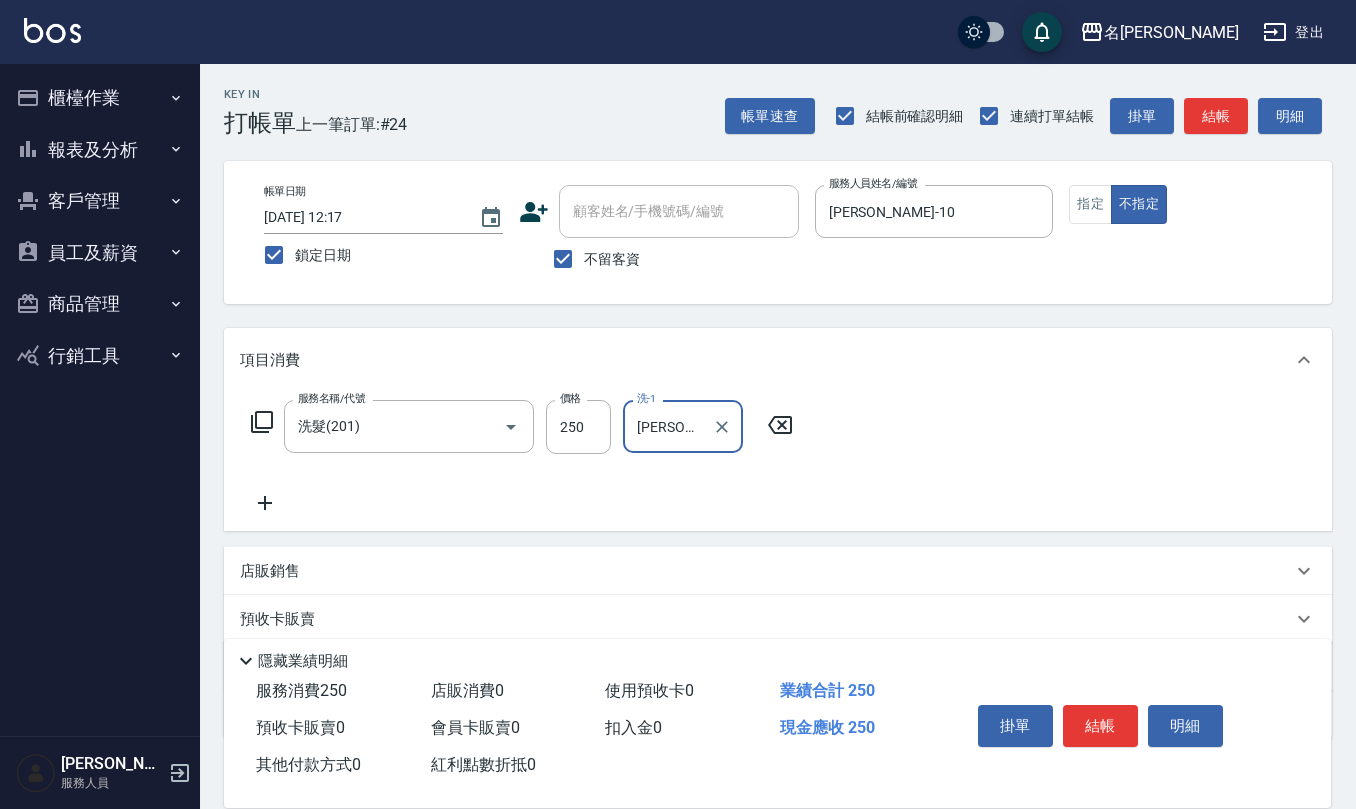 type on "[PERSON_NAME]-32" 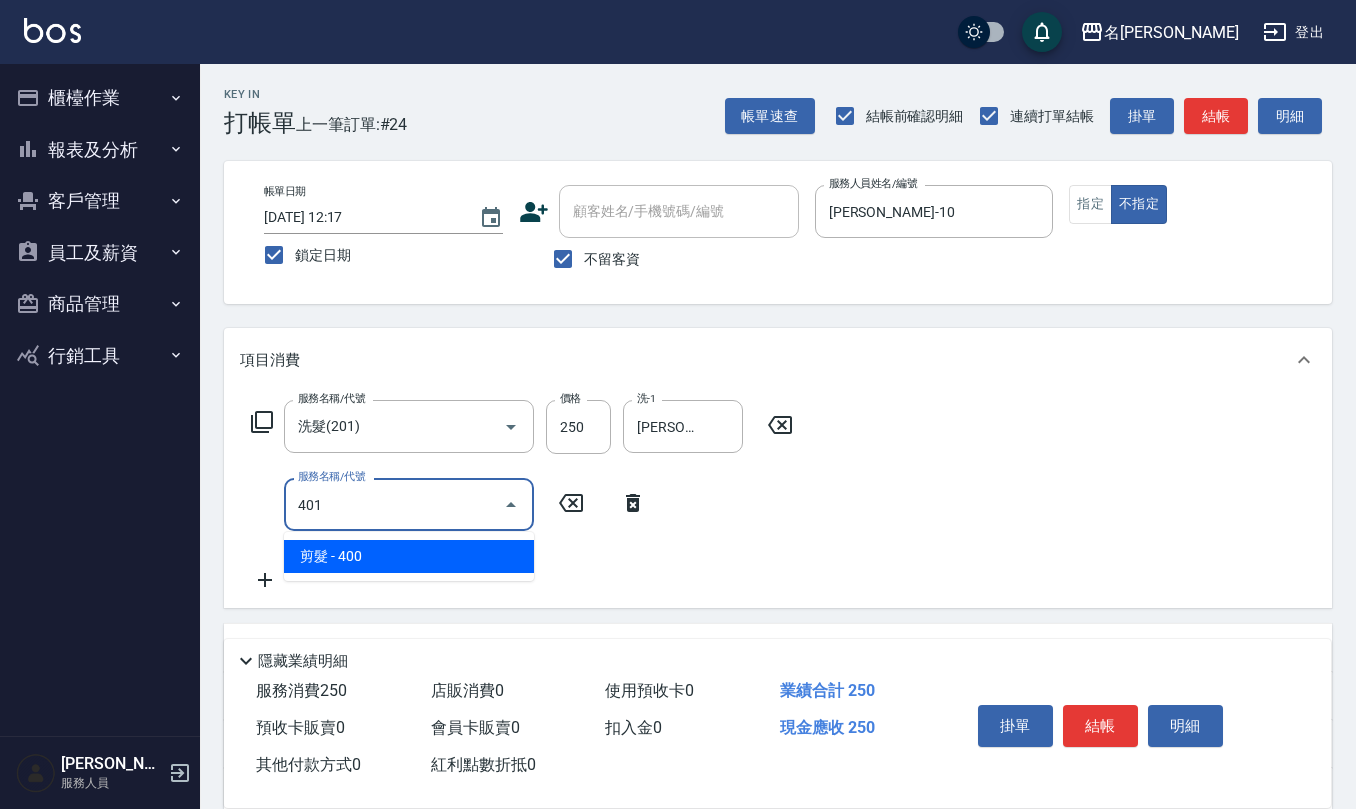 type on "剪髮(401)" 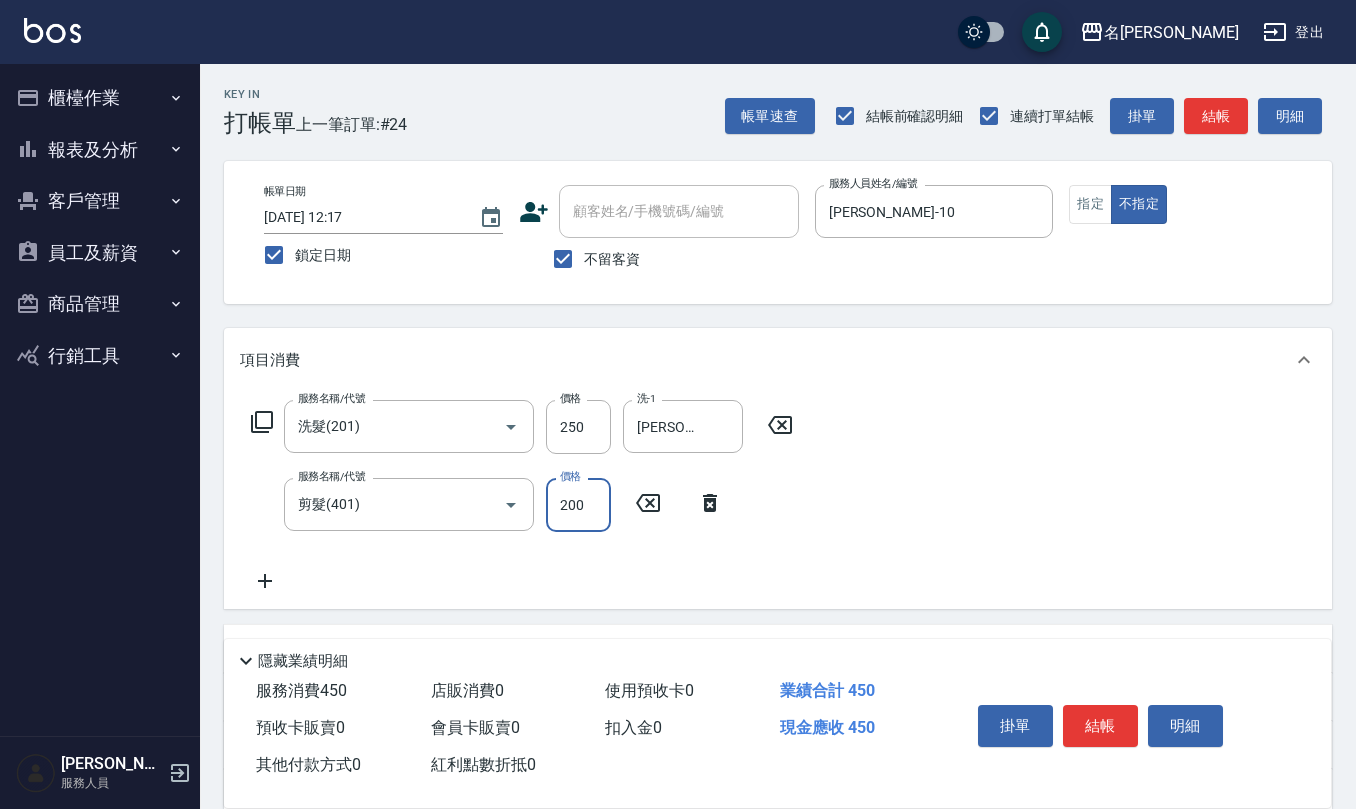 type on "200" 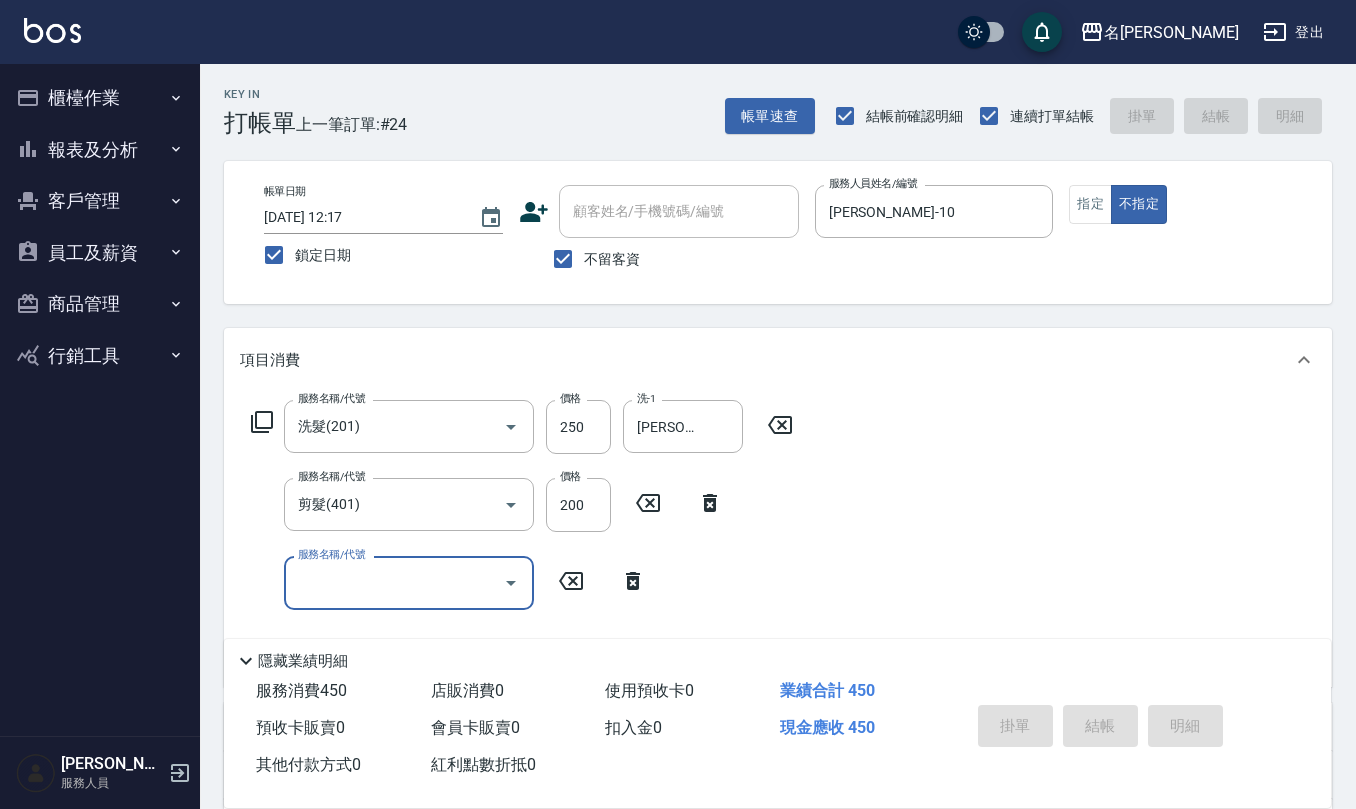 type 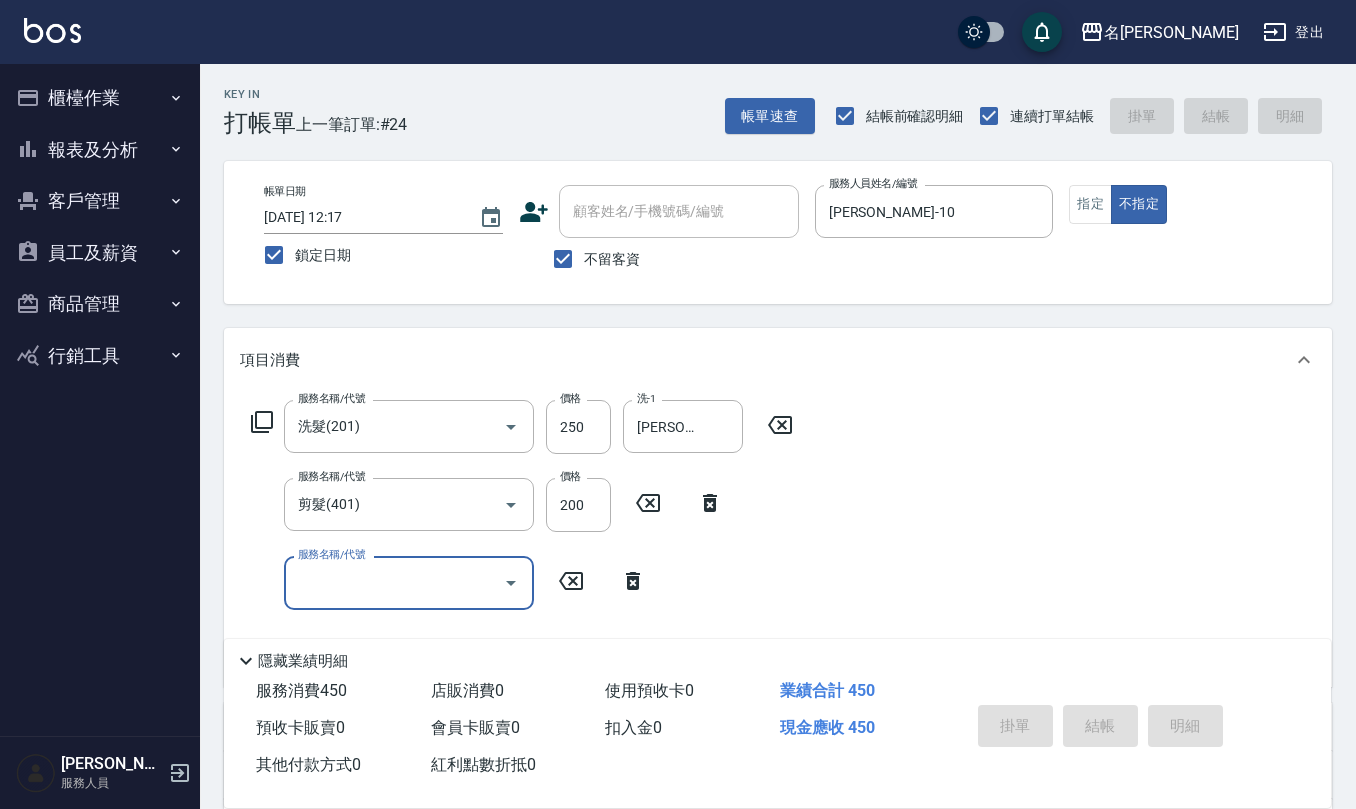 type 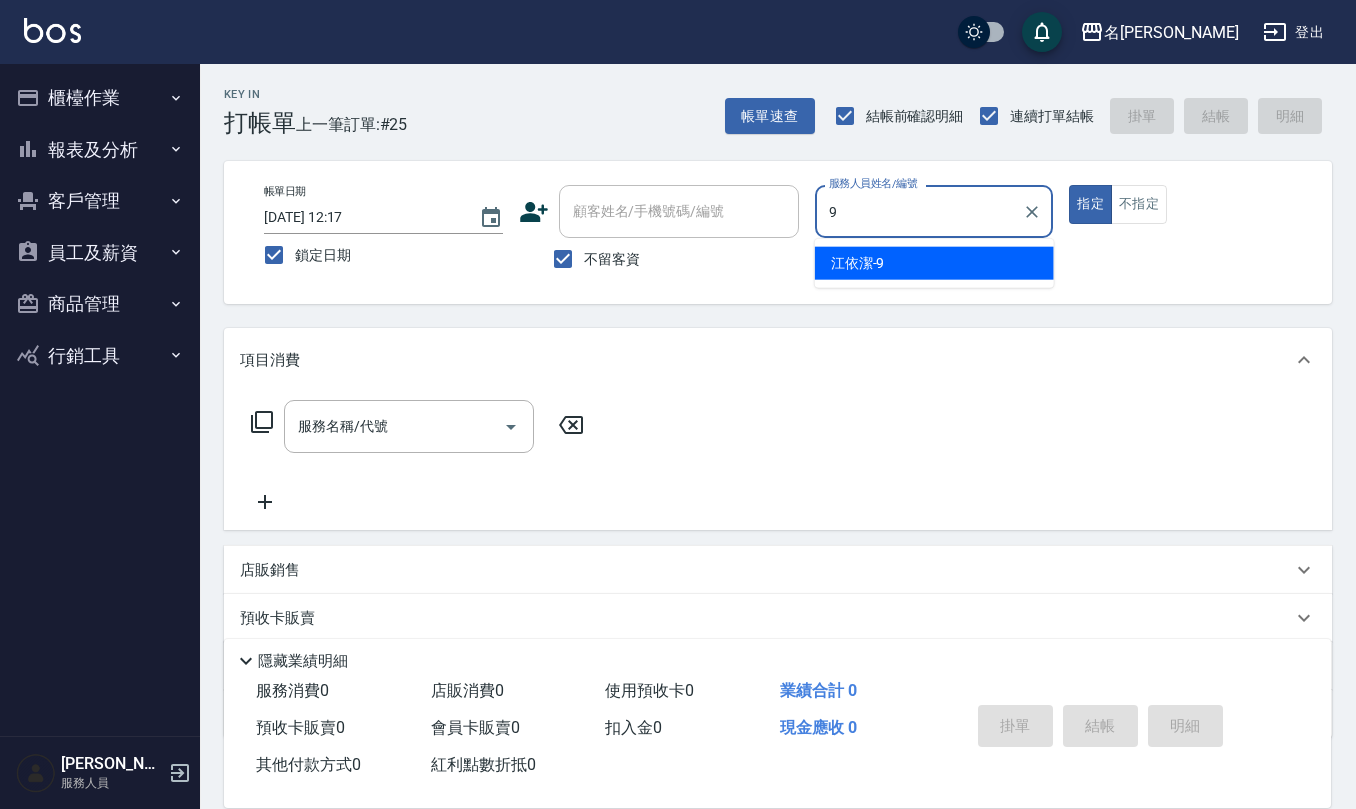 type on "[PERSON_NAME]-9" 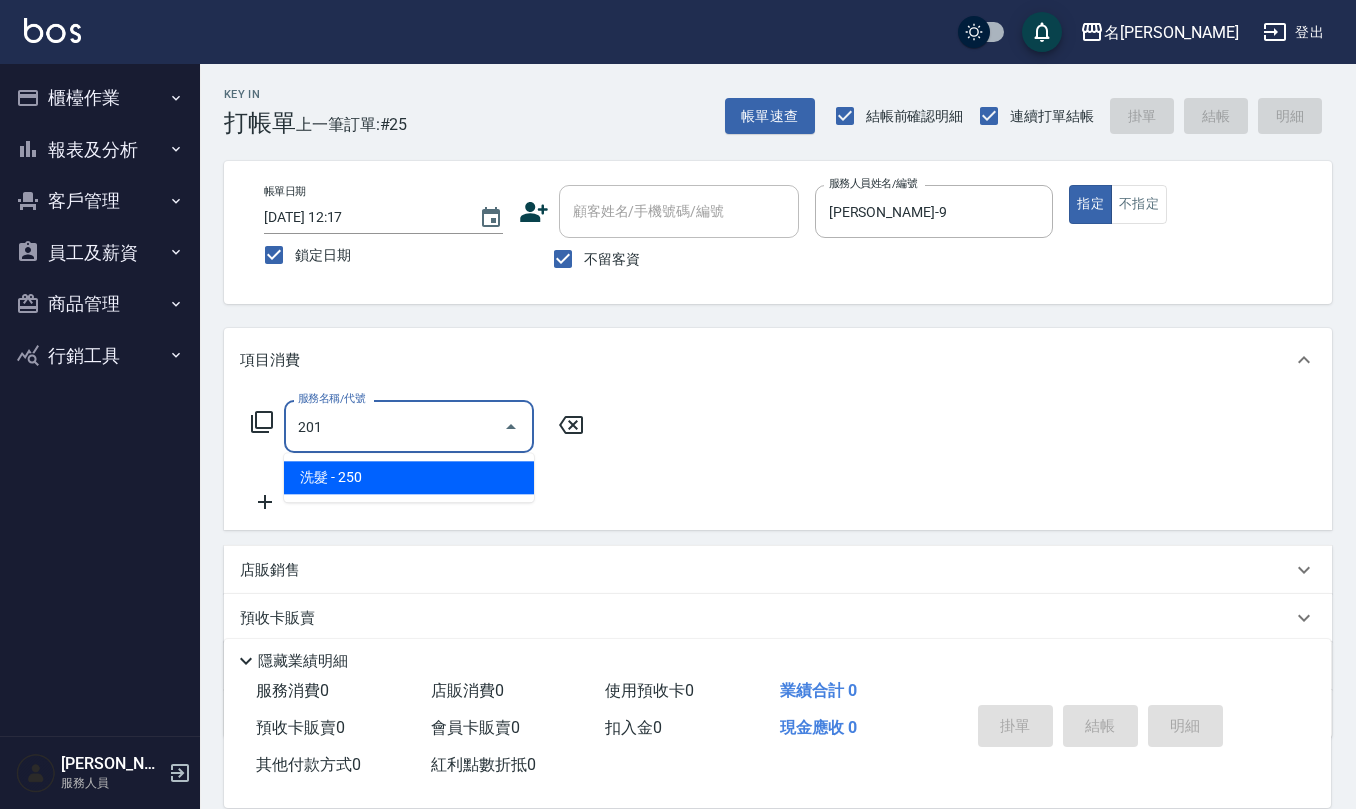 type on "洗髮(201)" 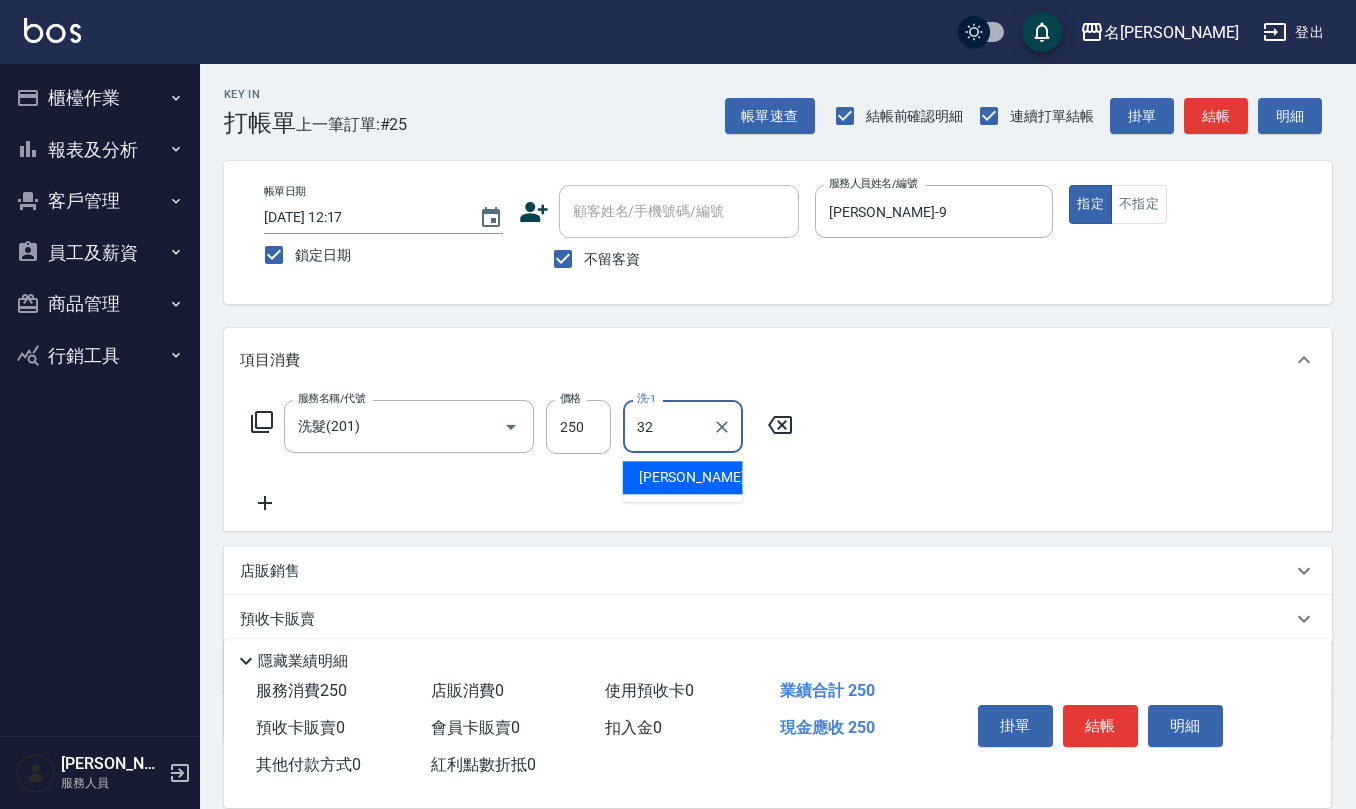 type on "[PERSON_NAME]-32" 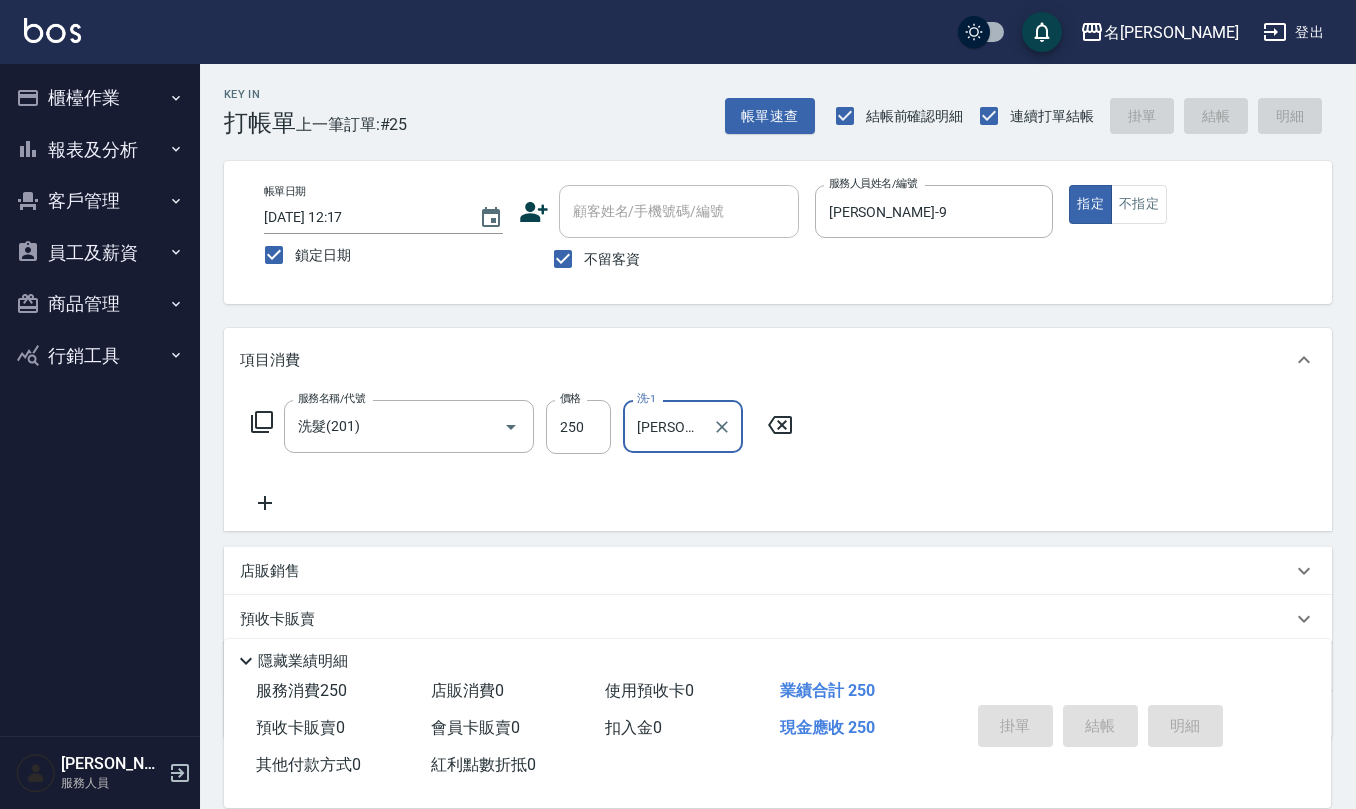 type 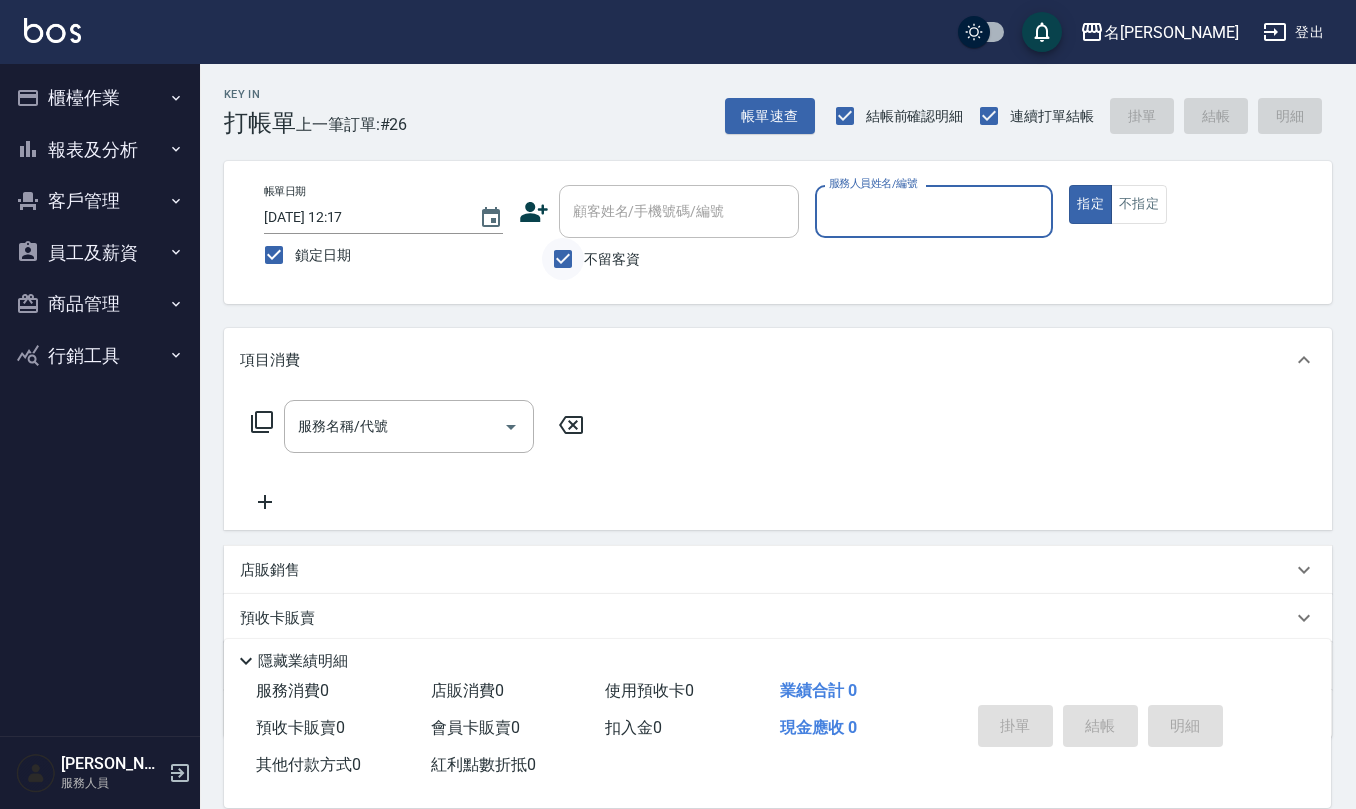 click on "不留客資" at bounding box center (563, 259) 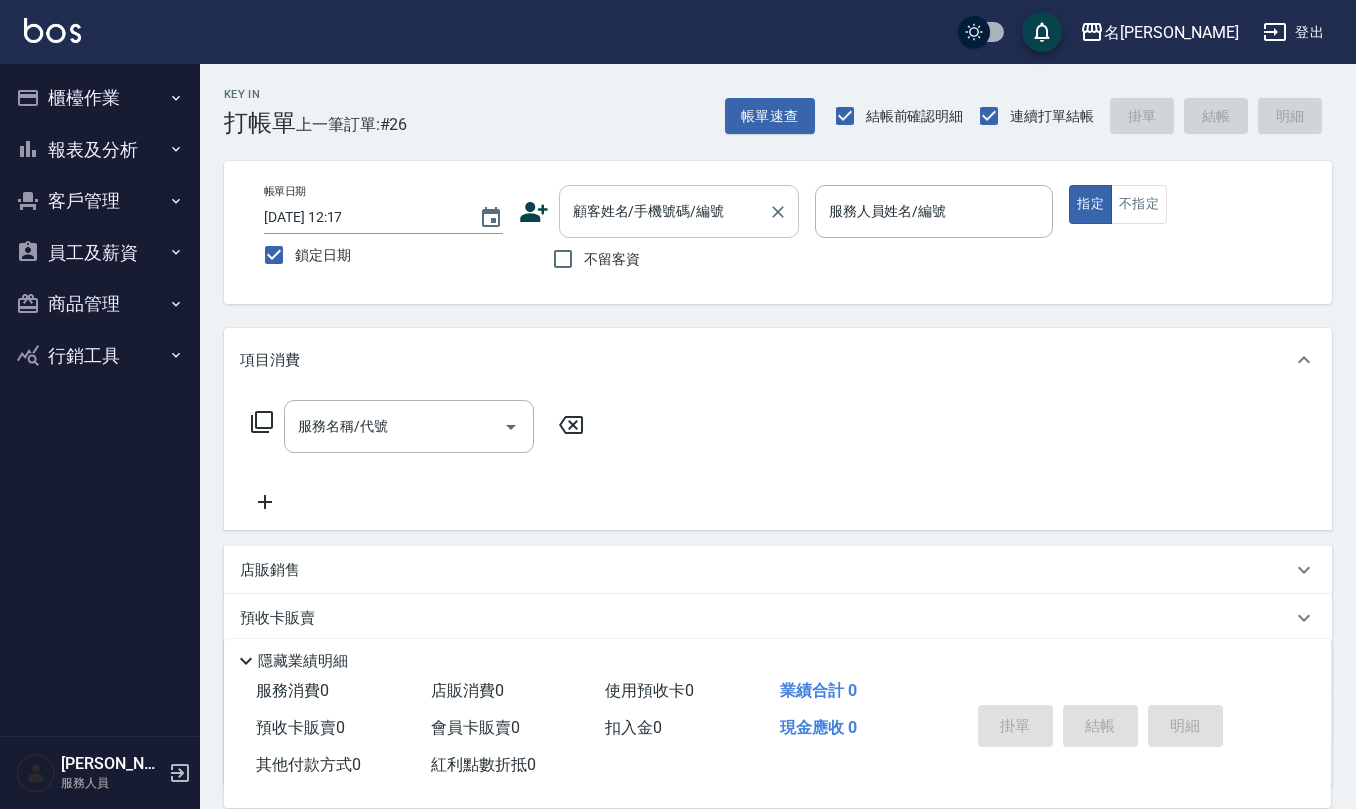 click on "顧客姓名/手機號碼/編號" at bounding box center [664, 211] 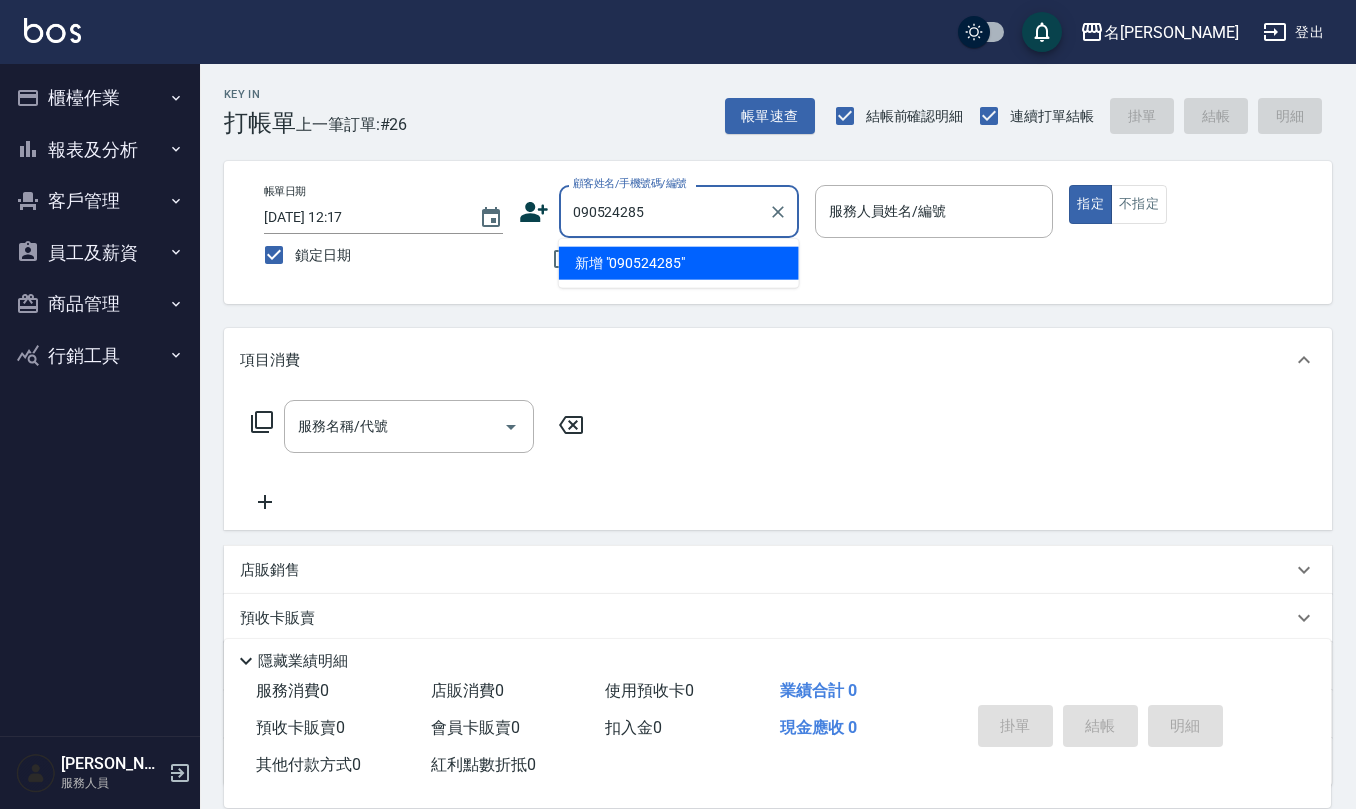 type on "0905242851" 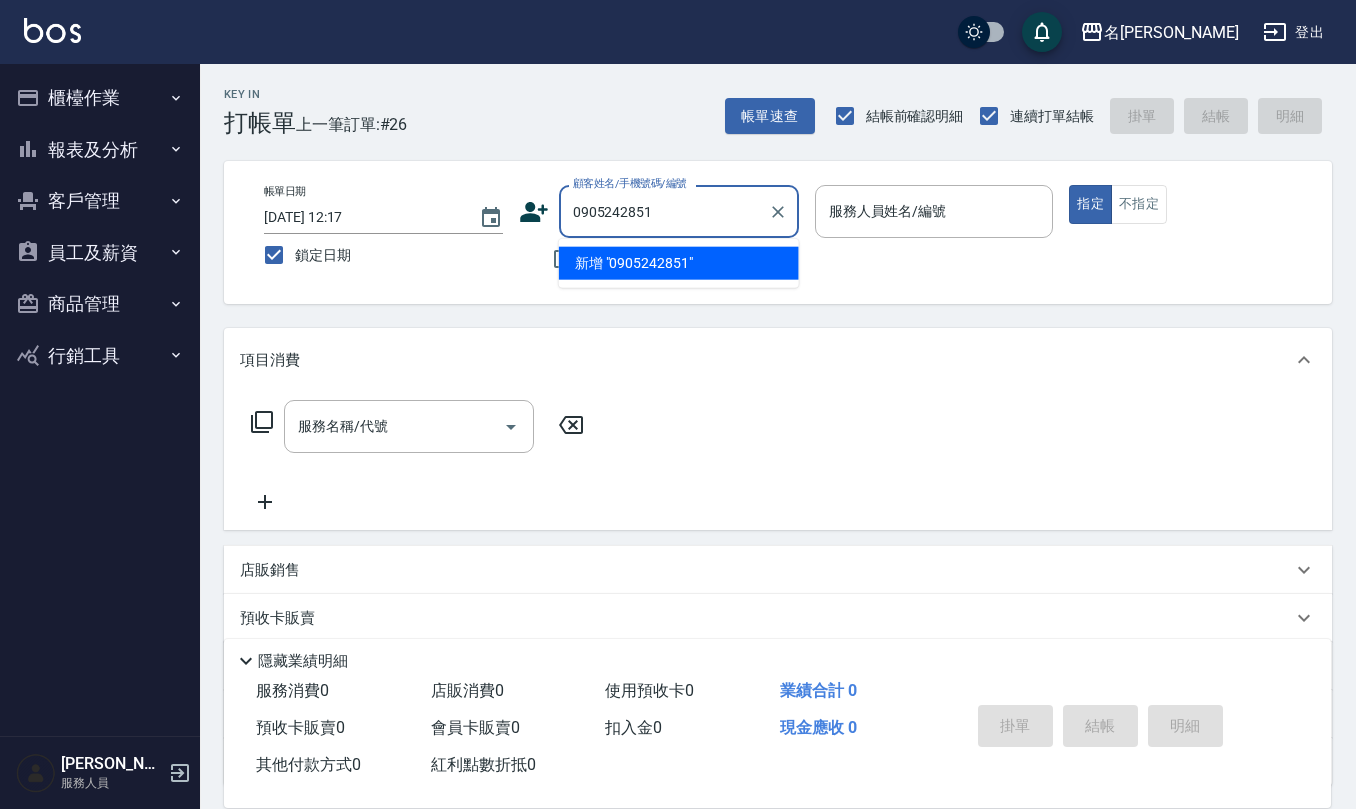 drag, startPoint x: 645, startPoint y: 206, endPoint x: 686, endPoint y: 217, distance: 42.44997 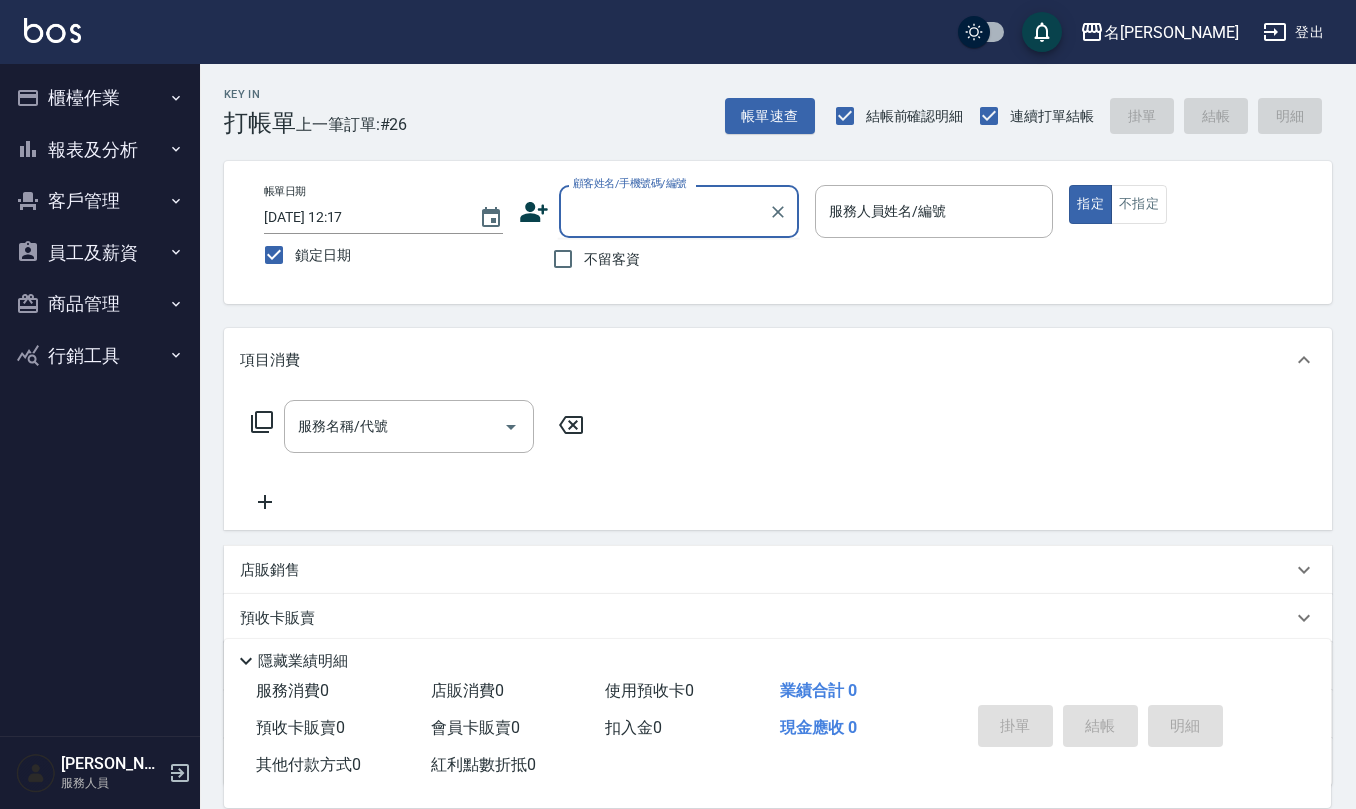 click 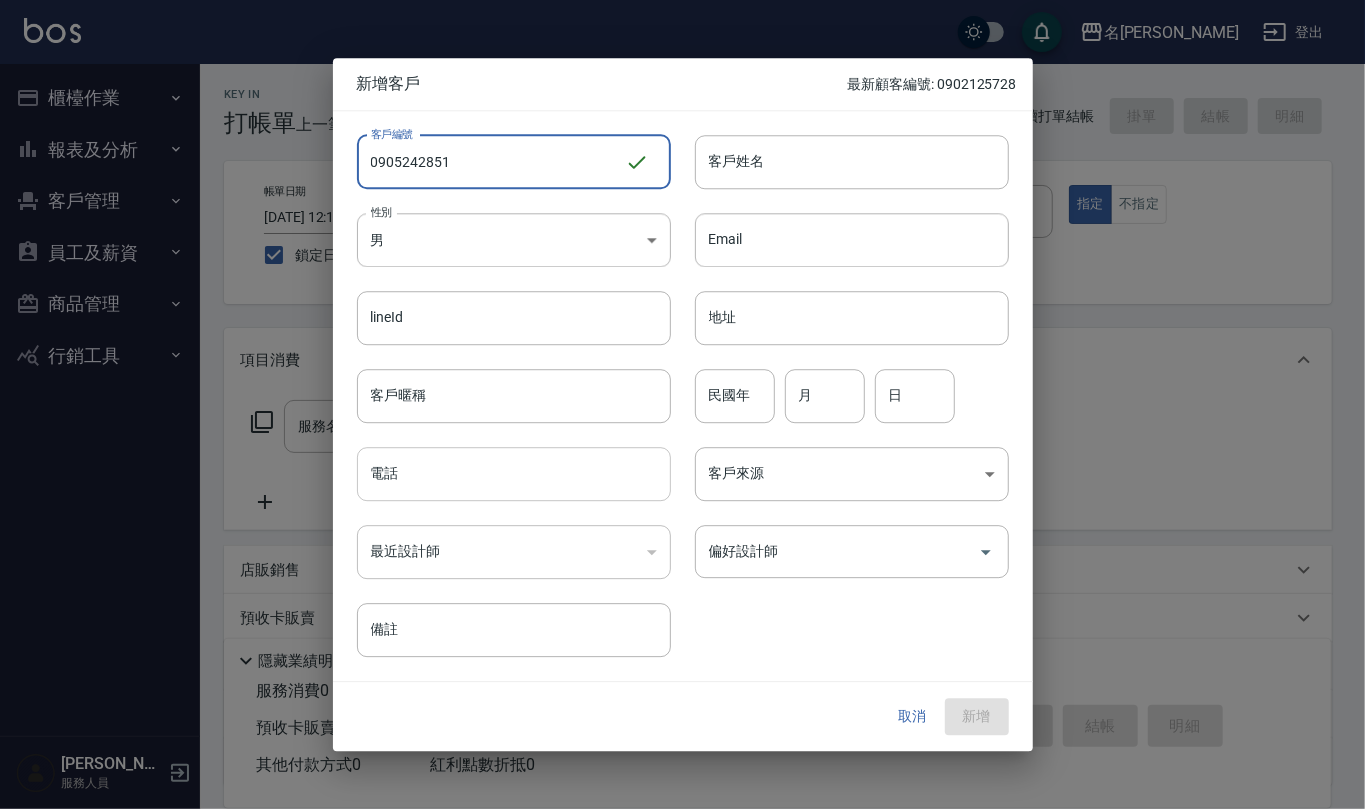 type on "0905242851" 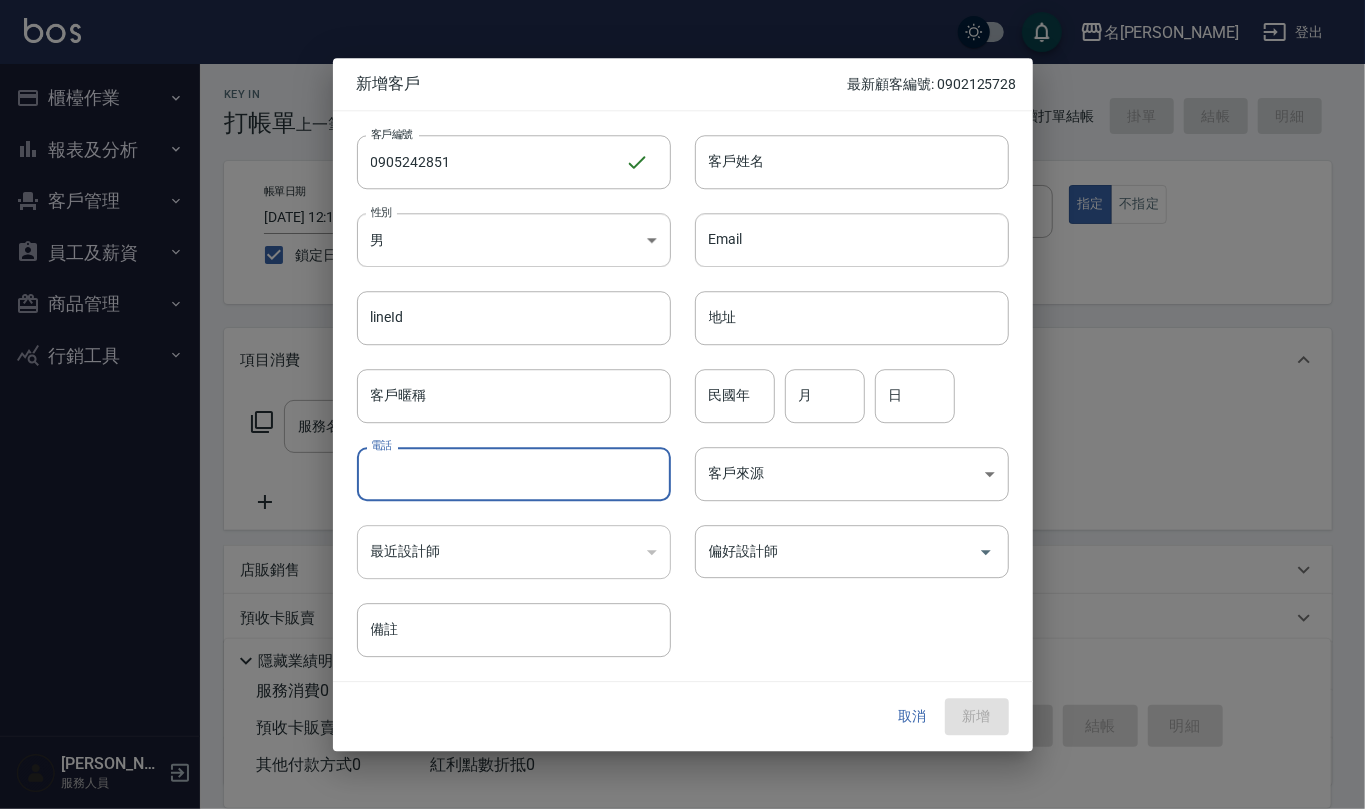 paste on "0905242851" 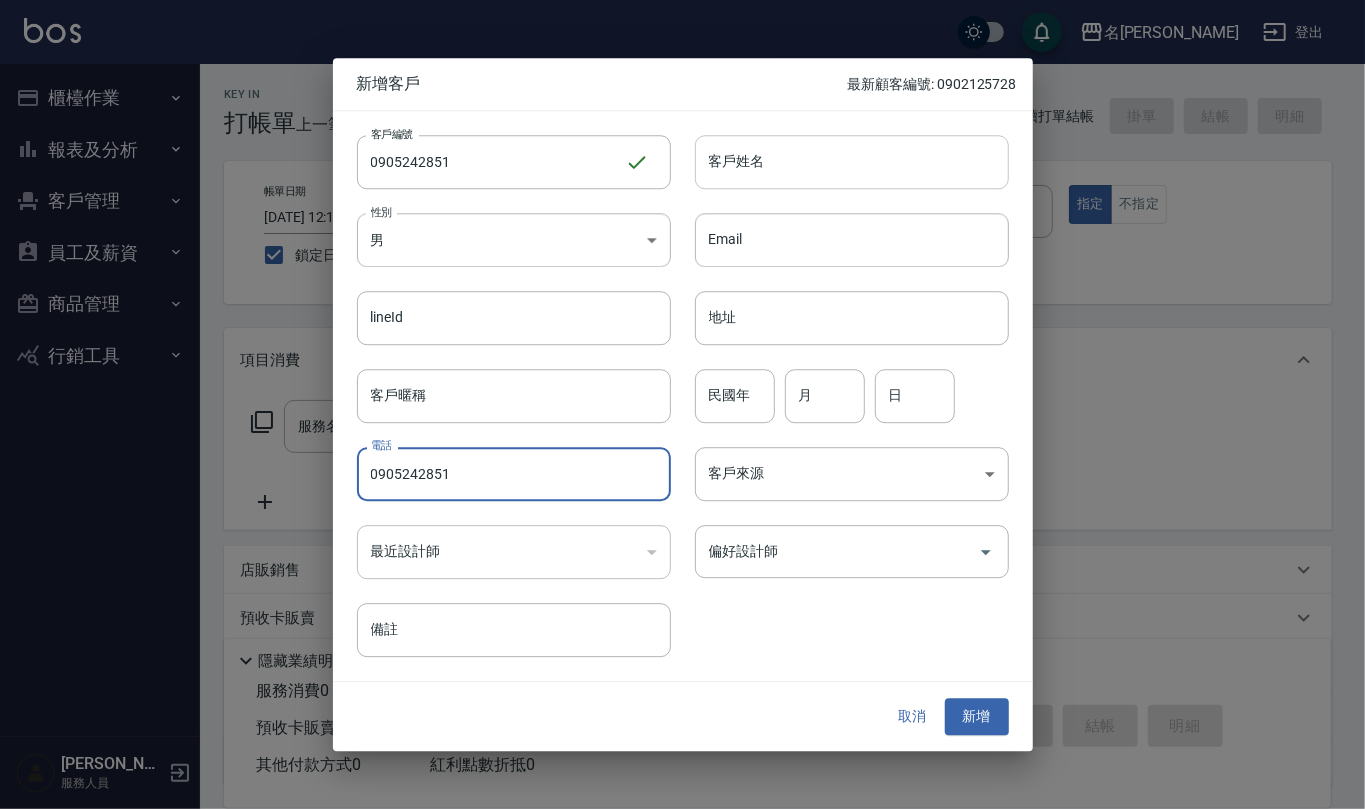 type on "0905242851" 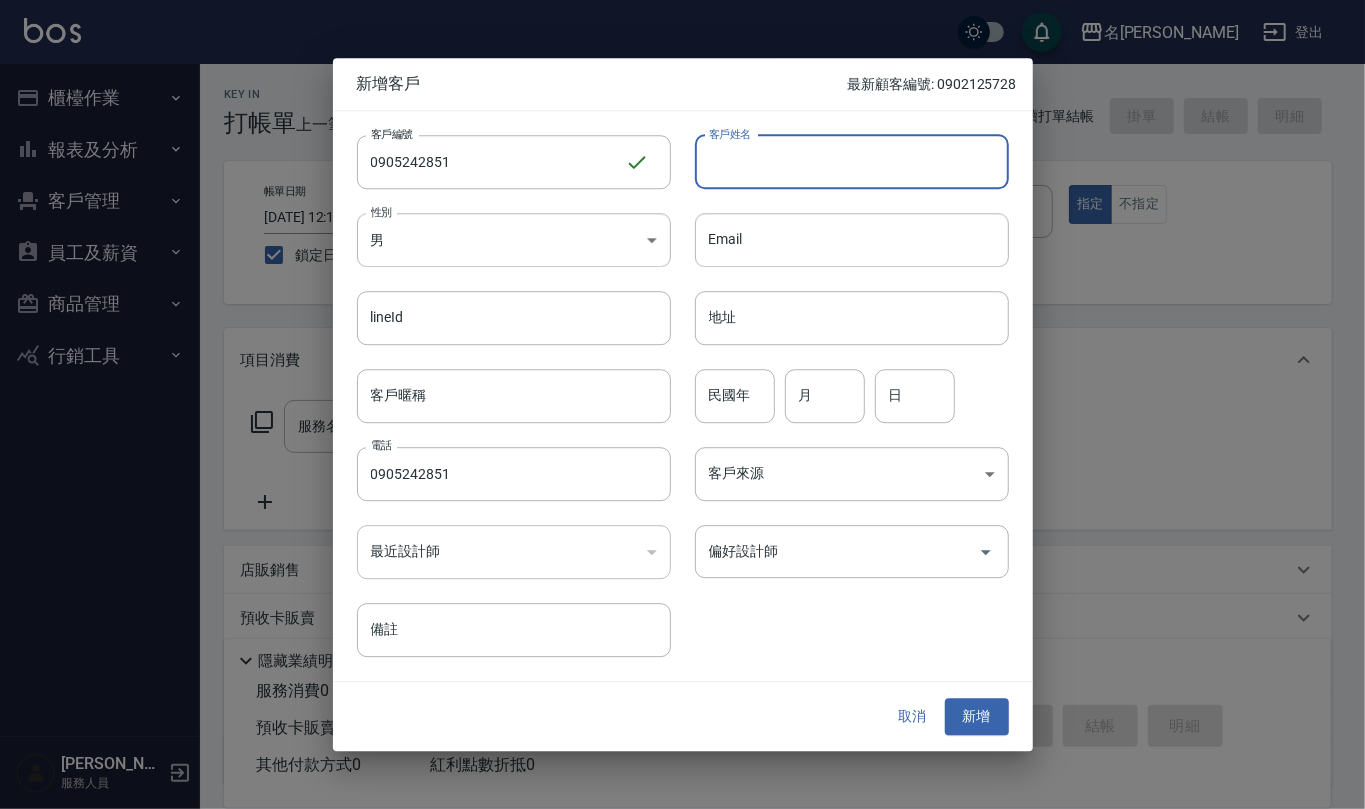 click on "客戶姓名" at bounding box center [852, 162] 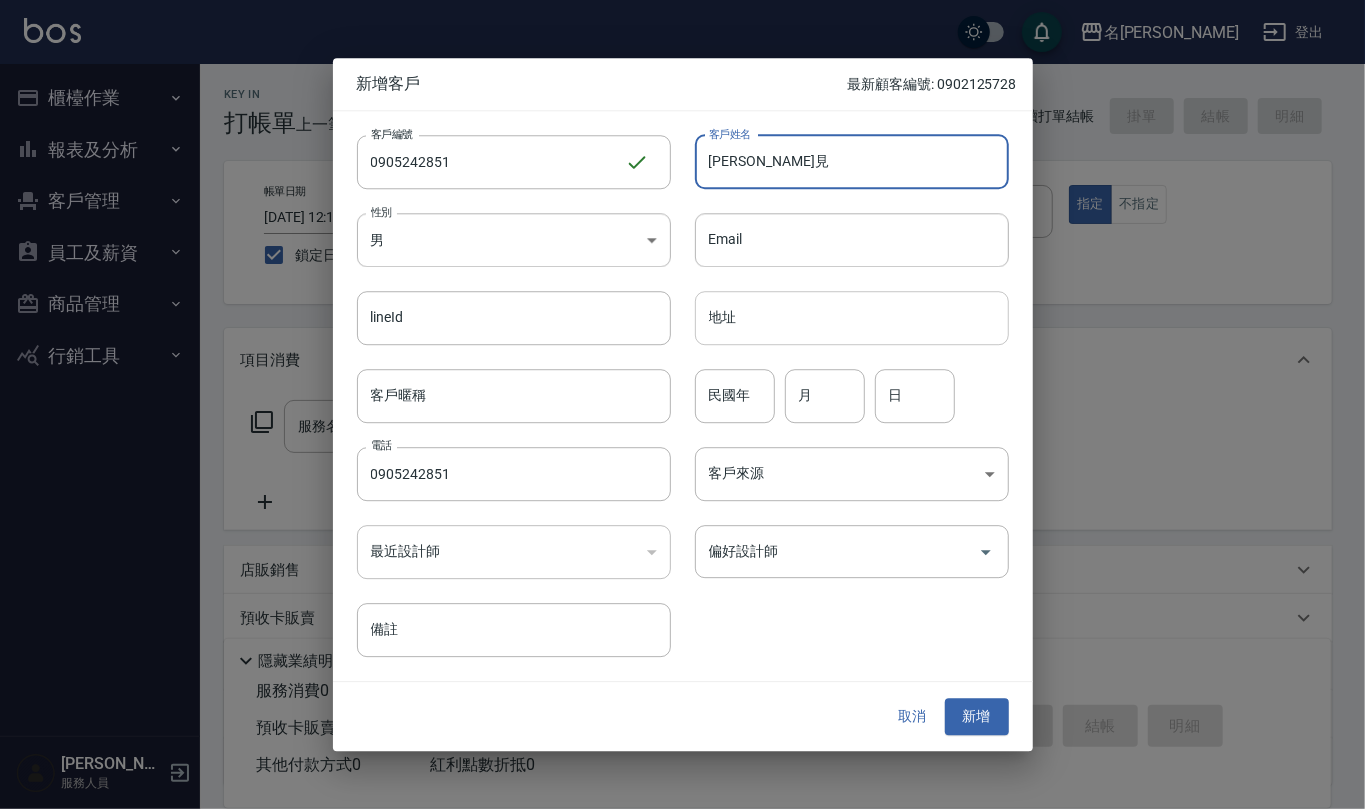 type on "[PERSON_NAME]見" 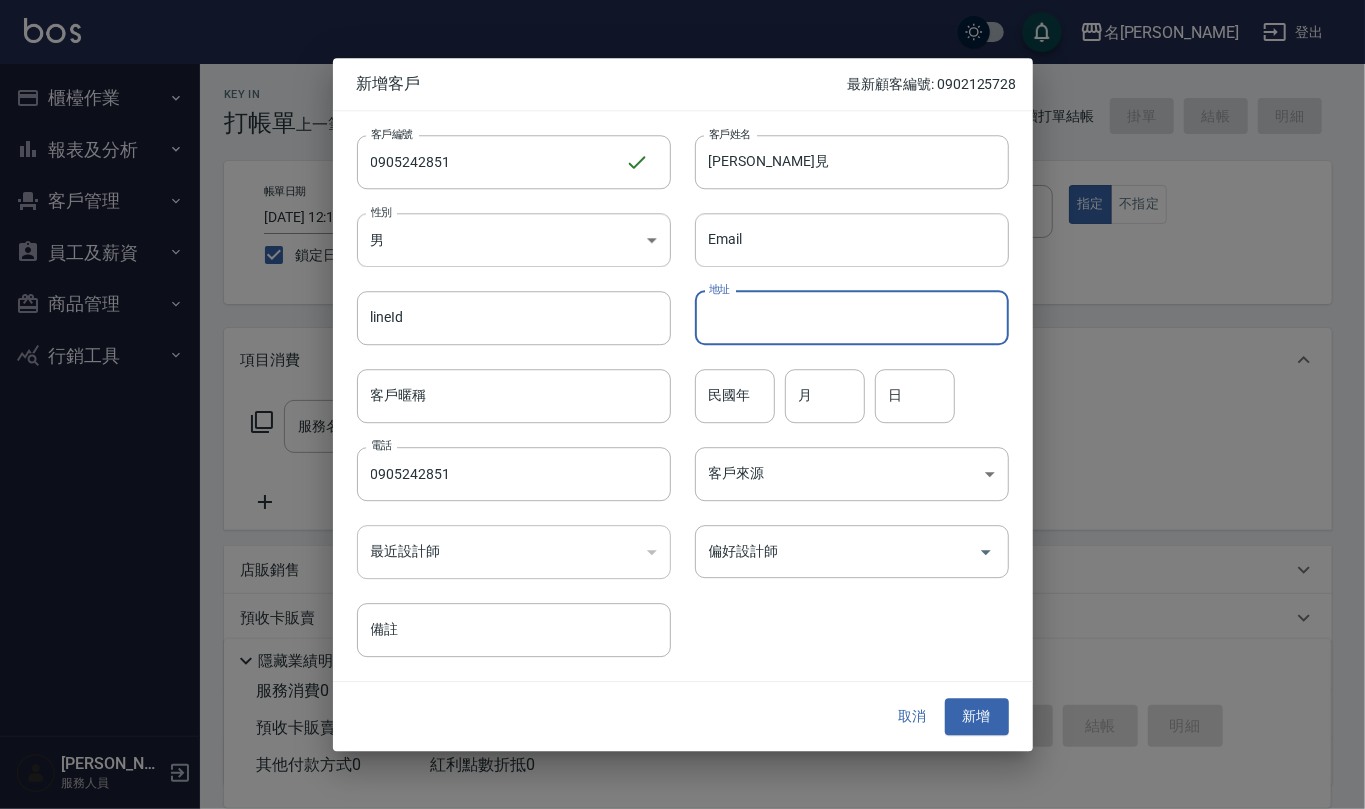 click on "地址" at bounding box center (852, 318) 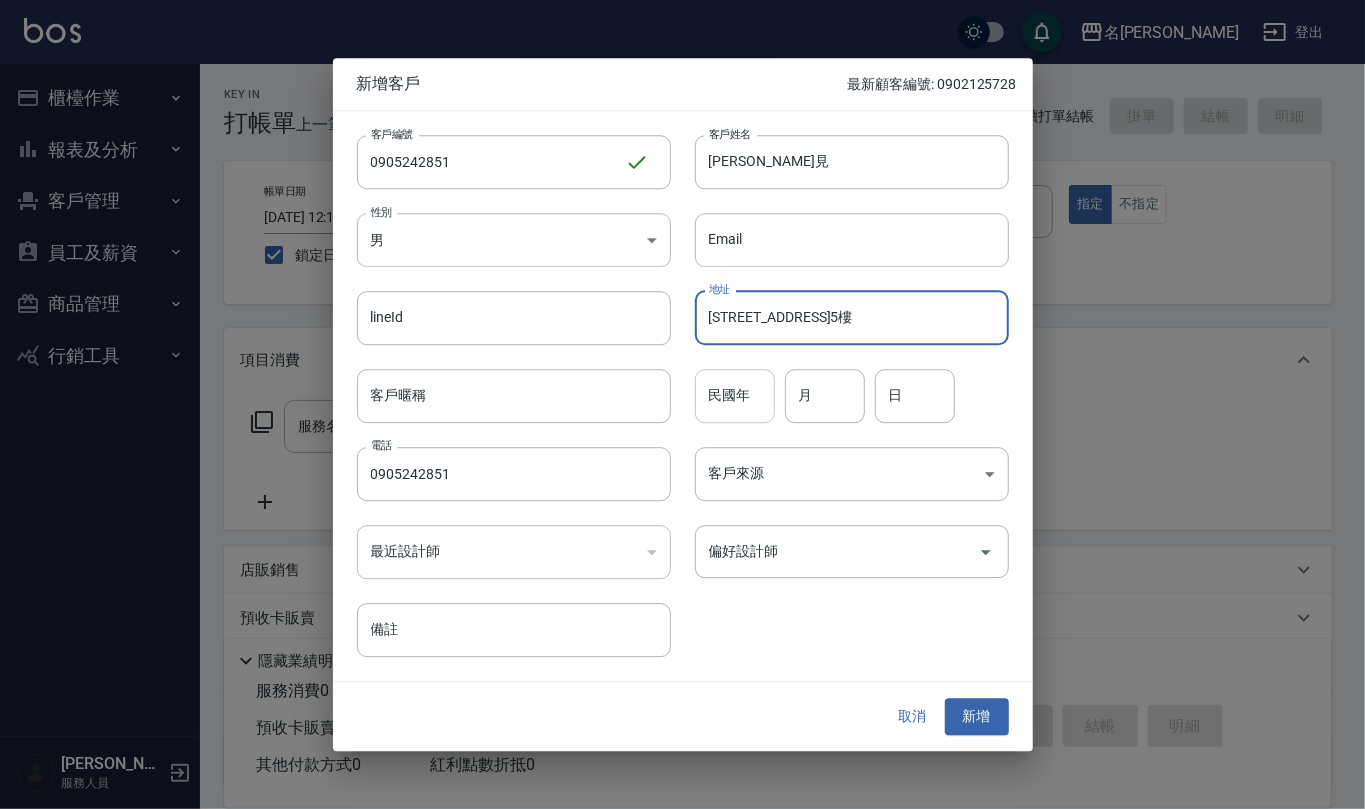 type on "[STREET_ADDRESS]5樓" 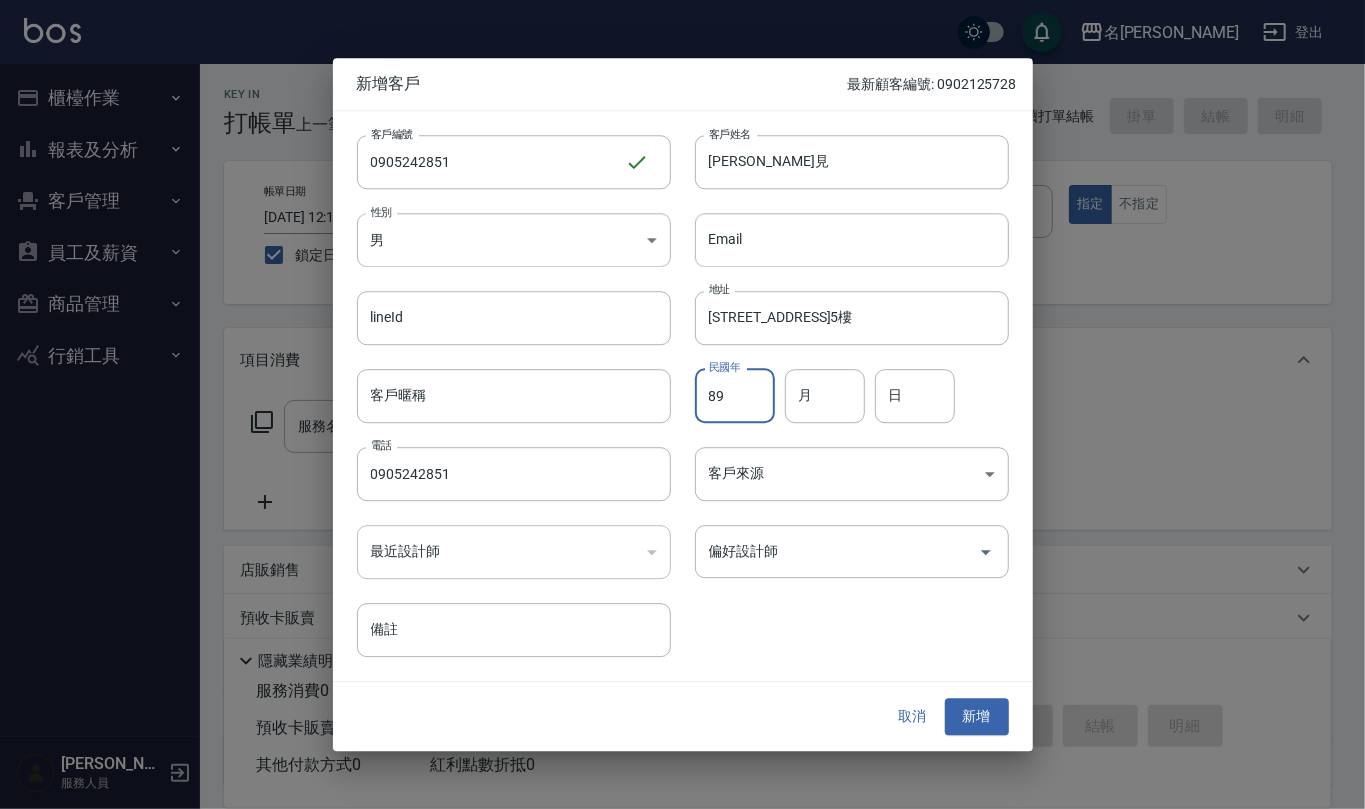 type on "89" 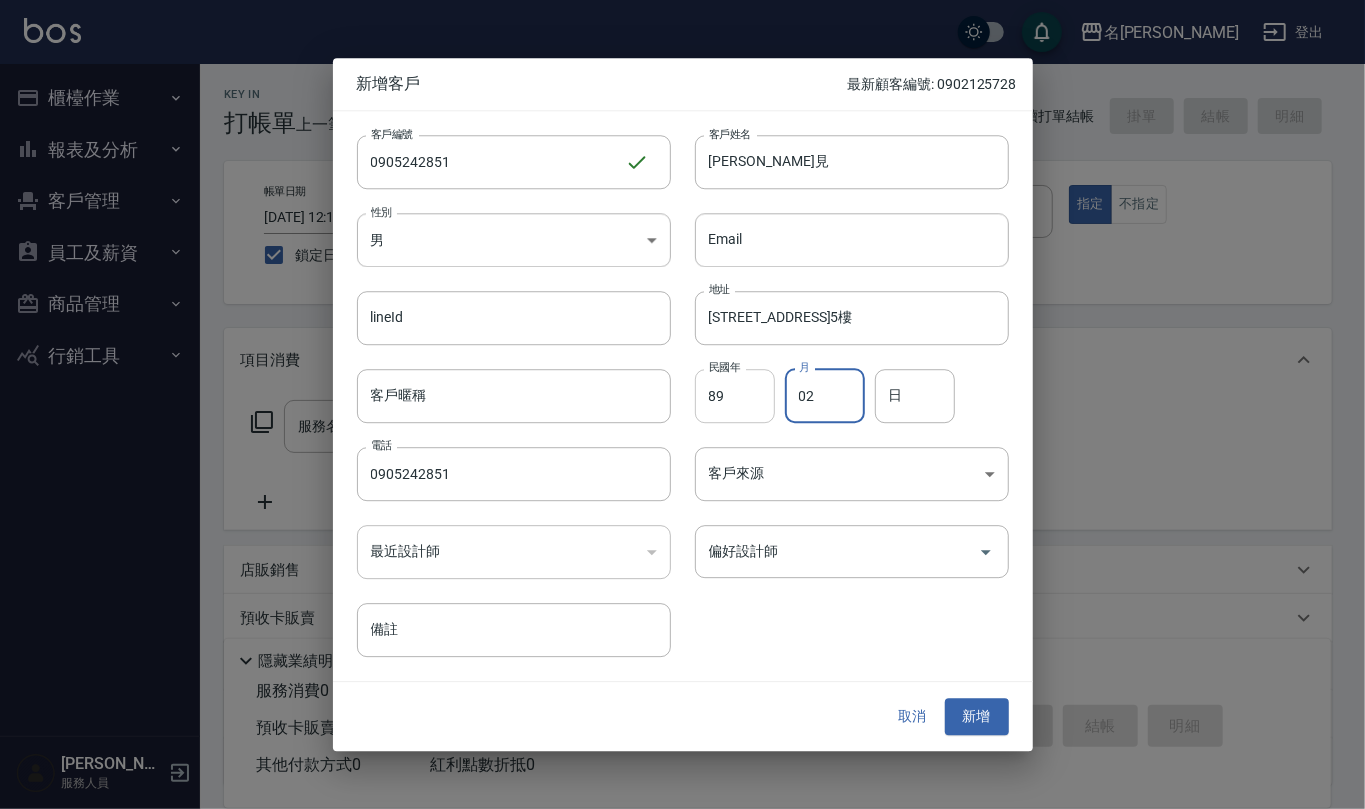 type on "02" 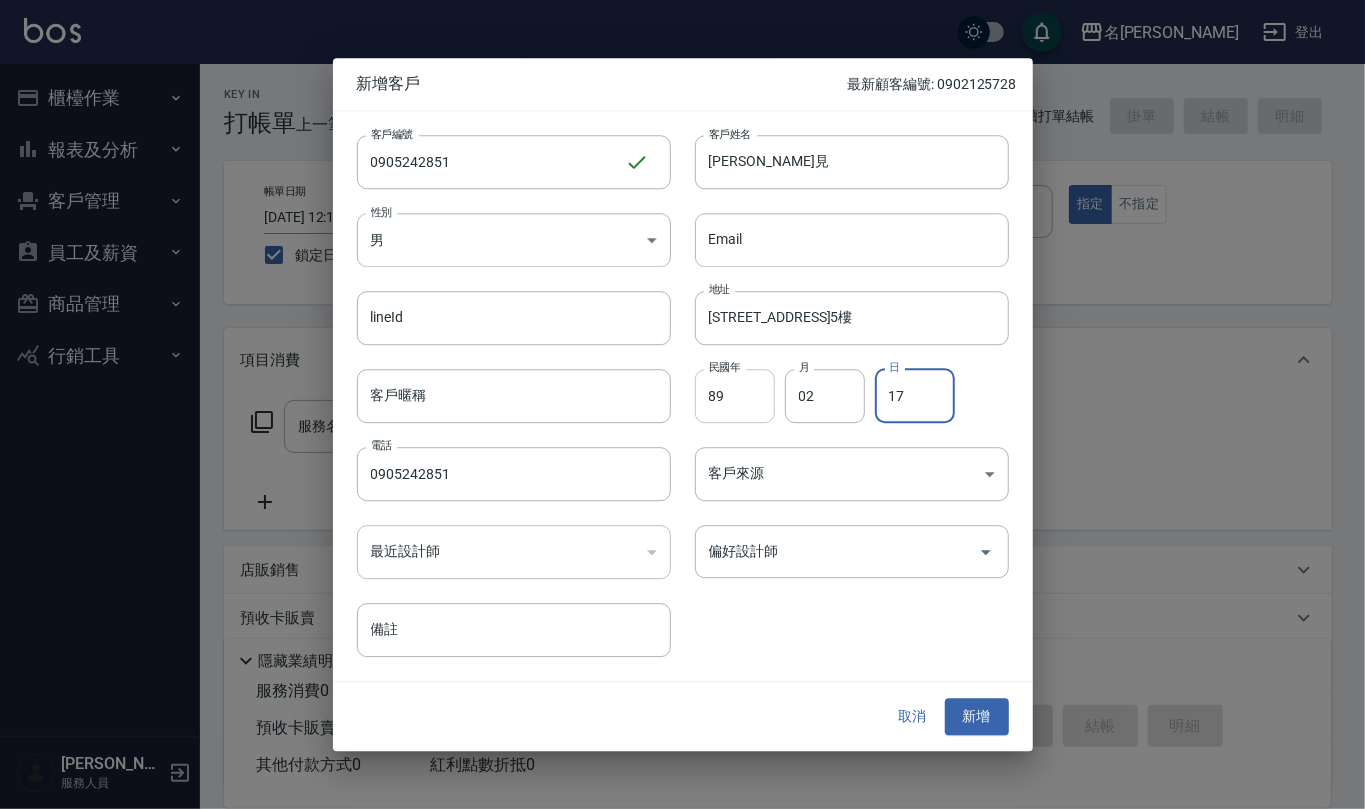 type on "17" 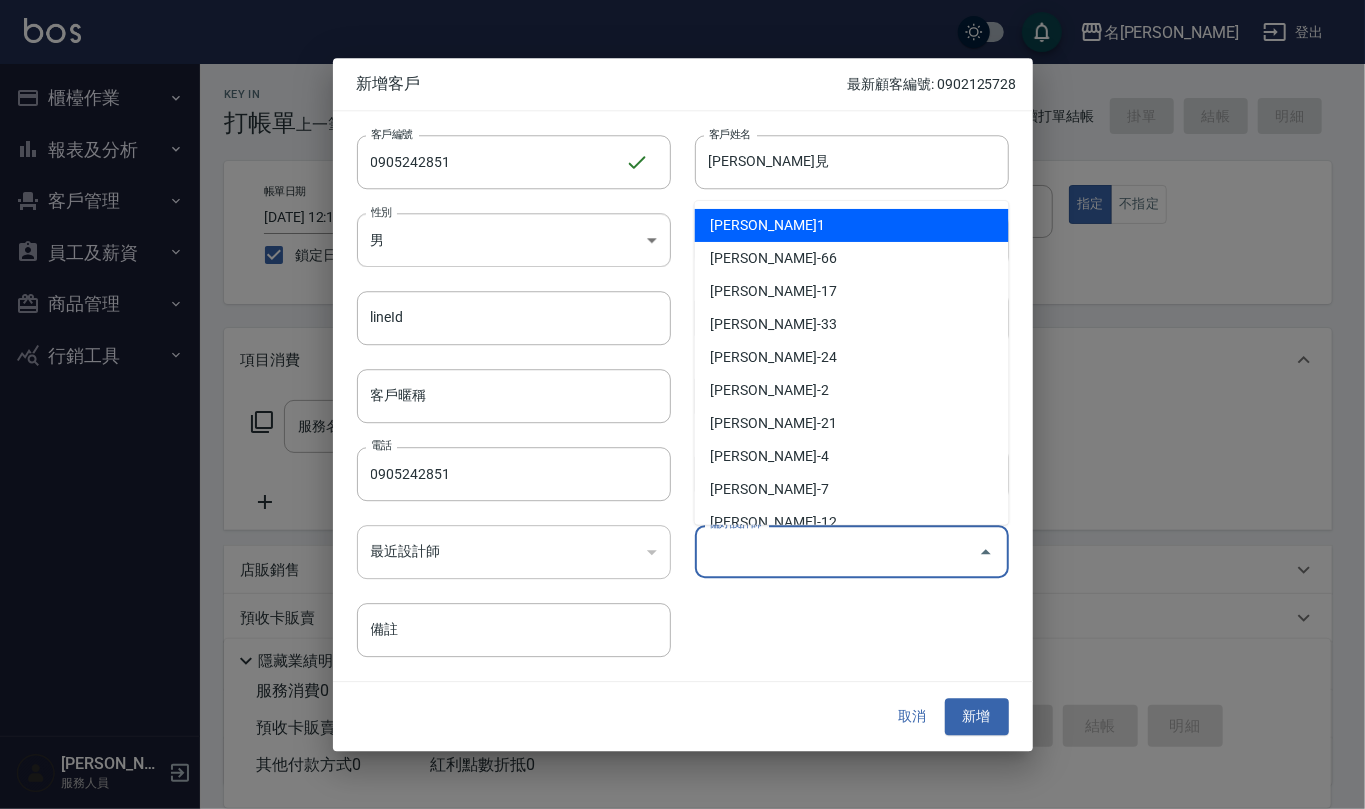 click on "偏好設計師" at bounding box center [837, 551] 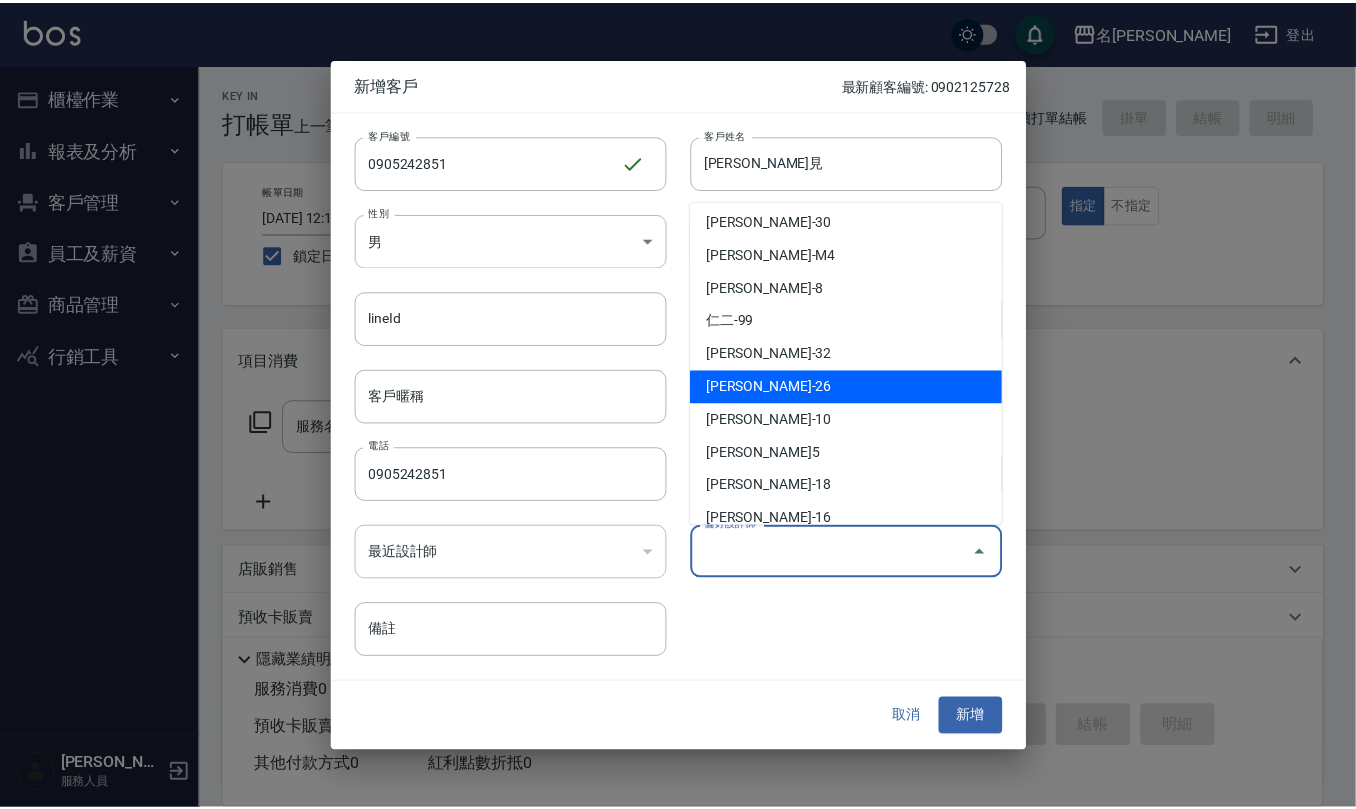 scroll, scrollTop: 533, scrollLeft: 0, axis: vertical 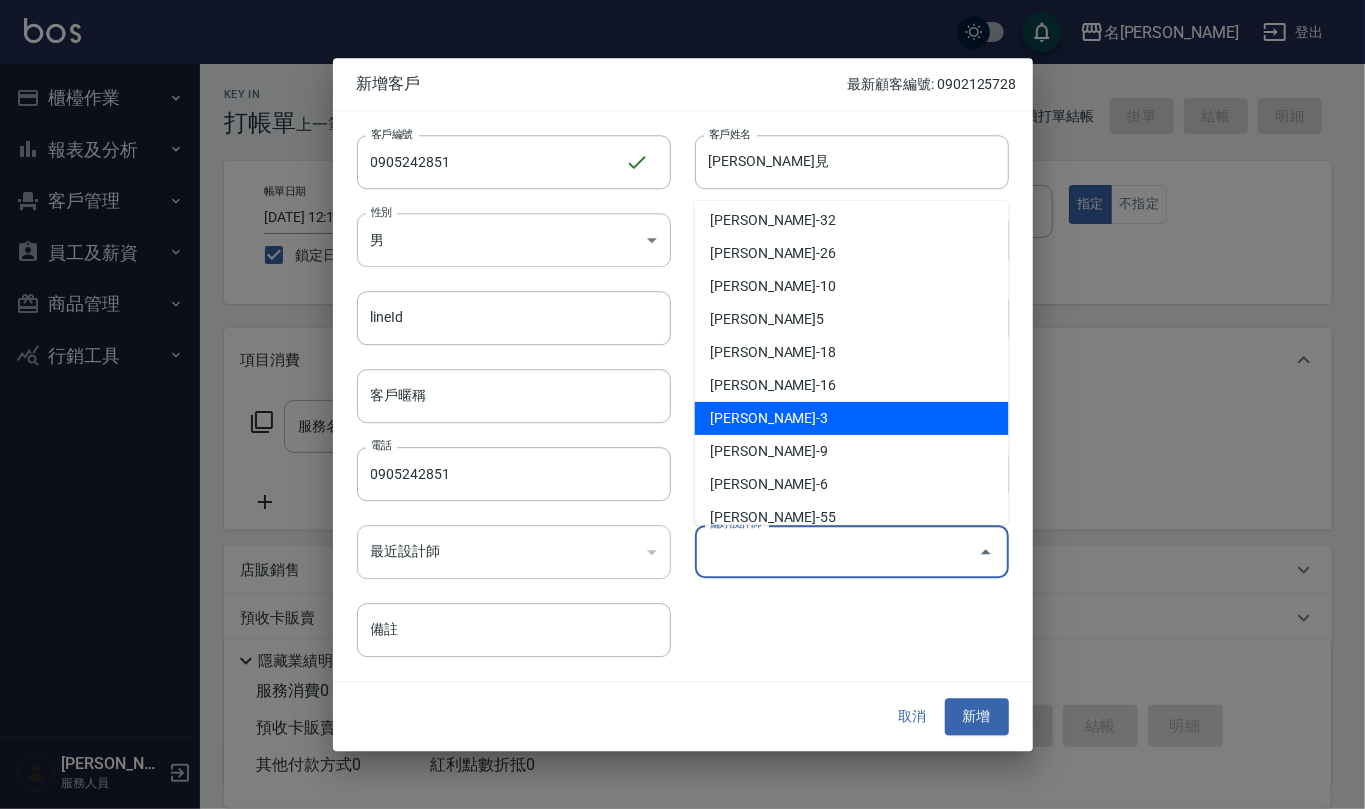 click on "[PERSON_NAME]-3" at bounding box center [852, 418] 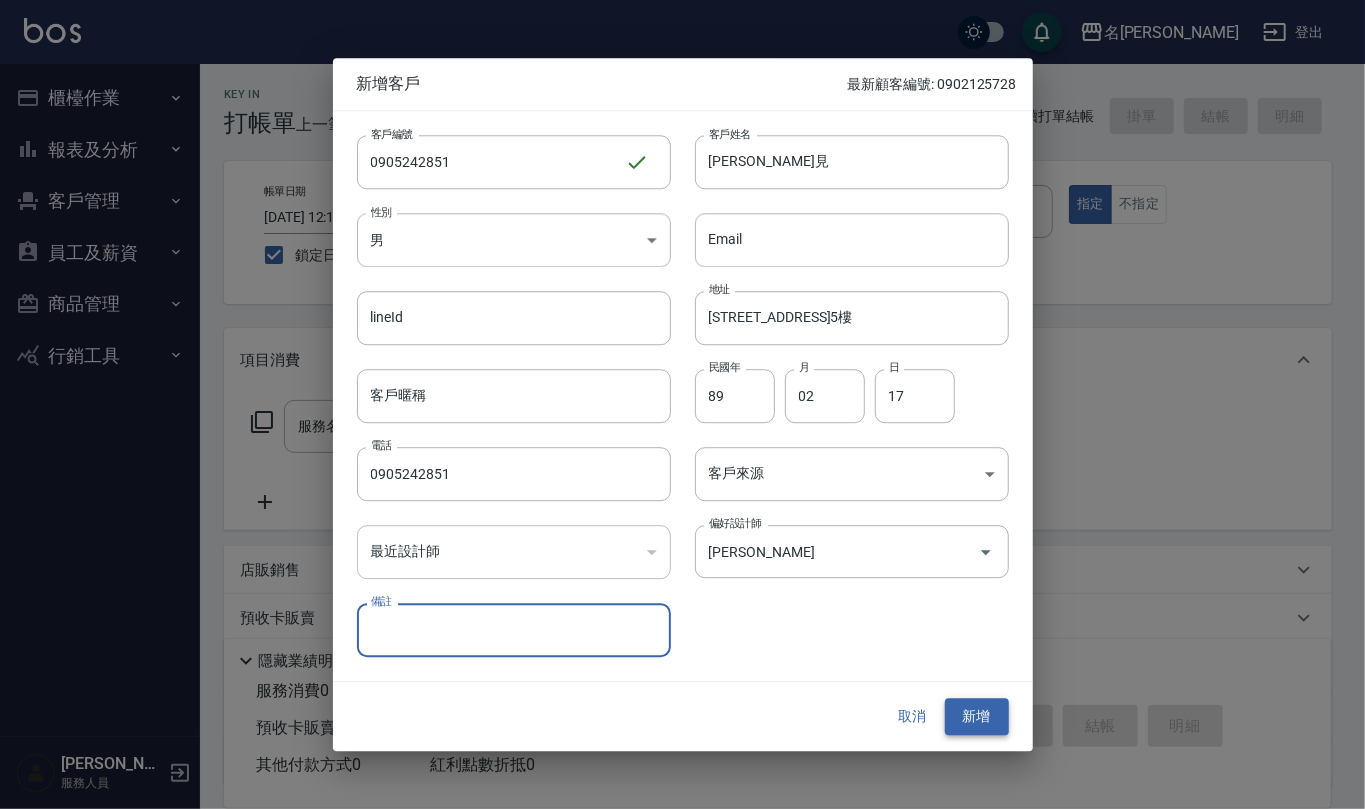 click on "新增" at bounding box center (977, 717) 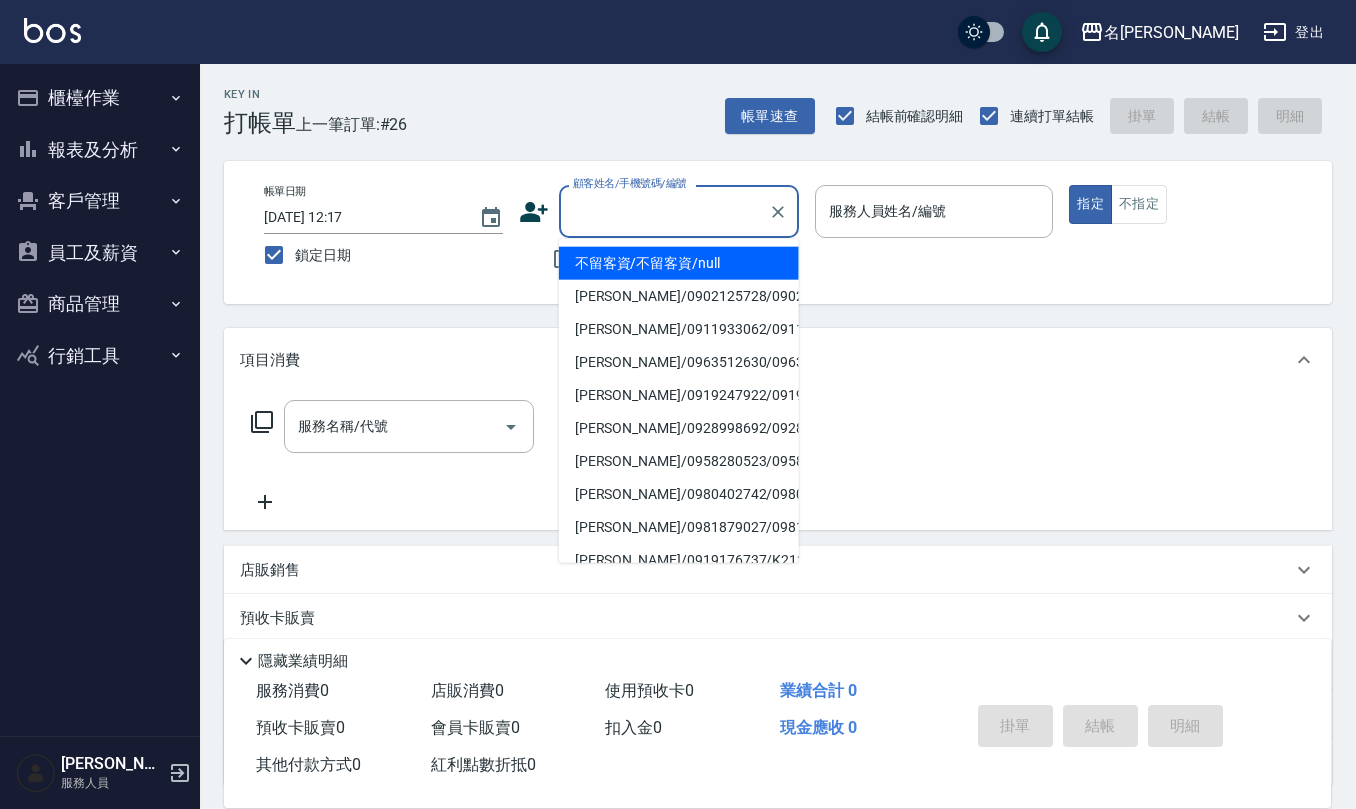 paste on "0905242851" 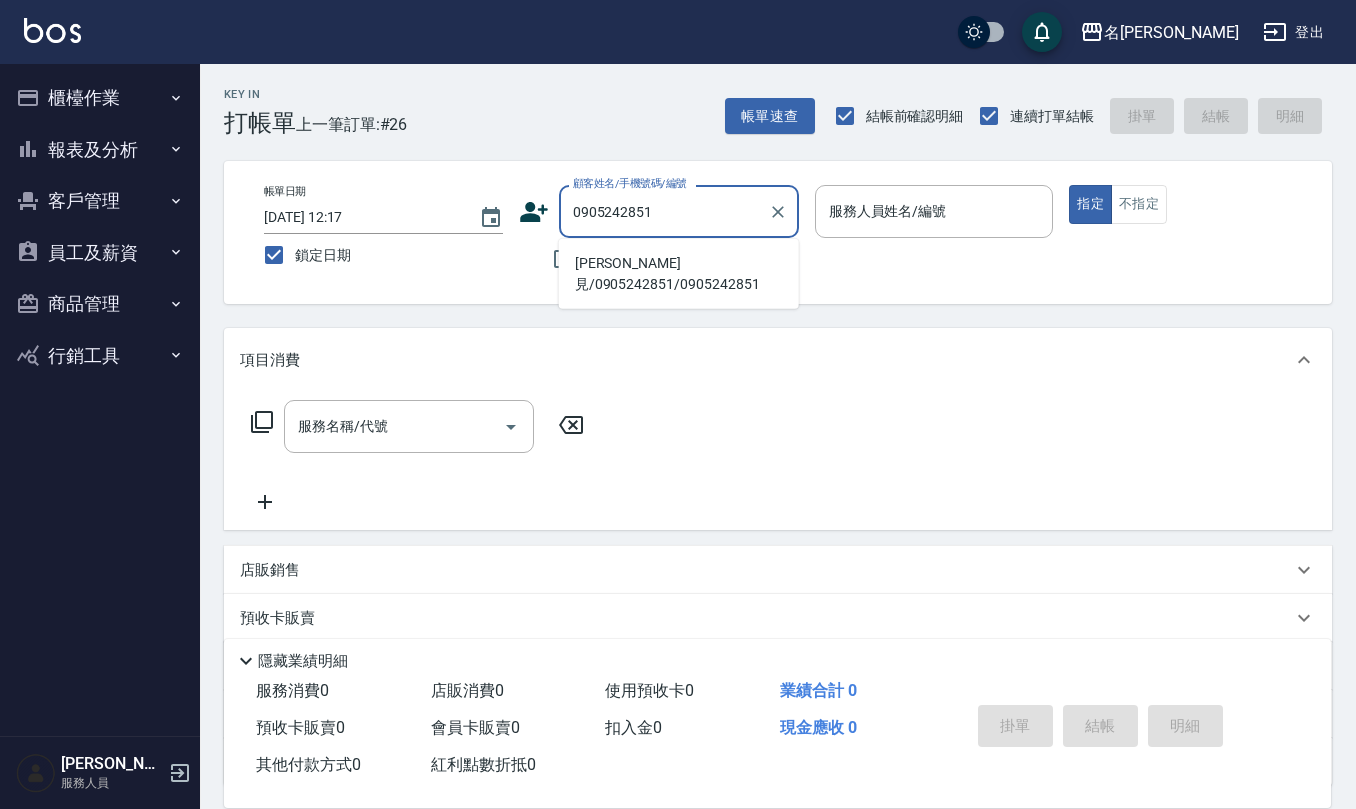 type on "[PERSON_NAME]見/0905242851/0905242851" 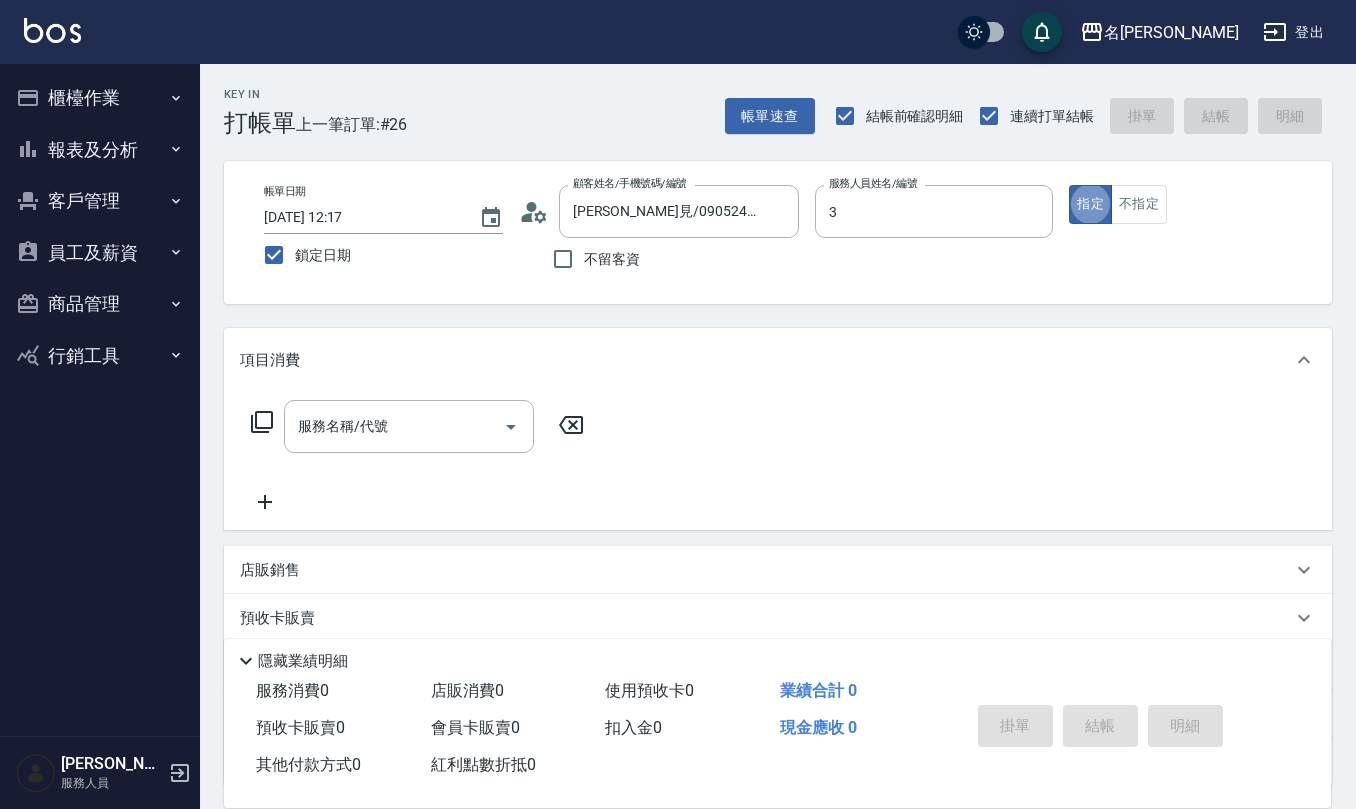 type on "[PERSON_NAME]-3" 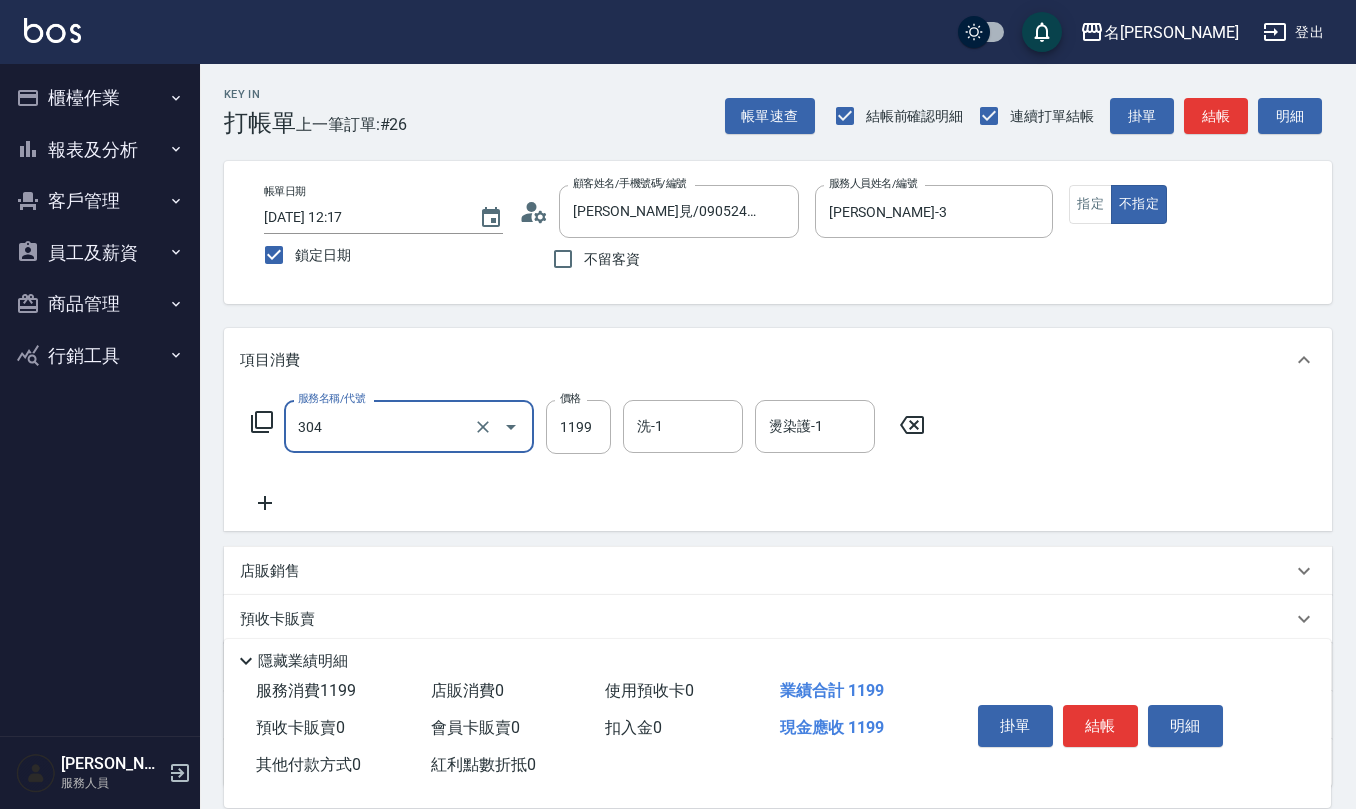 type on "離子燙(特價)(304)" 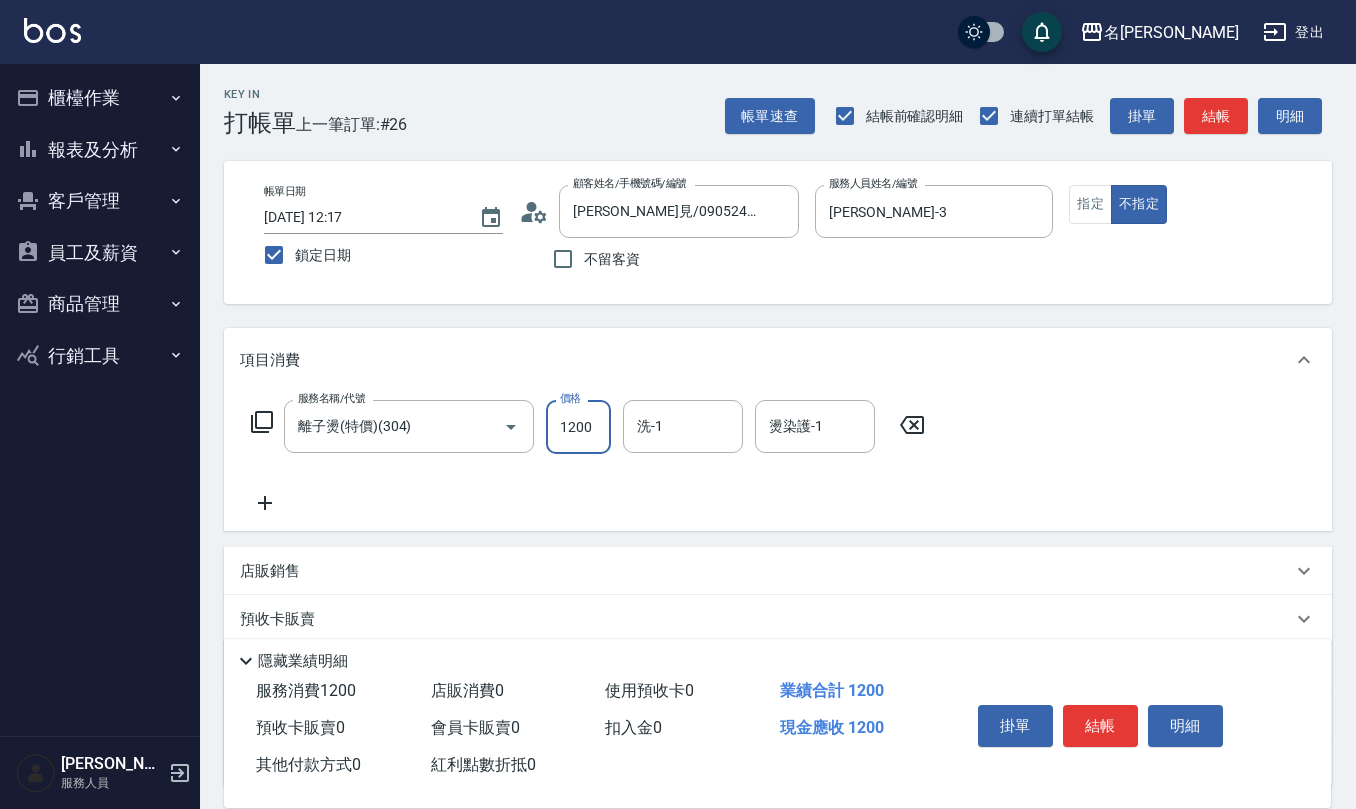 type on "1200" 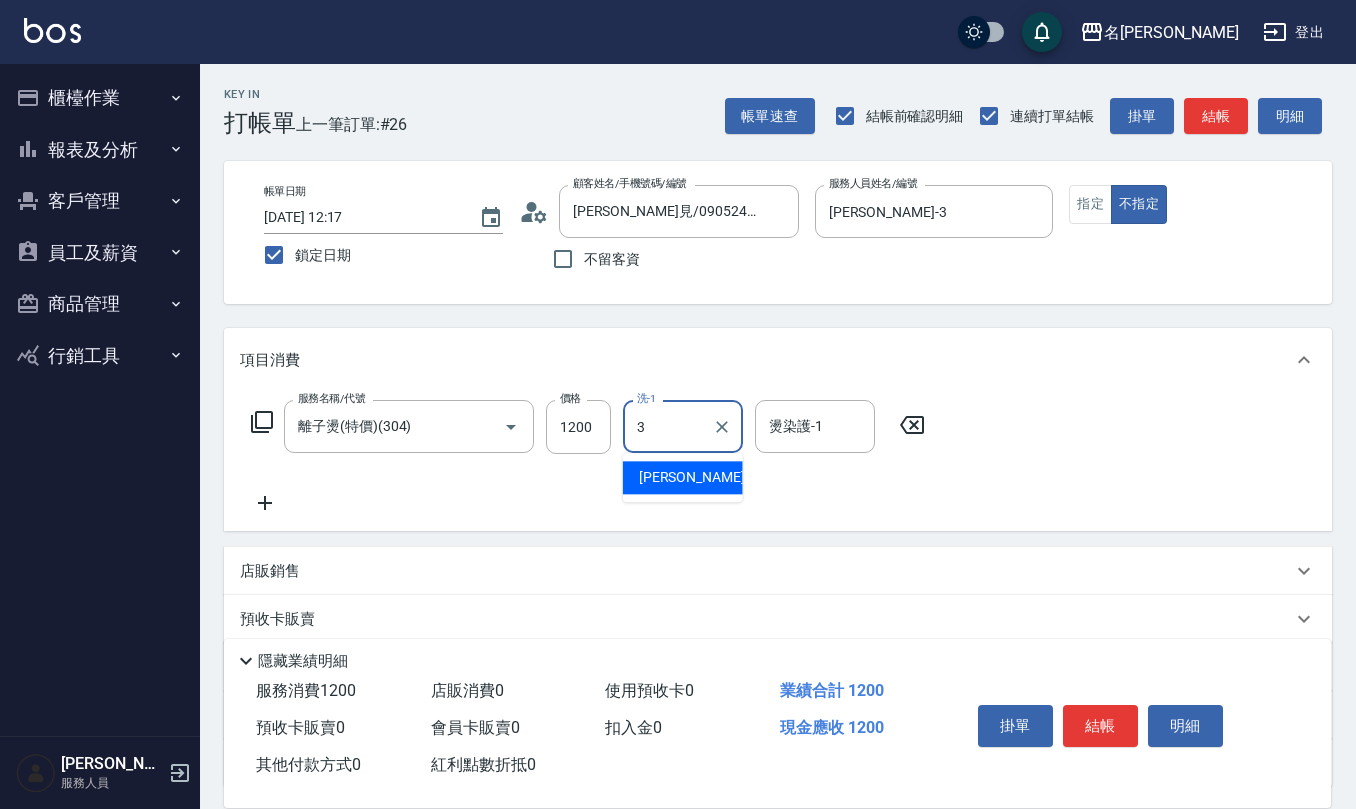 type on "[PERSON_NAME]-3" 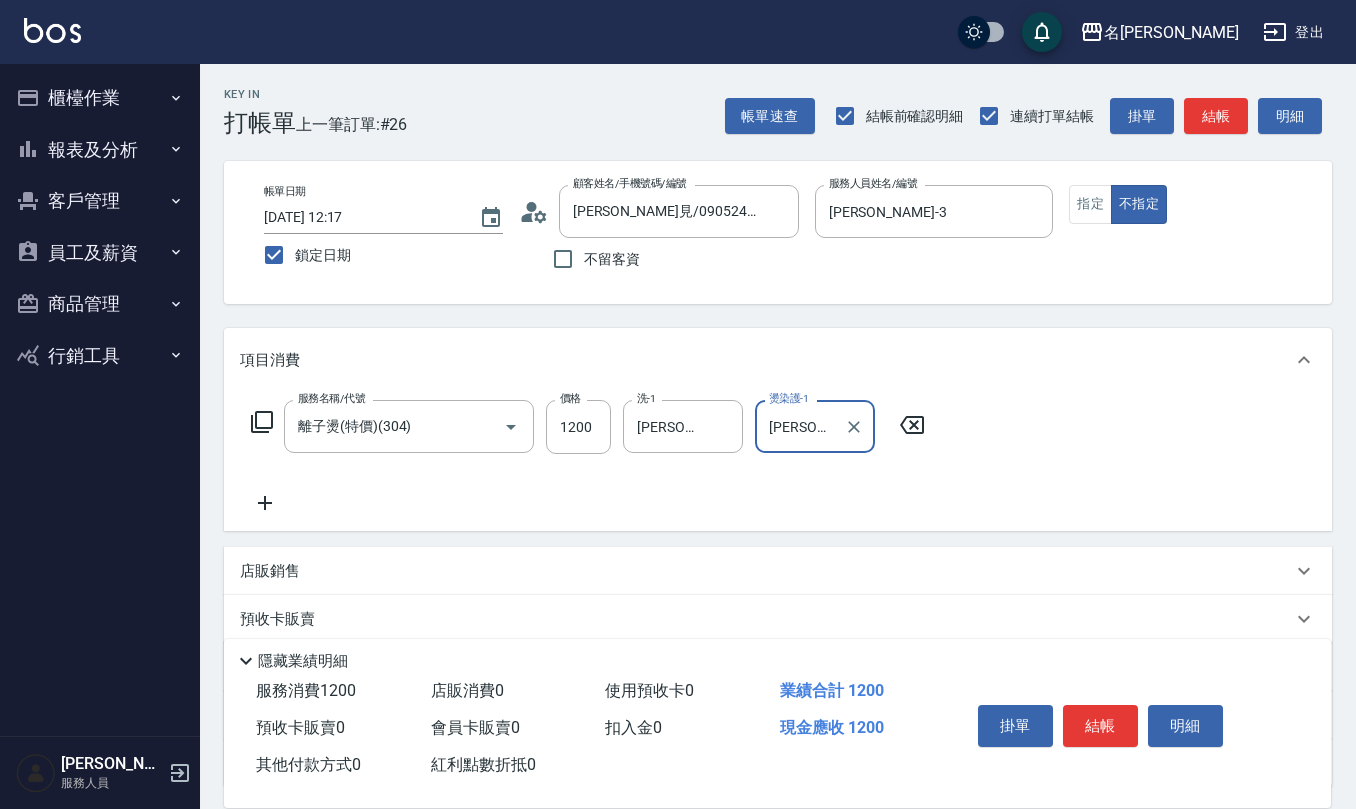 type on "[PERSON_NAME]-3" 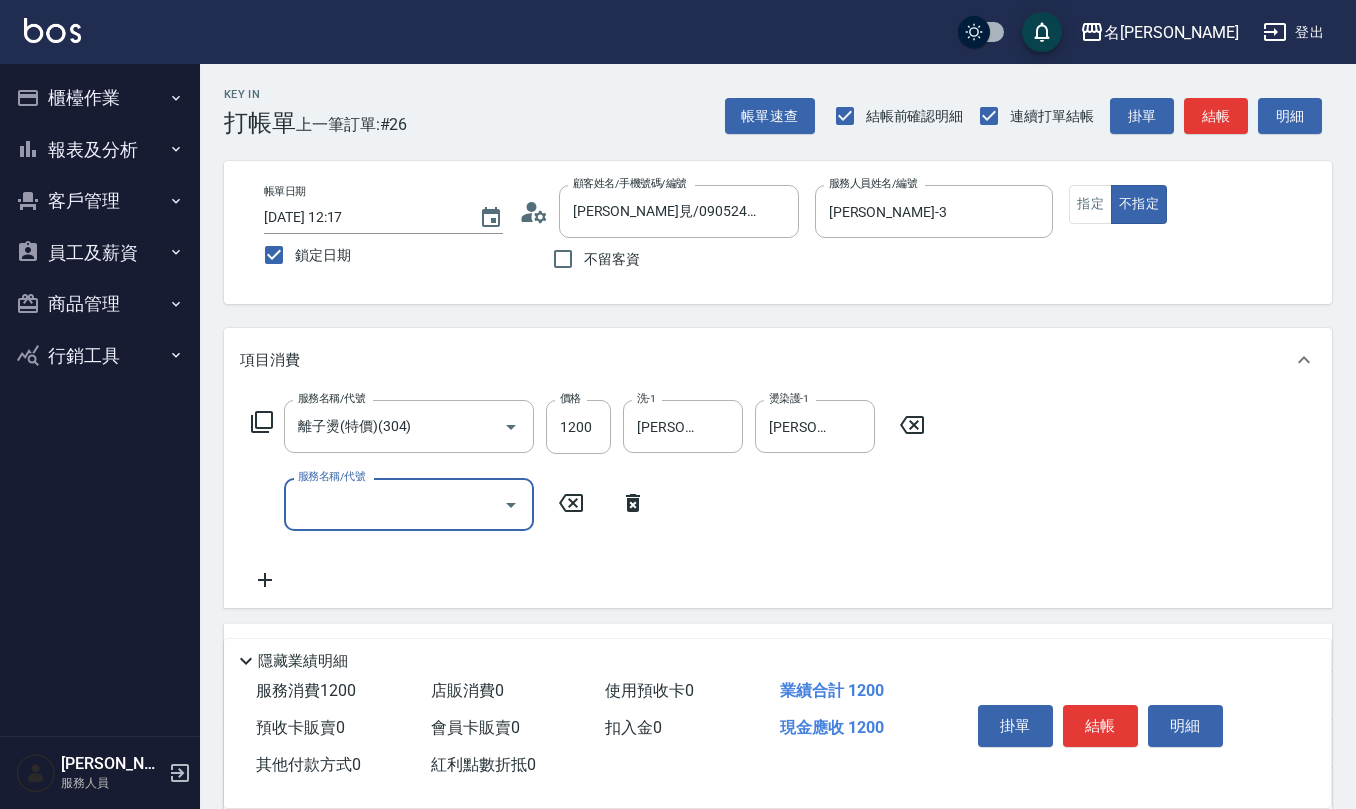 type on "8" 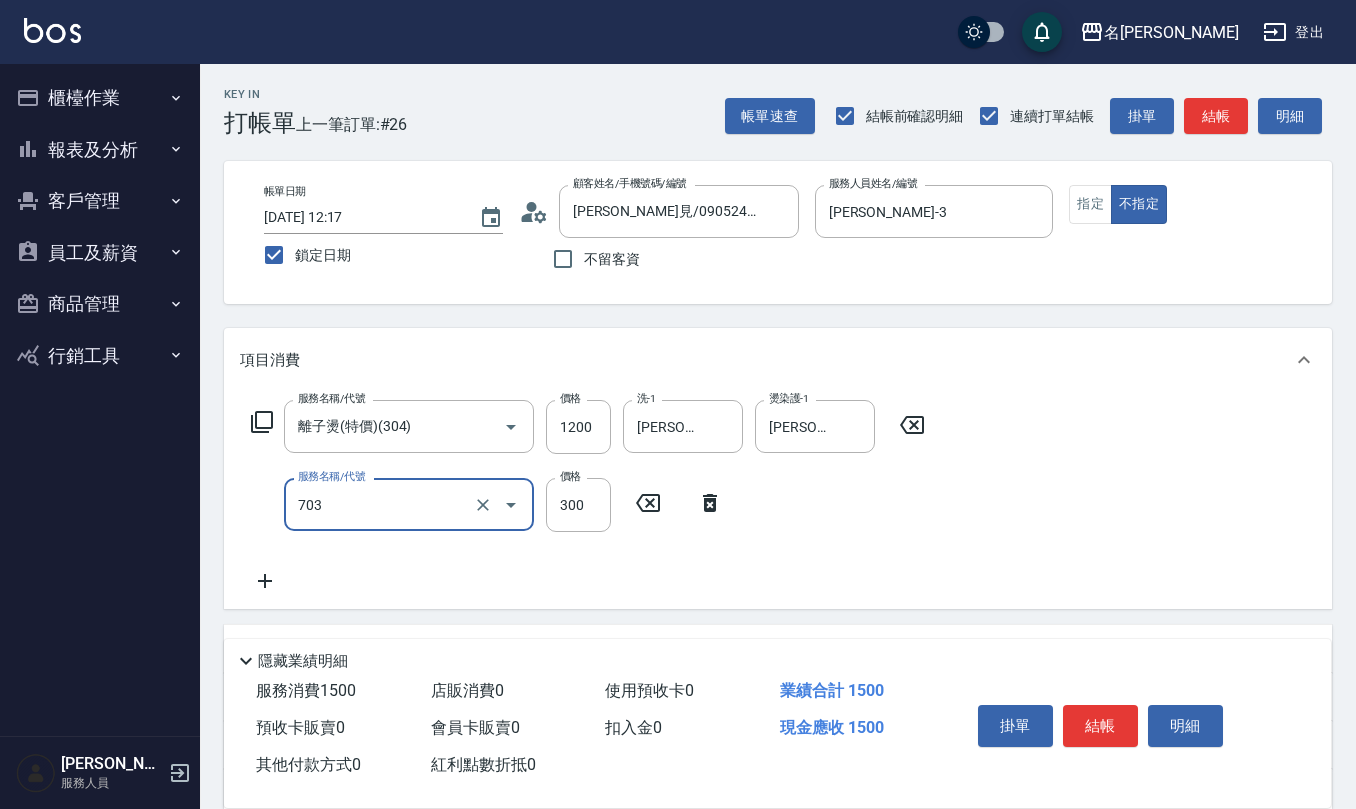 type on "(1236)設計師(703)" 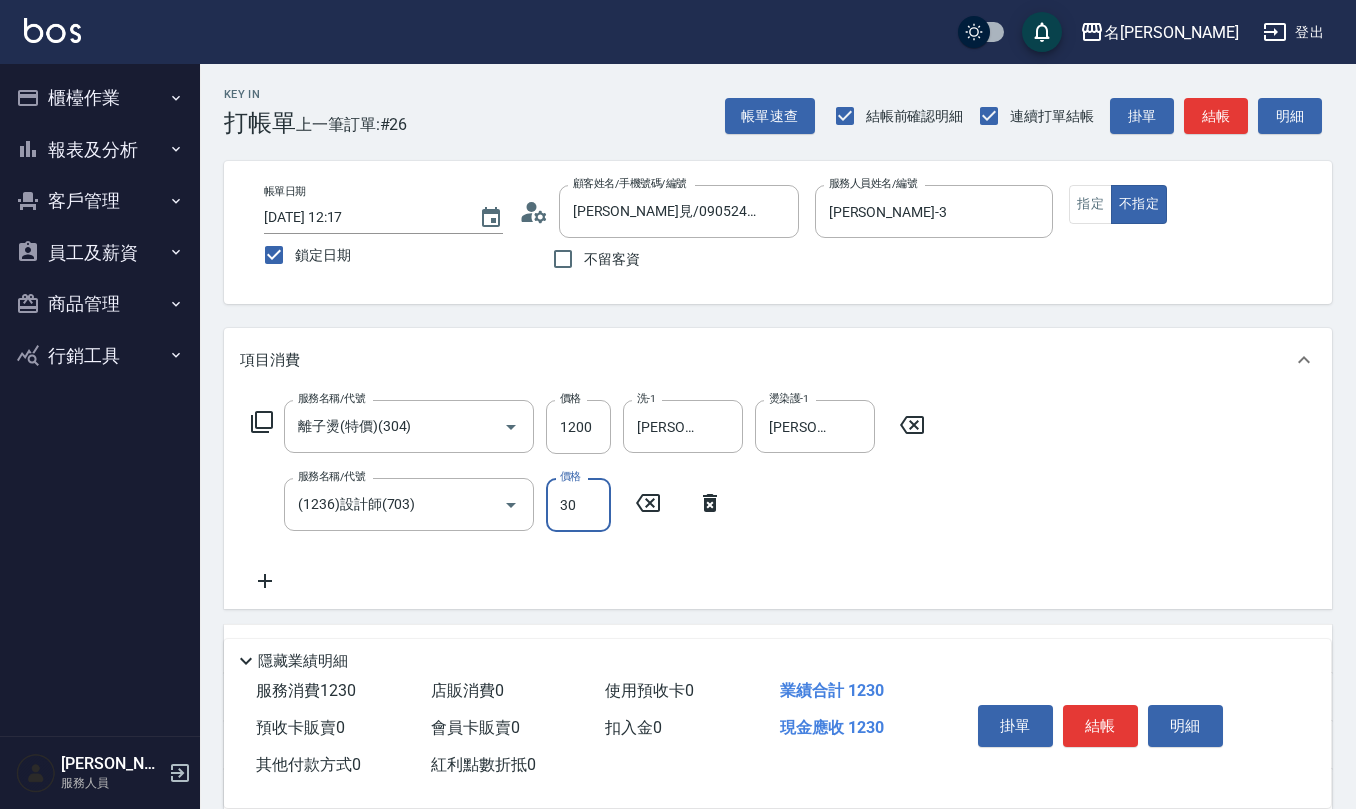 type on "300" 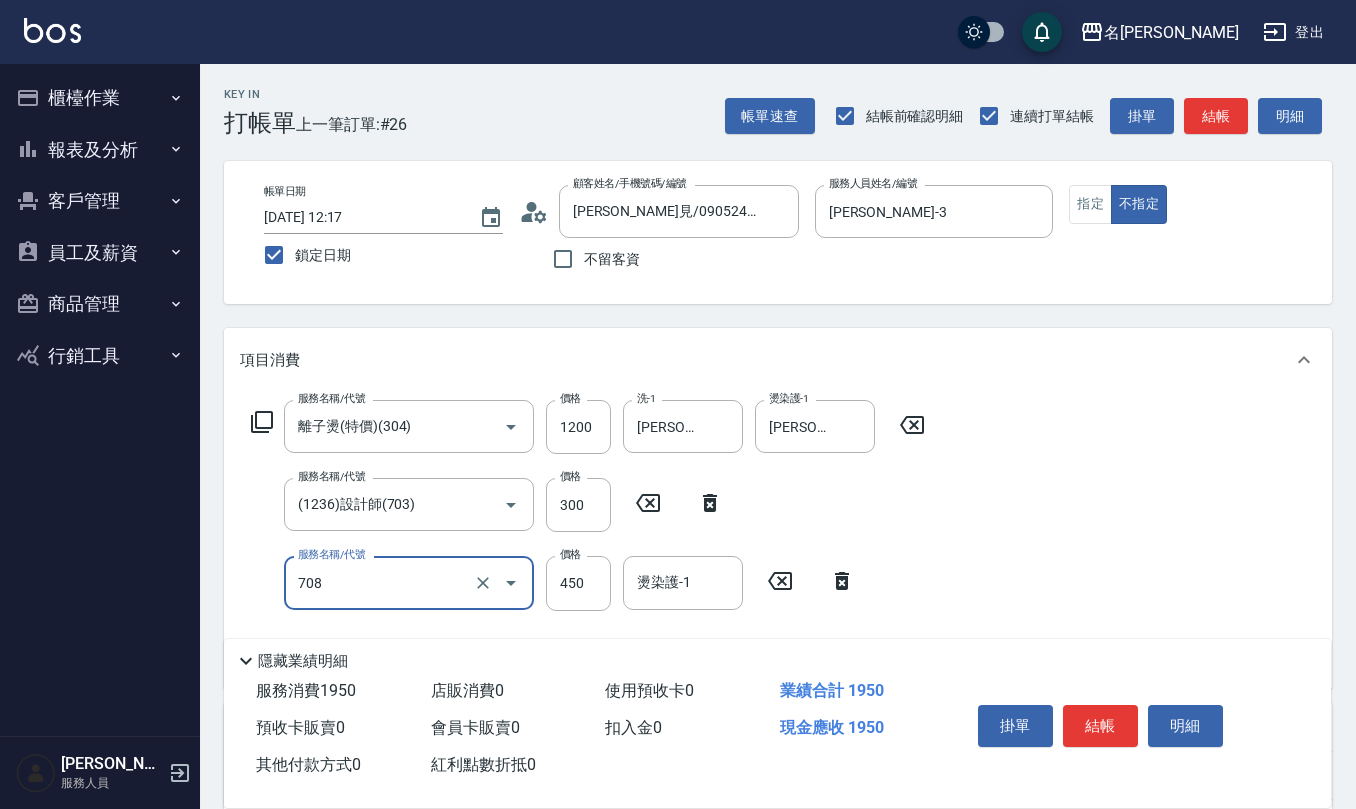type on "松島舞鶴450(708)" 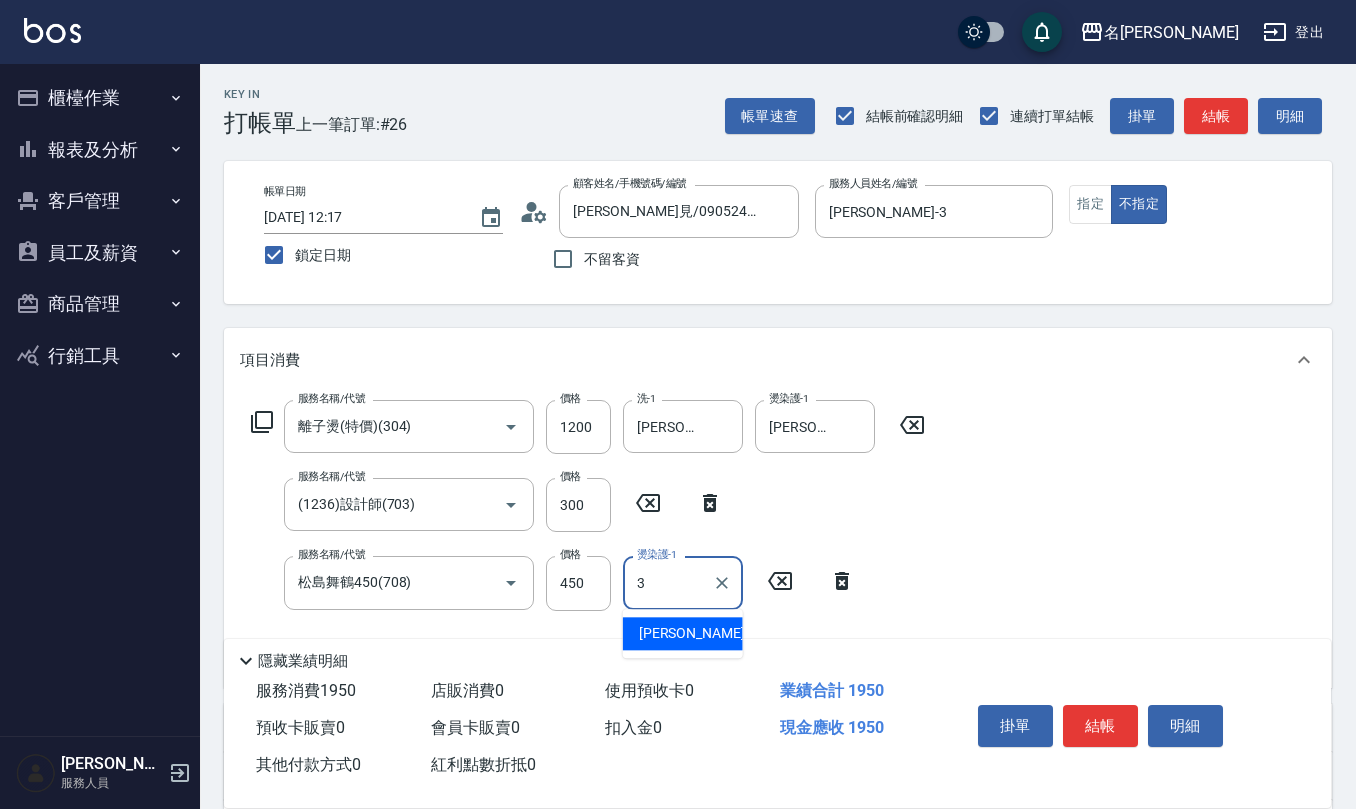 type on "[PERSON_NAME]-3" 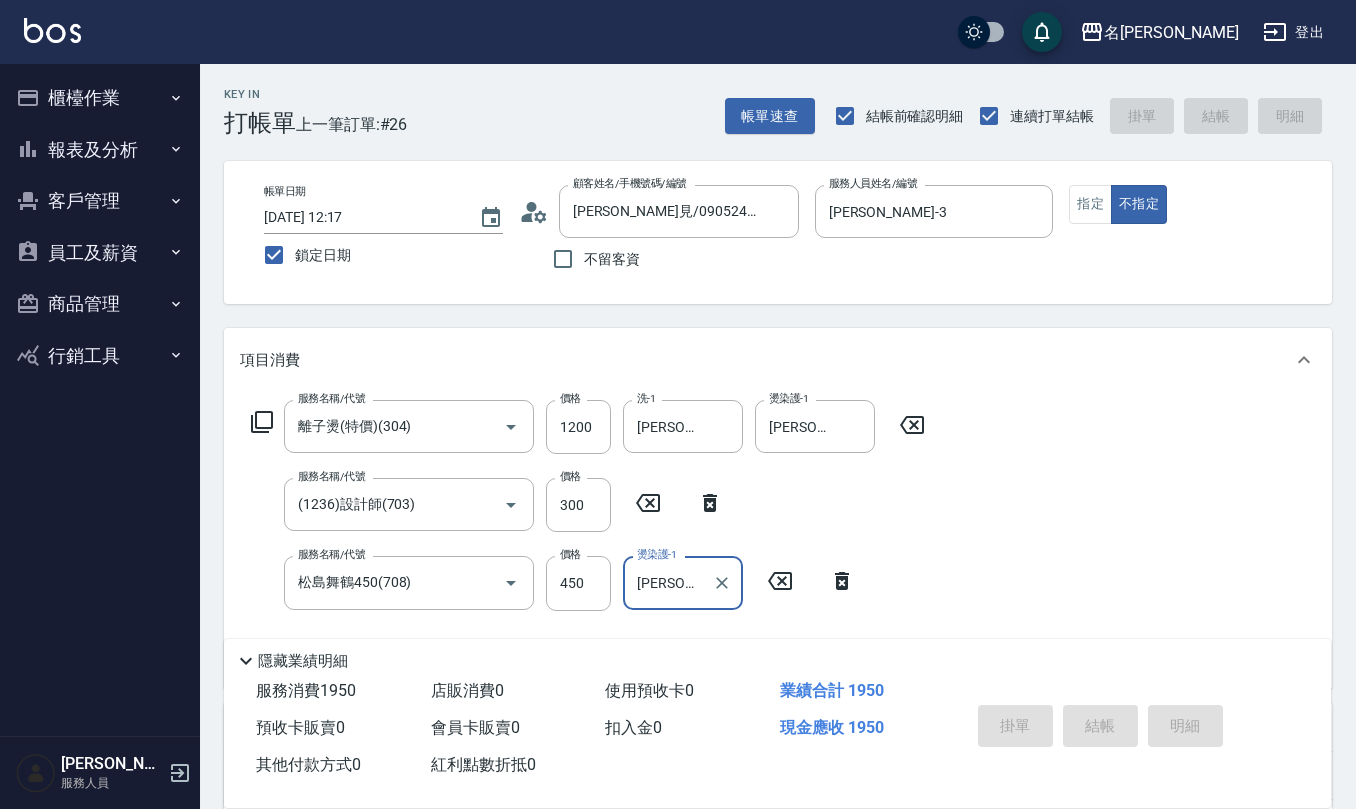 type 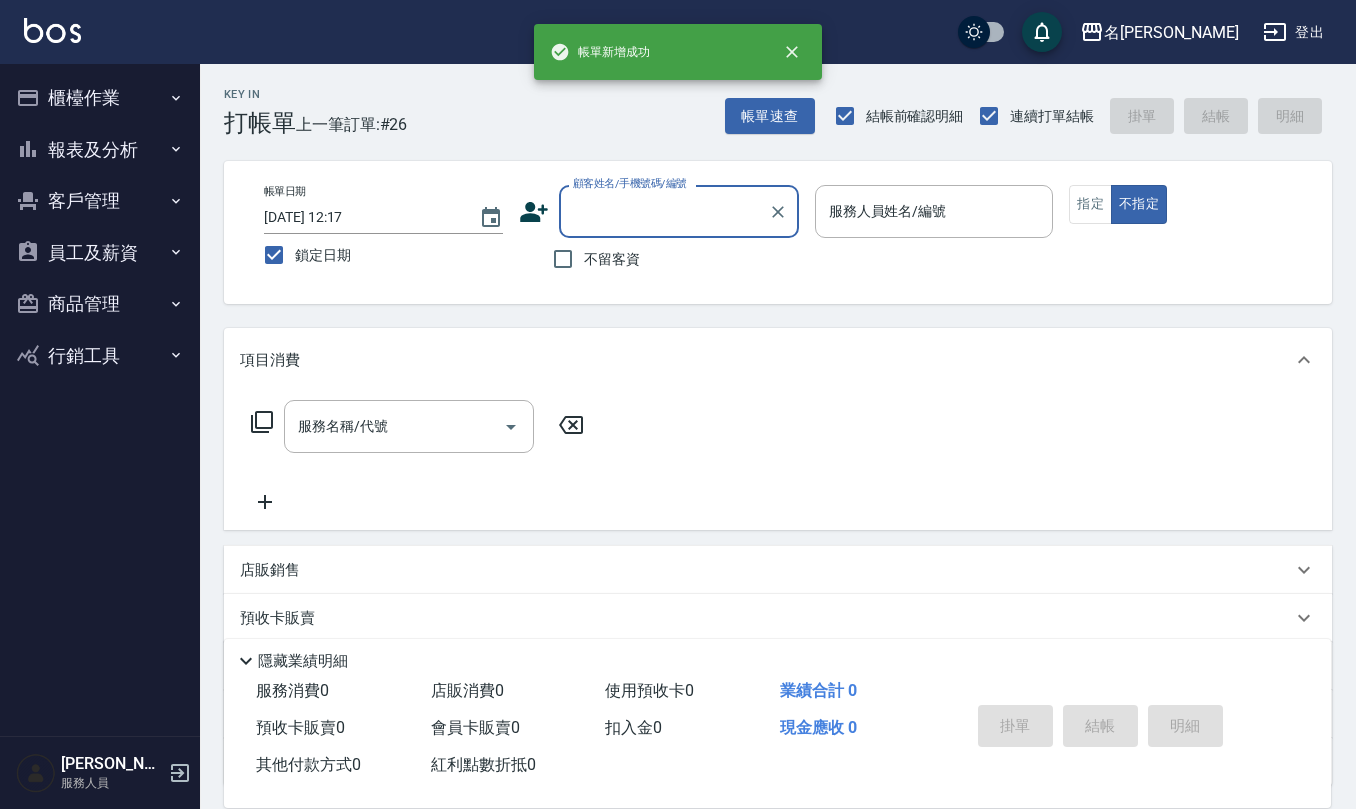 scroll, scrollTop: 0, scrollLeft: 0, axis: both 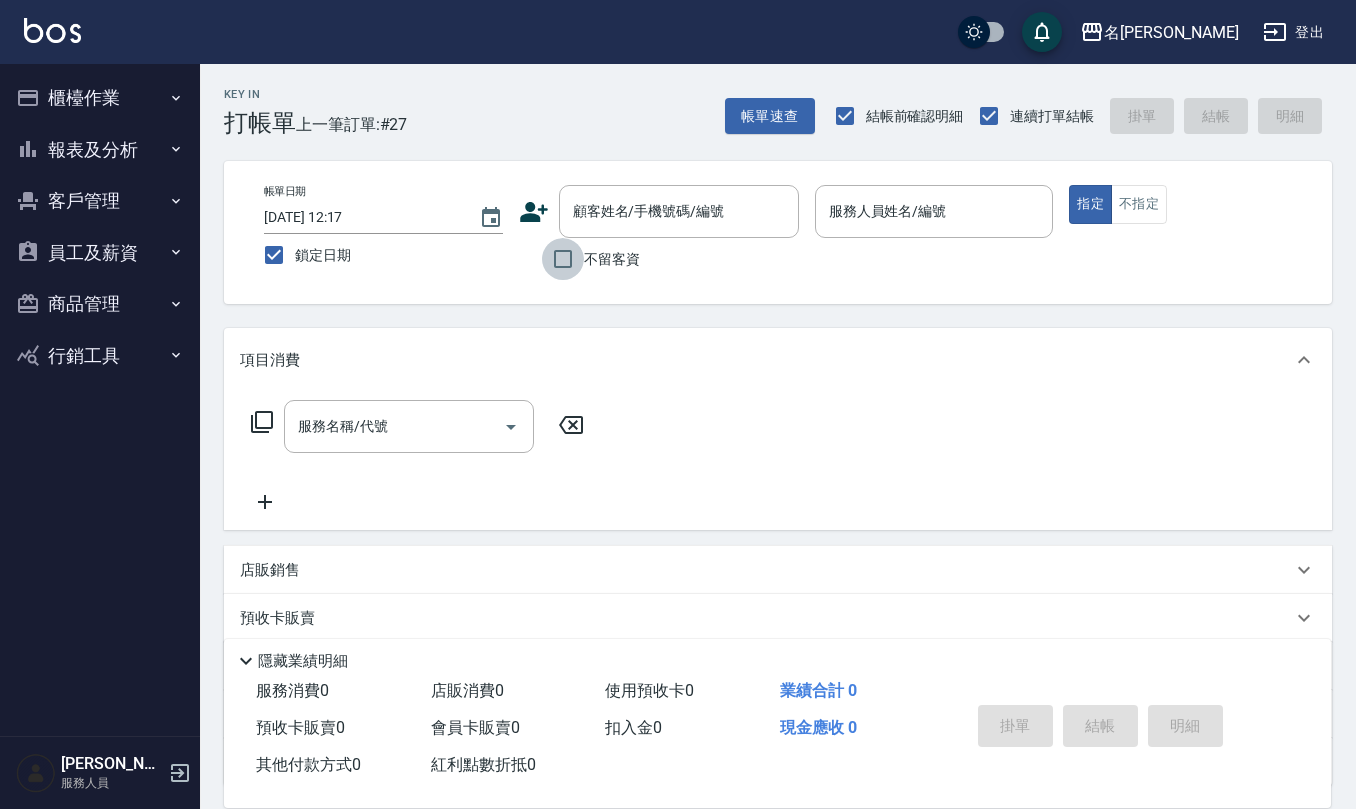 click on "不留客資" at bounding box center (563, 259) 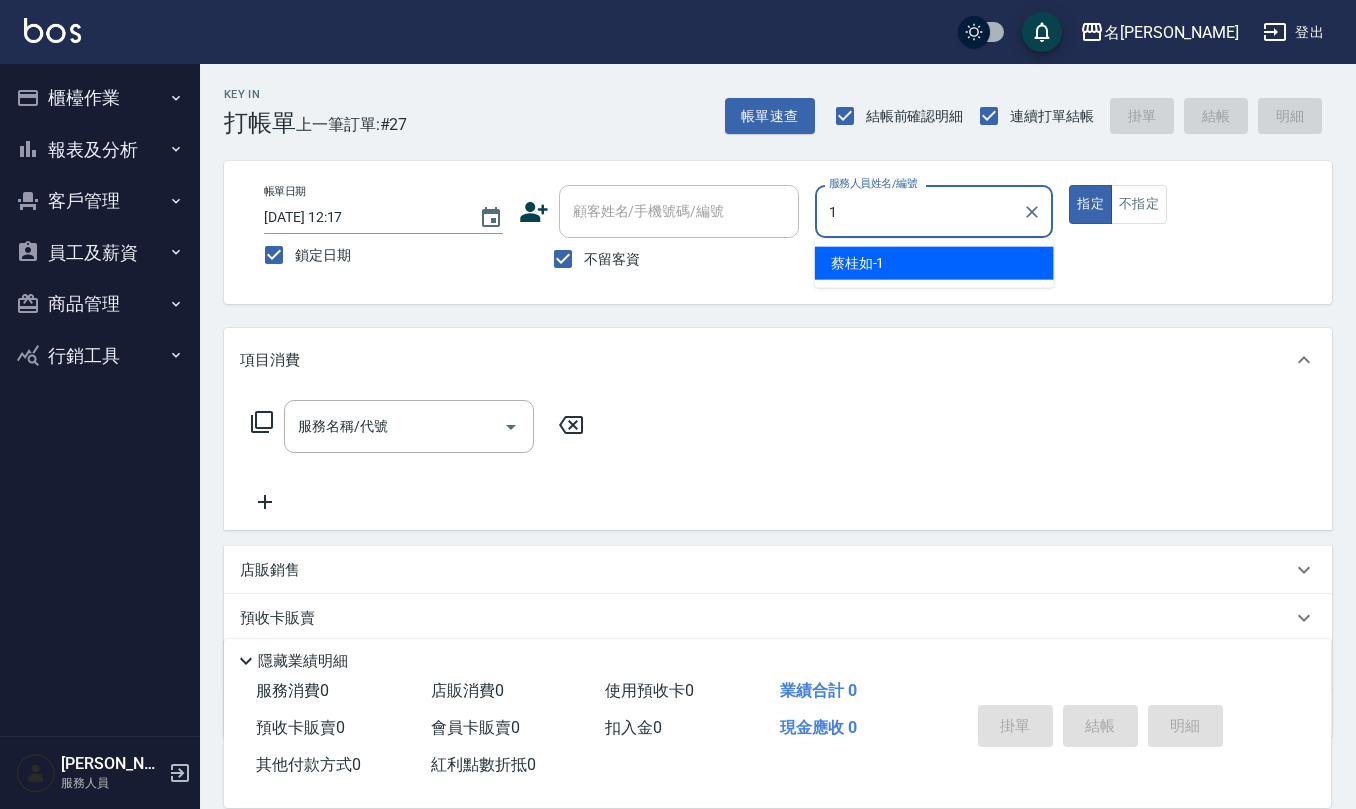 type on "[PERSON_NAME]1" 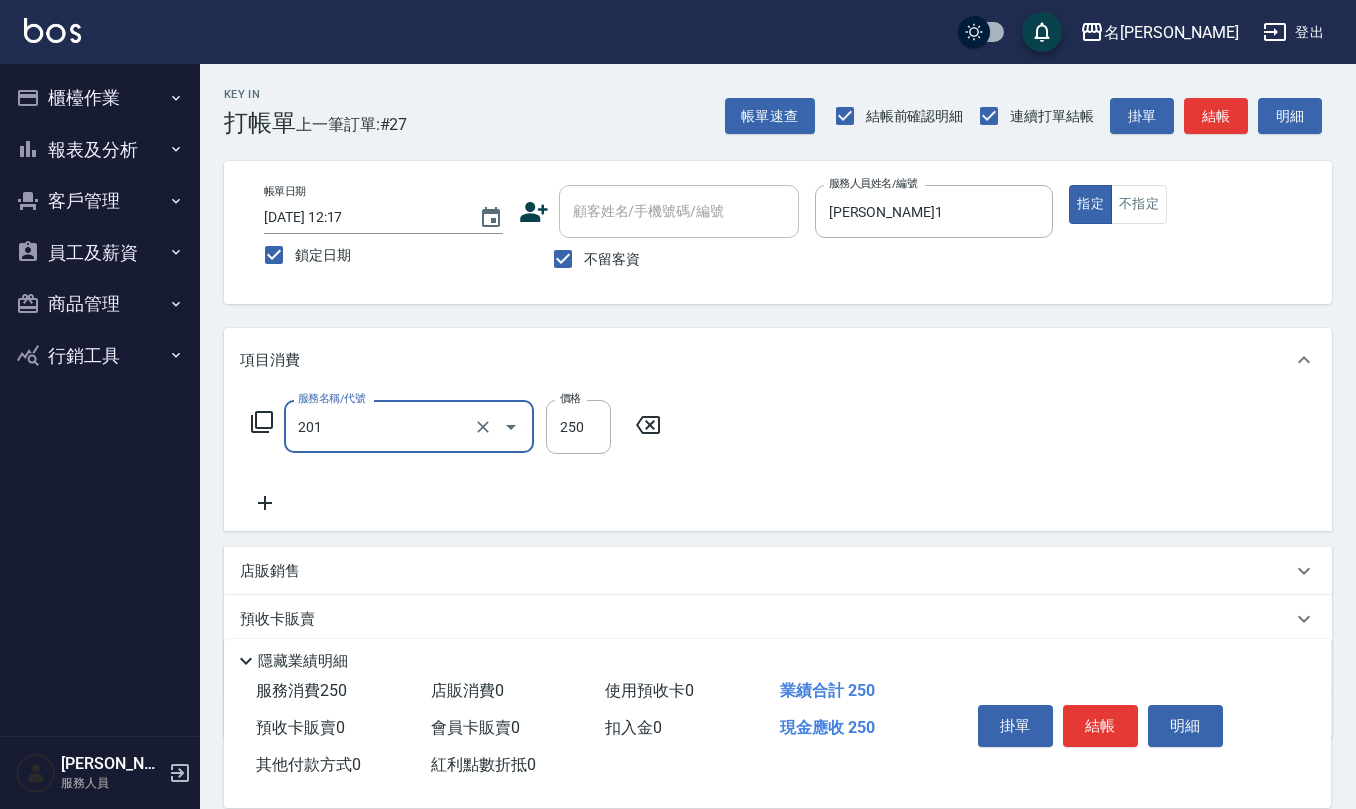 type on "洗髮(201)" 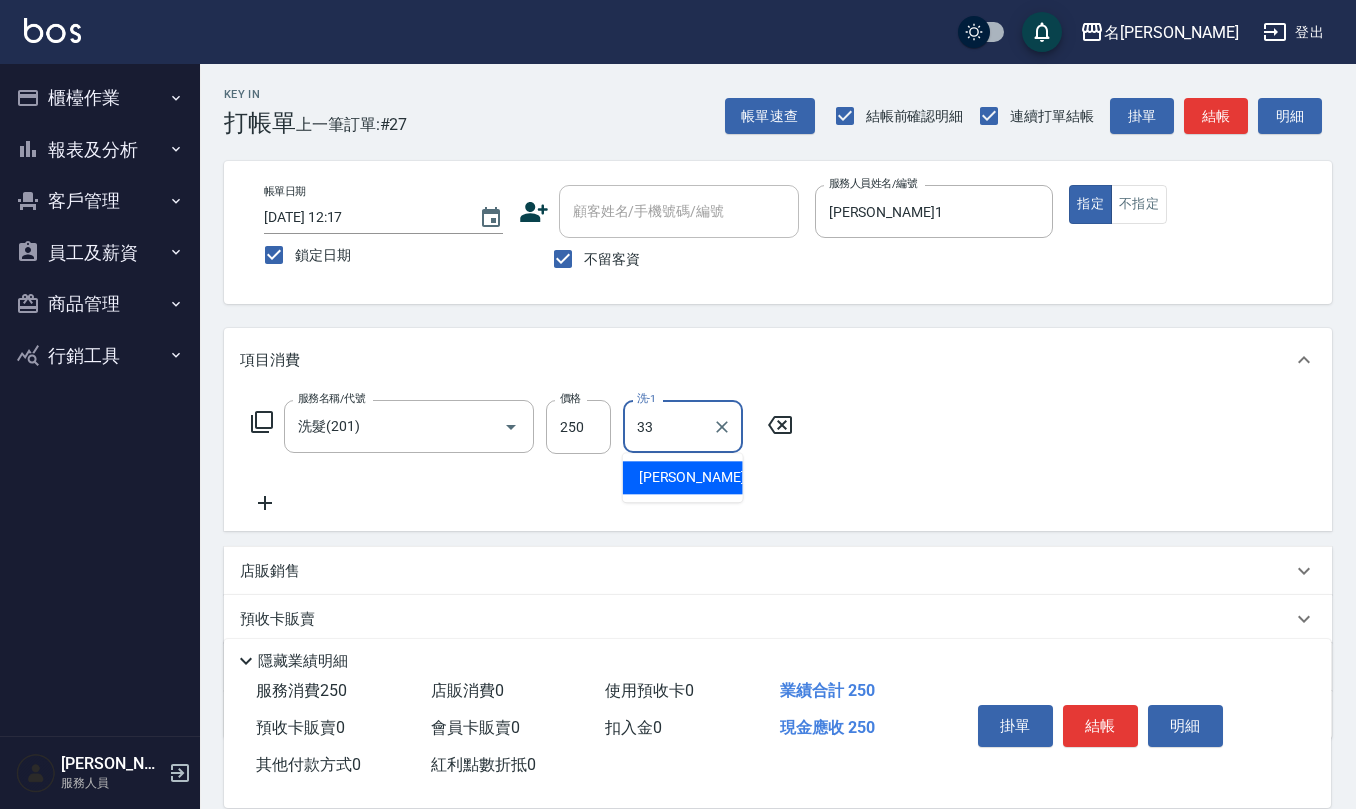 type on "[PERSON_NAME]-33" 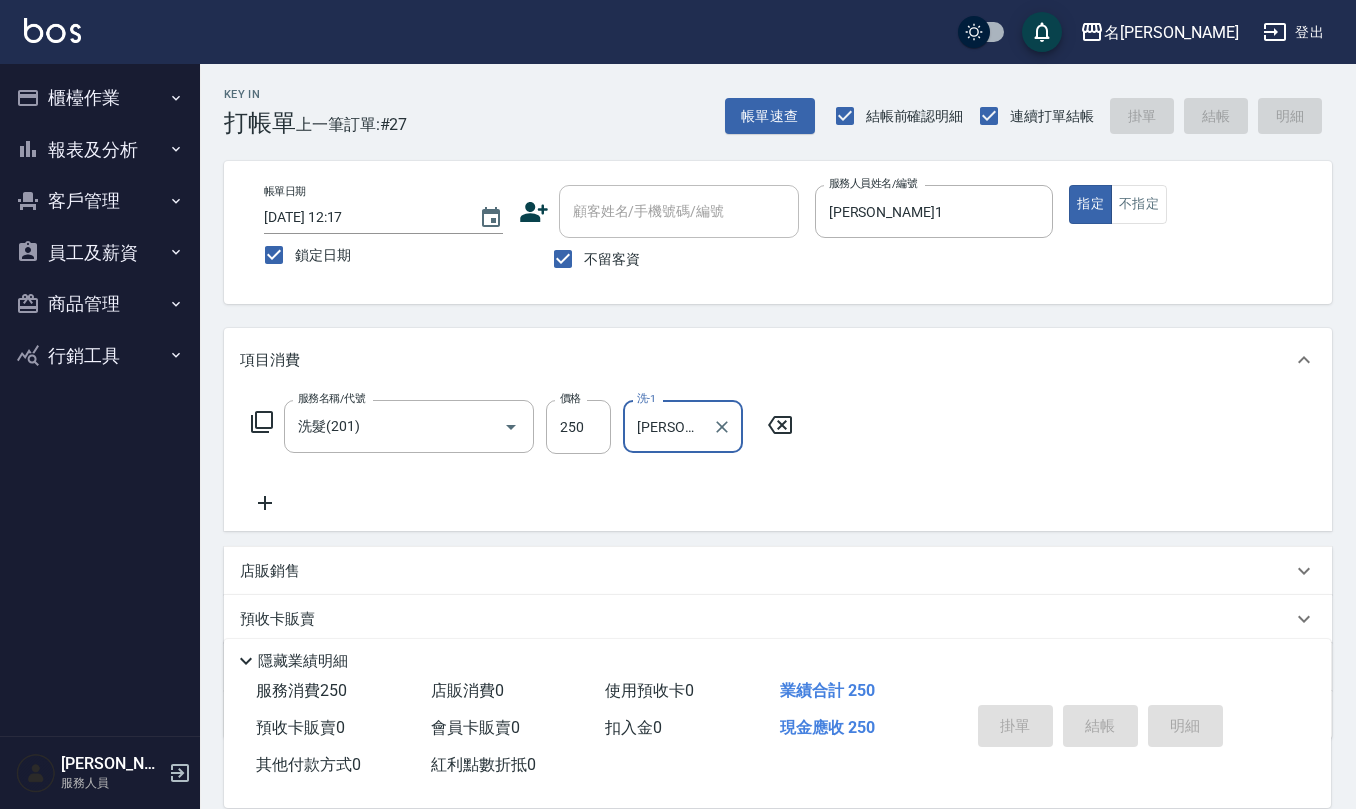 type 